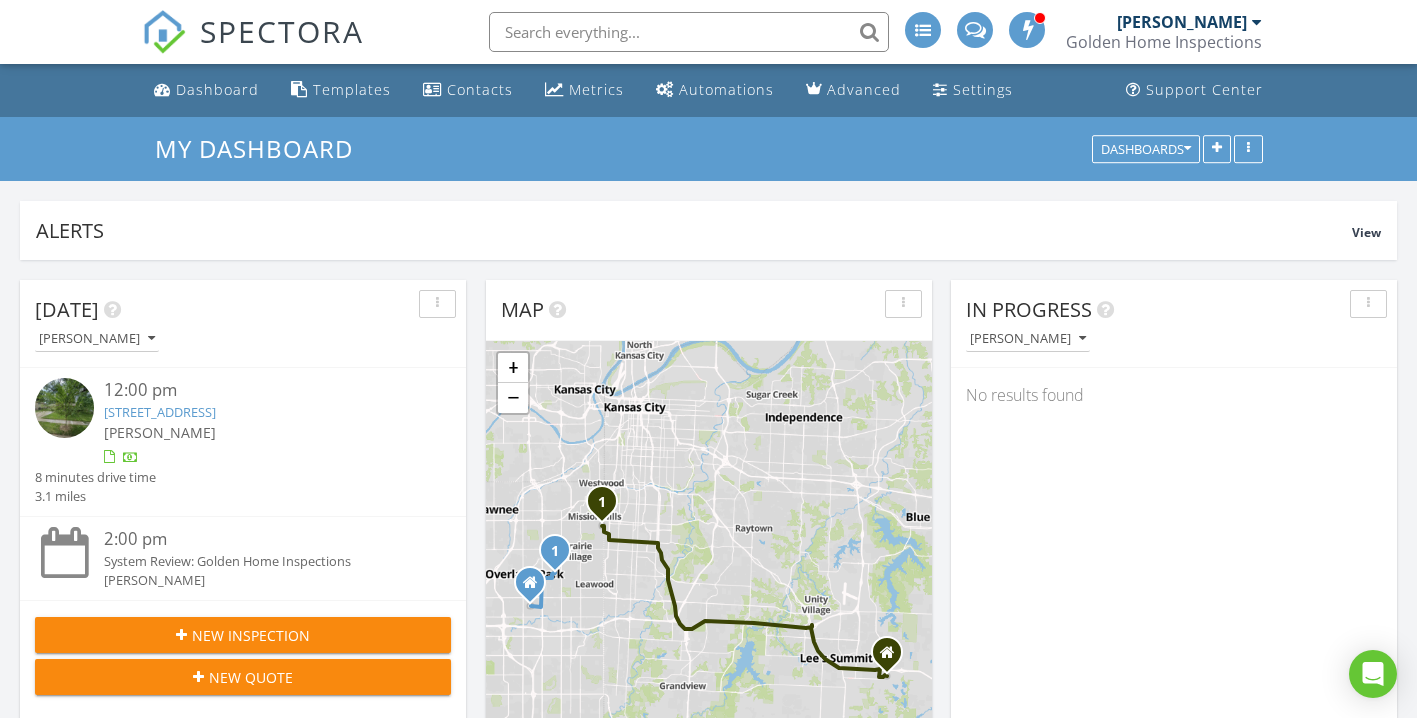 scroll, scrollTop: 980, scrollLeft: 0, axis: vertical 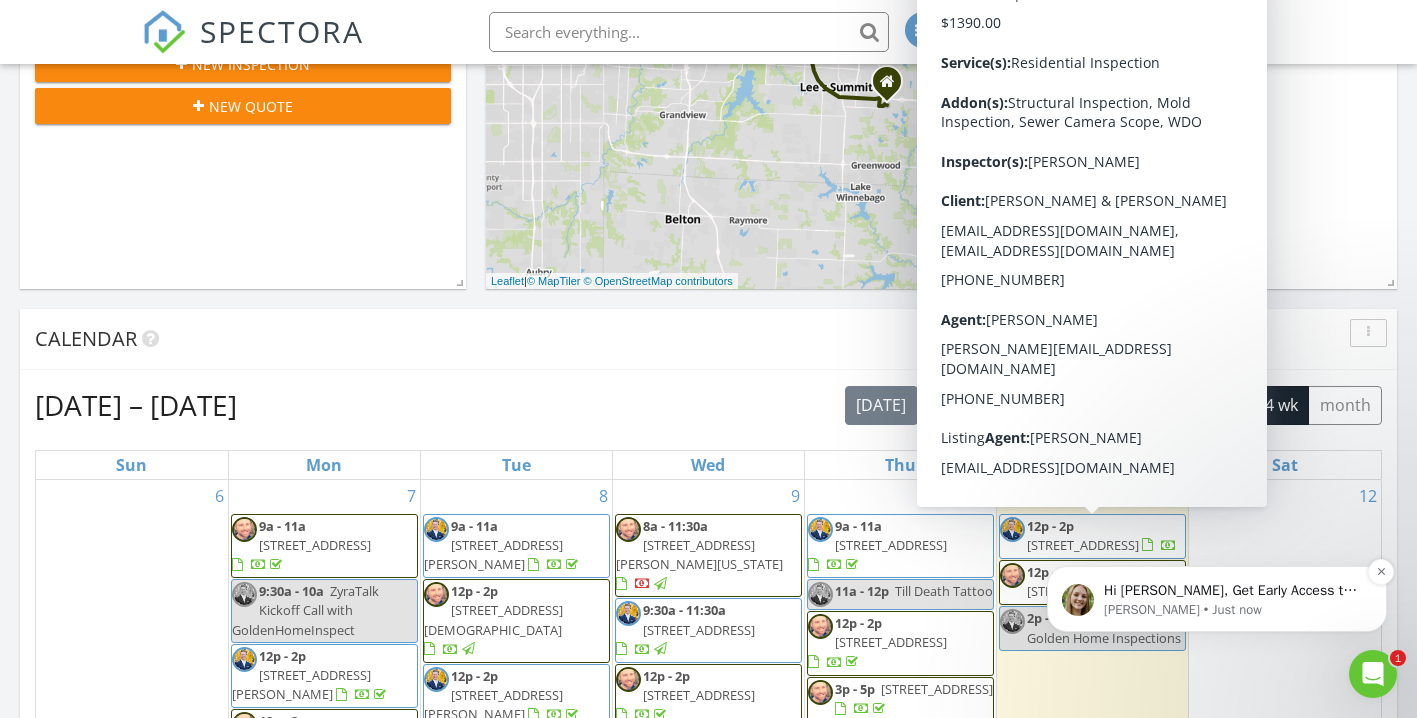 click on "Megan • Just now" at bounding box center (1233, 610) 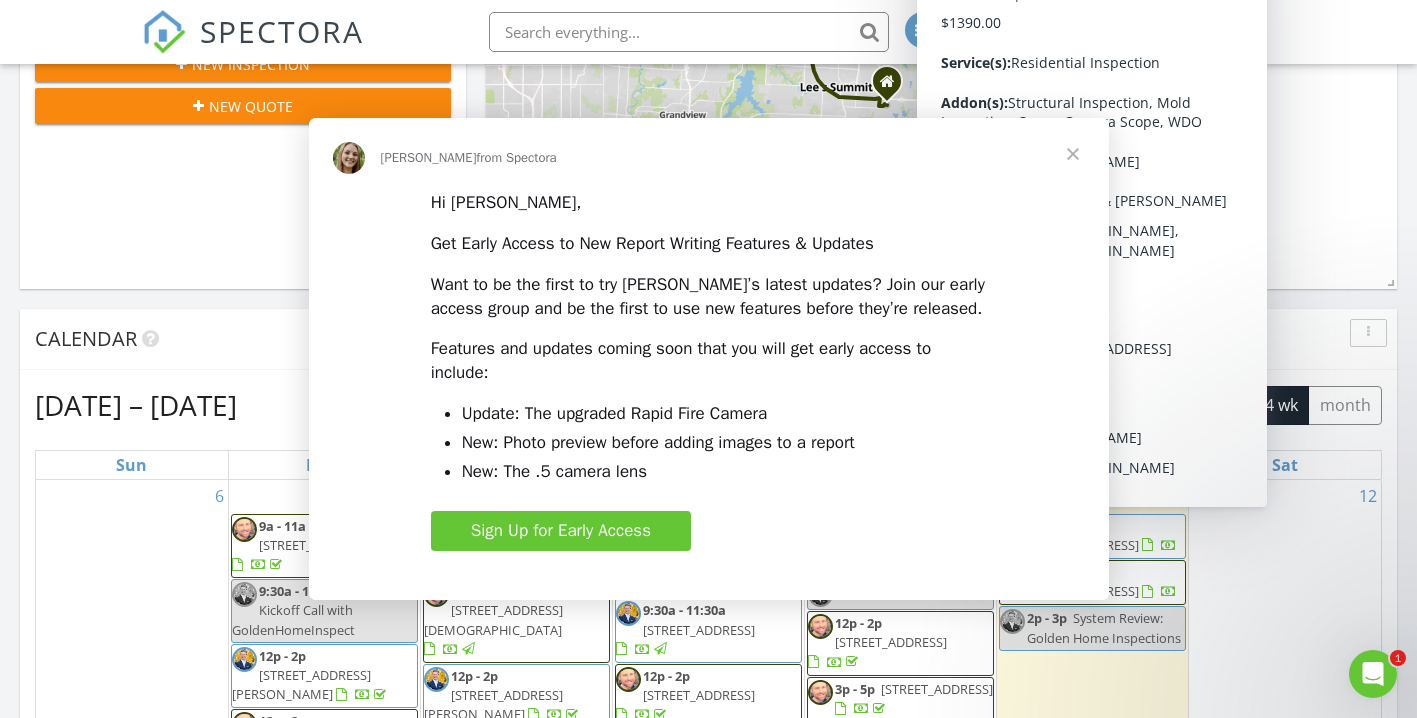 scroll, scrollTop: 0, scrollLeft: 0, axis: both 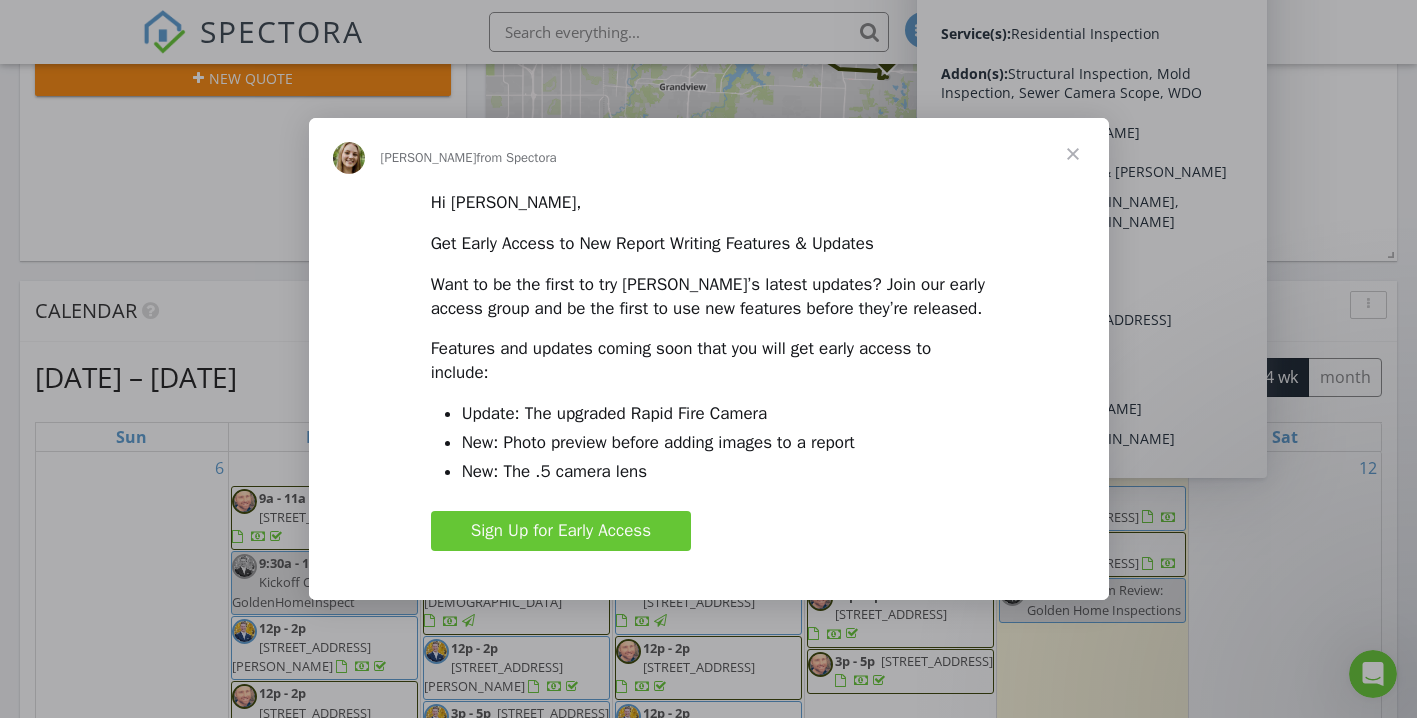 click on "Sign Up for Early Access" at bounding box center (561, 530) 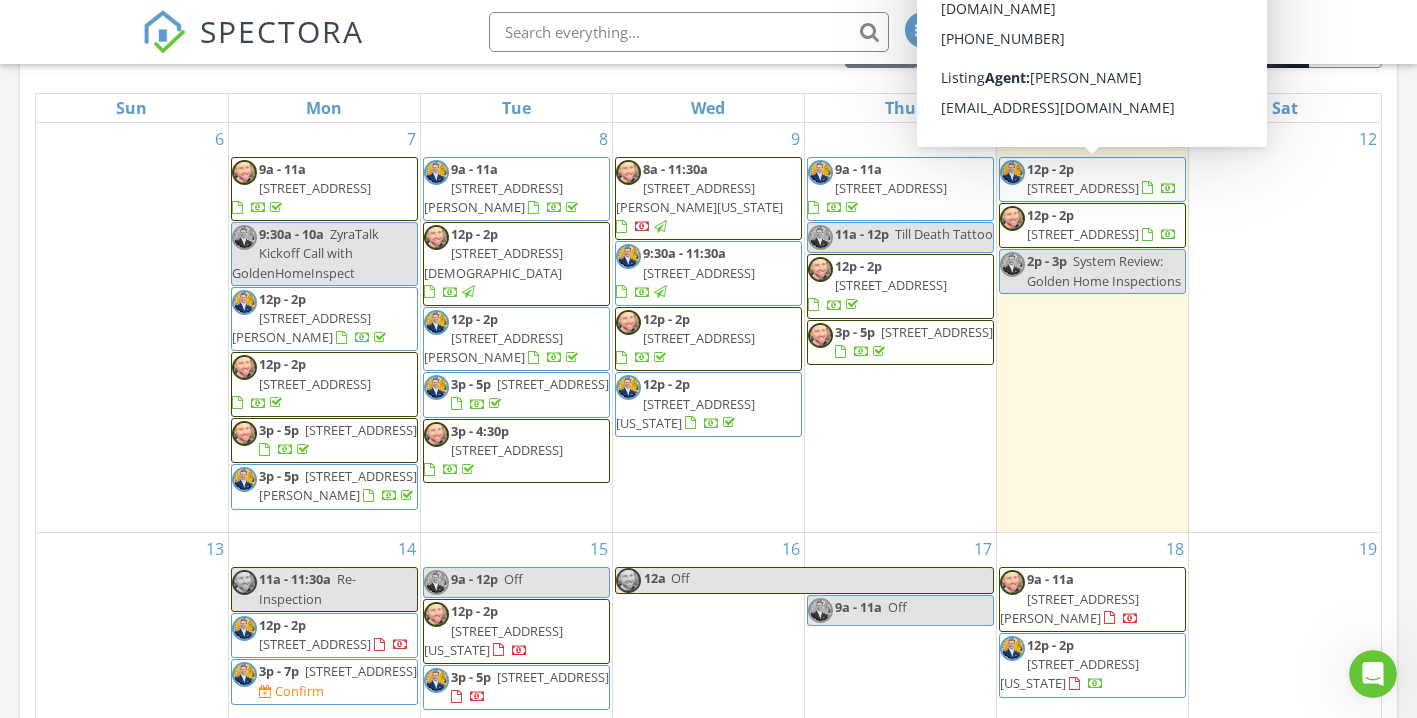 scroll, scrollTop: 929, scrollLeft: 0, axis: vertical 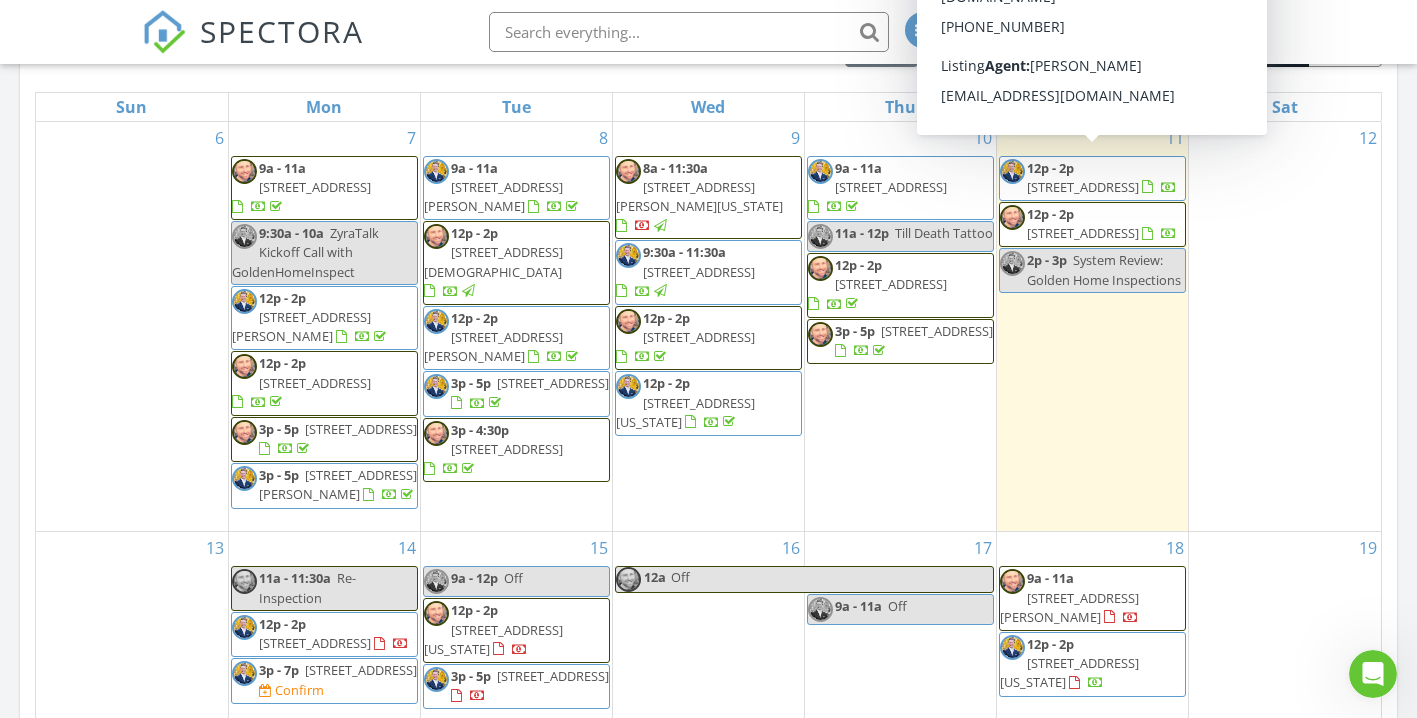 click on "6" at bounding box center (132, 327) 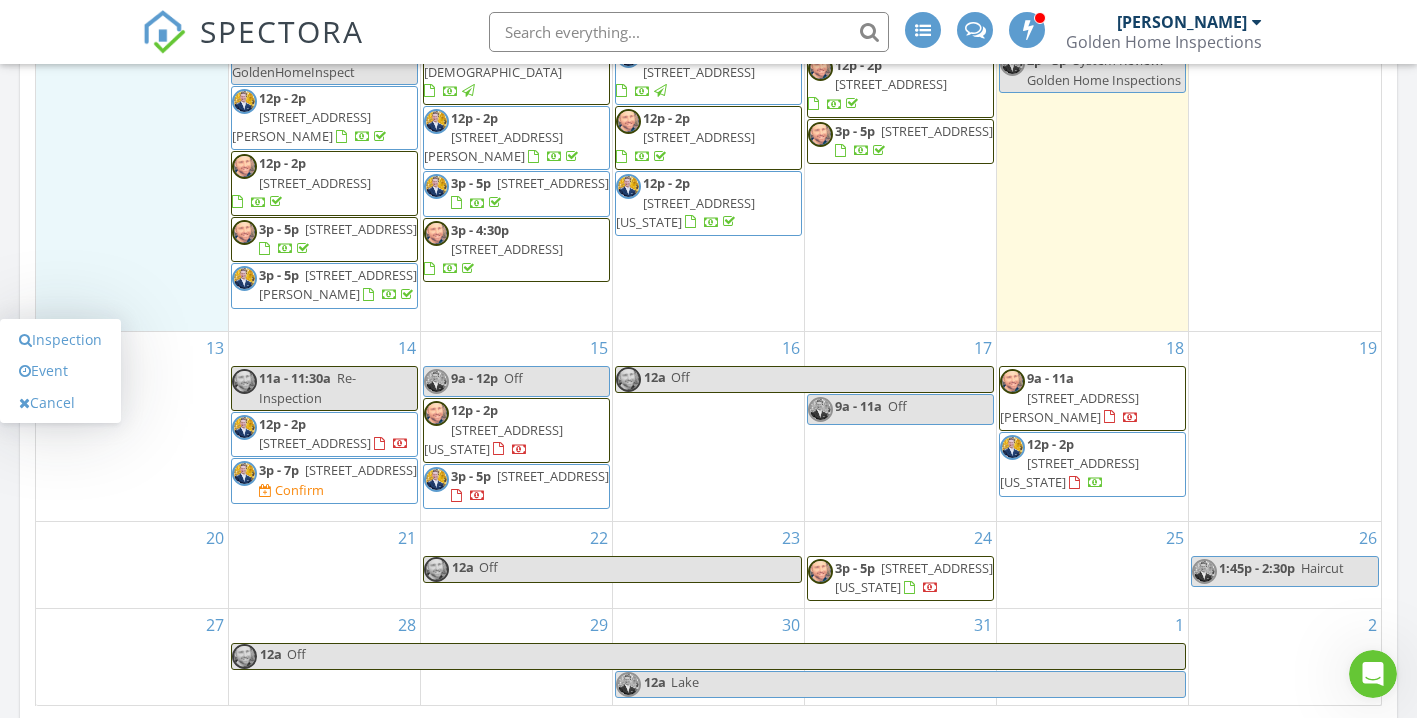 scroll, scrollTop: 1151, scrollLeft: 0, axis: vertical 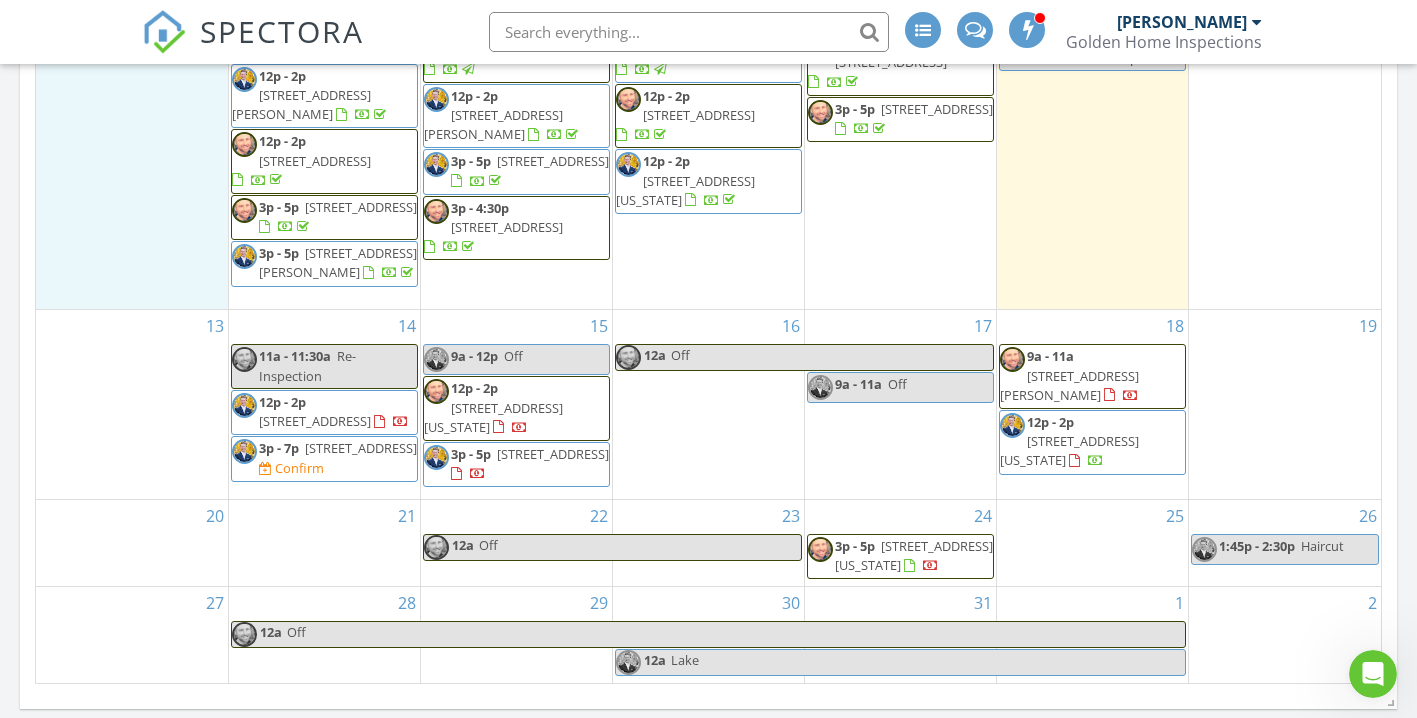 click on "3p - 7p
22005 W 74th St, Shawnee 66227
Confirm" at bounding box center [324, 458] 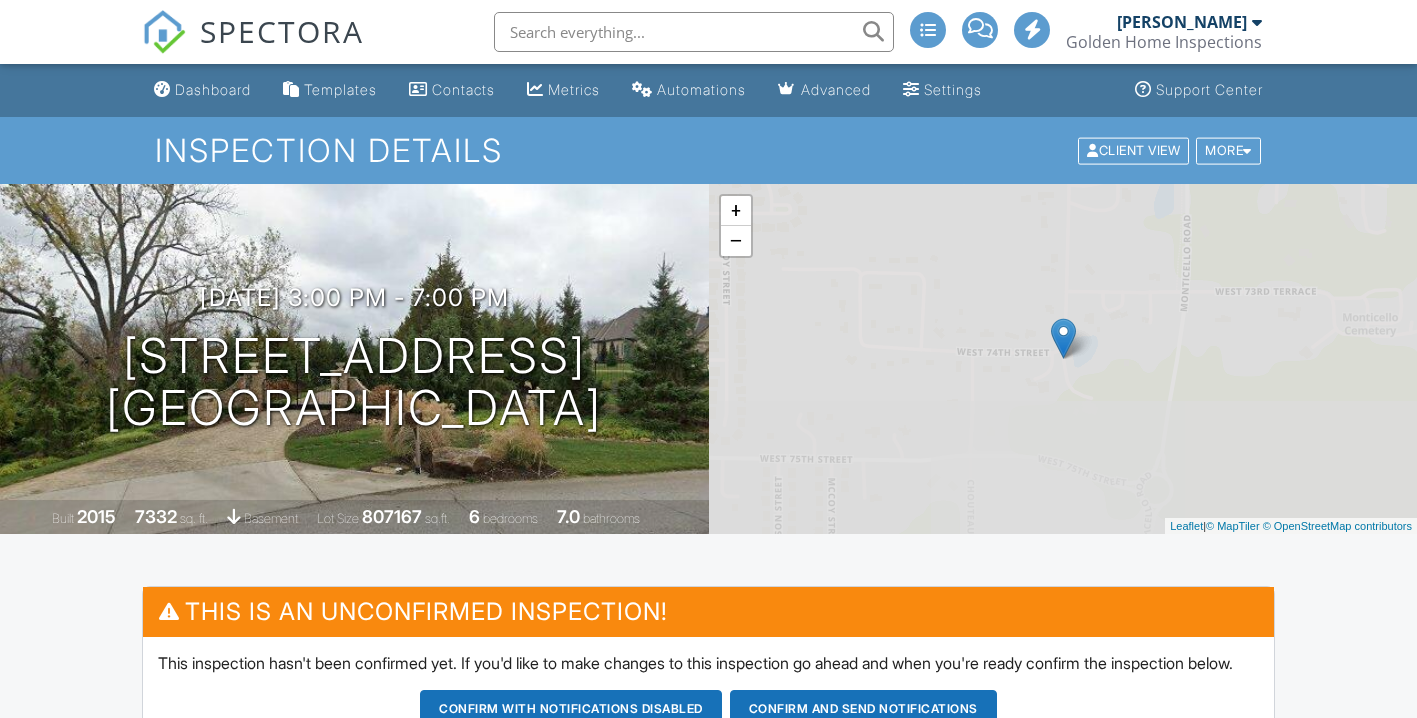 scroll, scrollTop: 0, scrollLeft: 0, axis: both 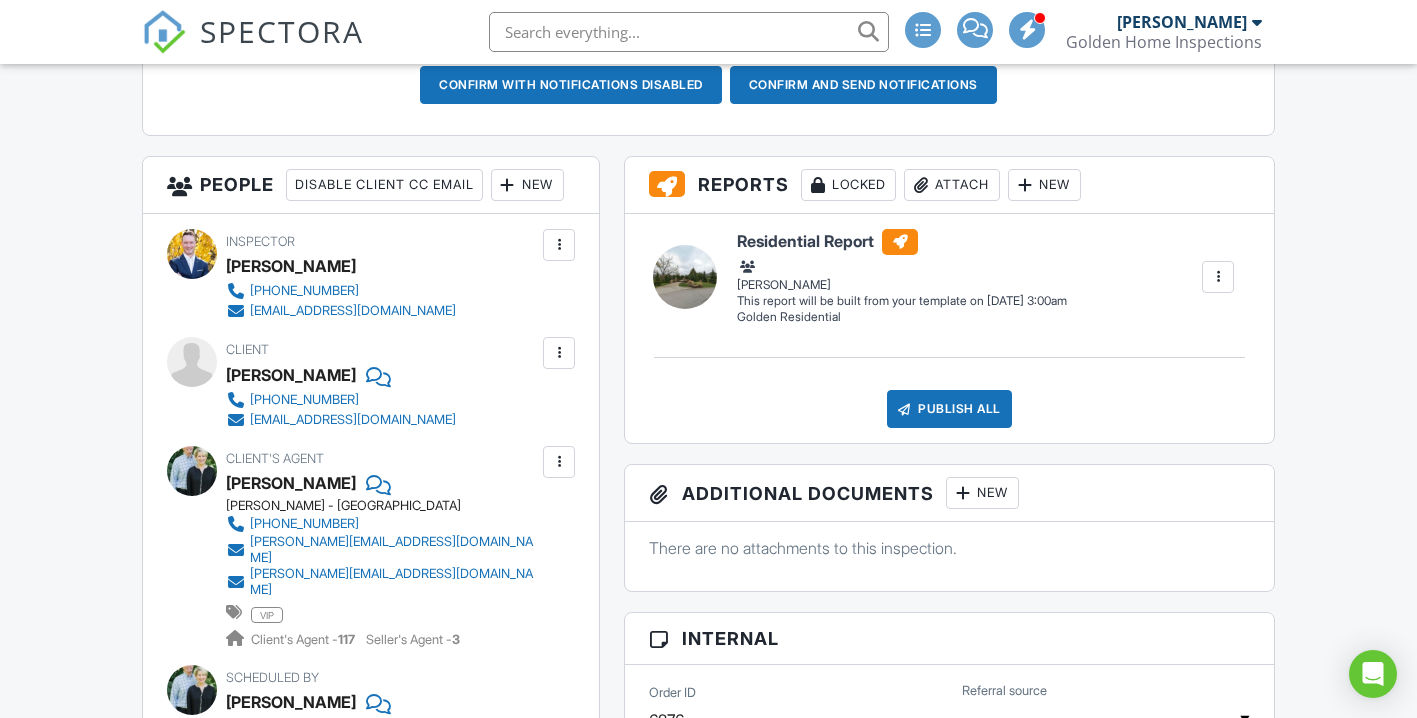 click on "New" at bounding box center [527, 185] 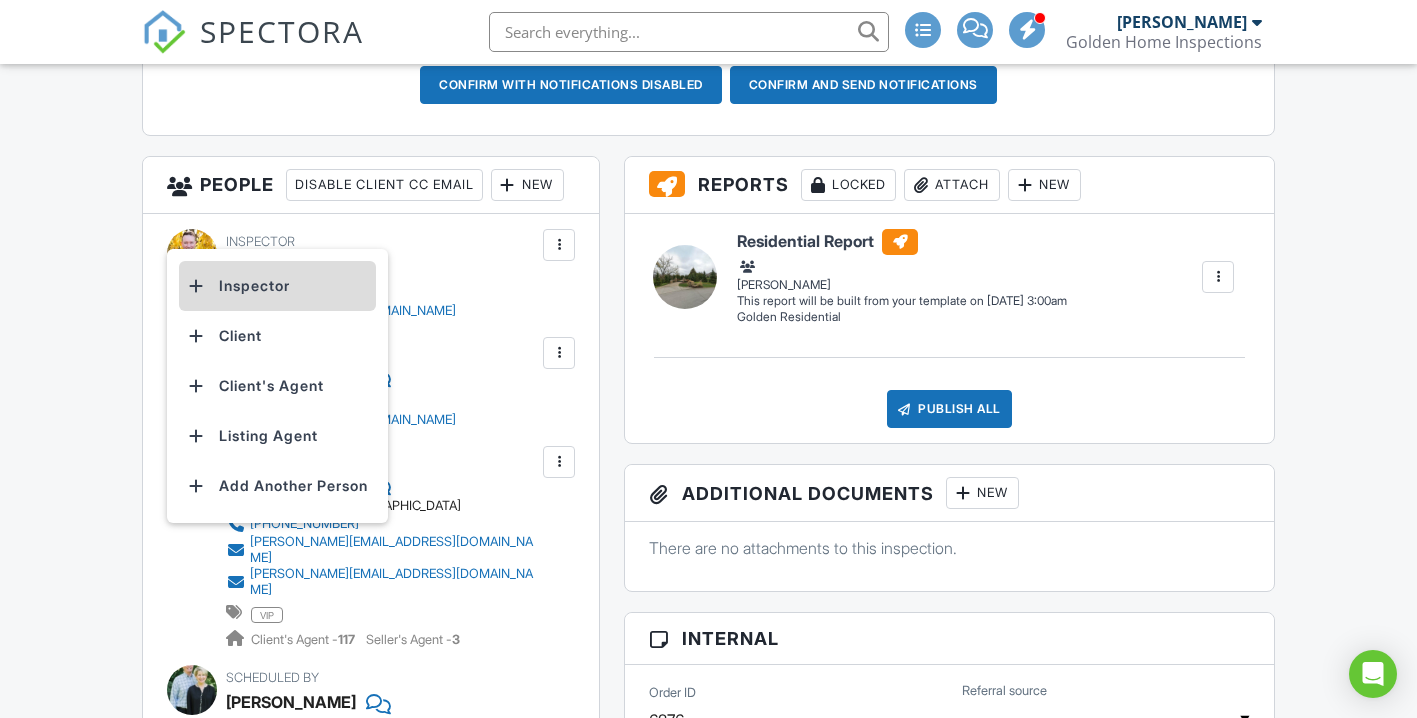 click on "Inspector" at bounding box center [277, 286] 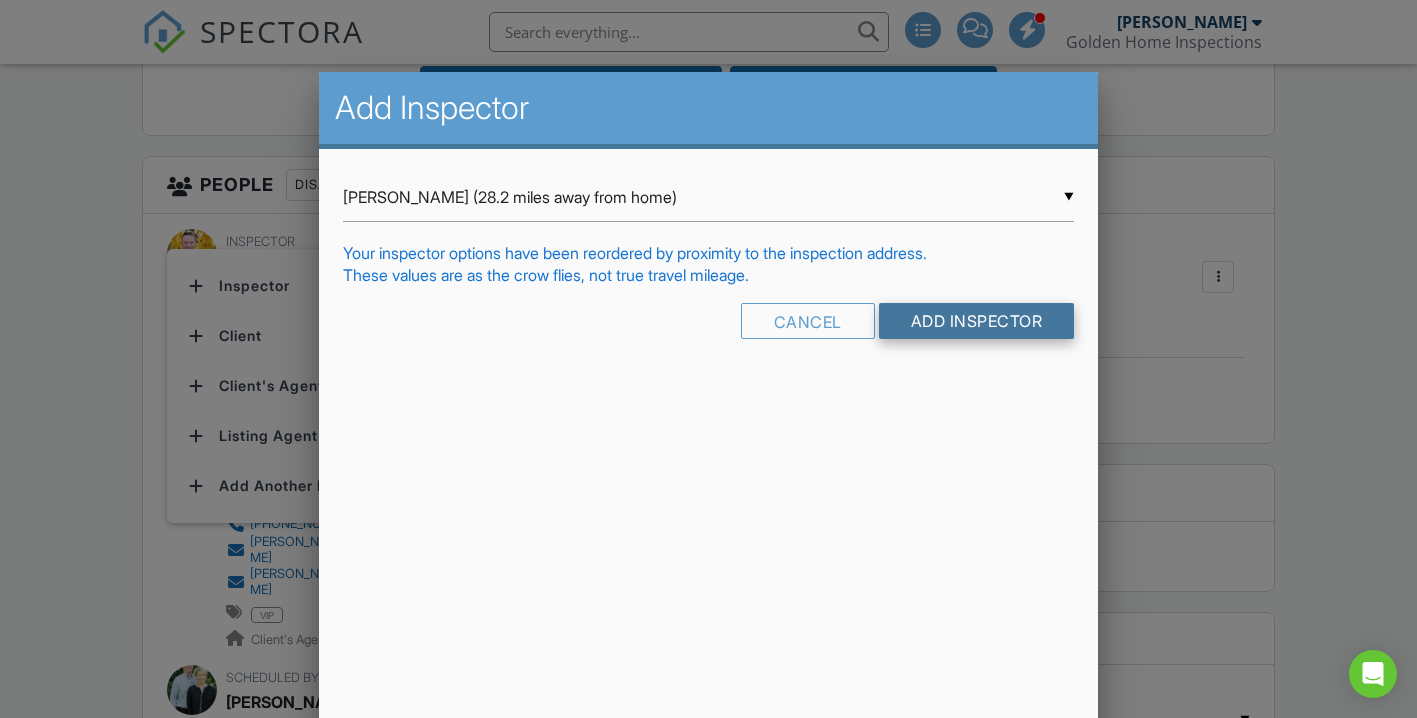 click on "Add Inspector" at bounding box center [977, 321] 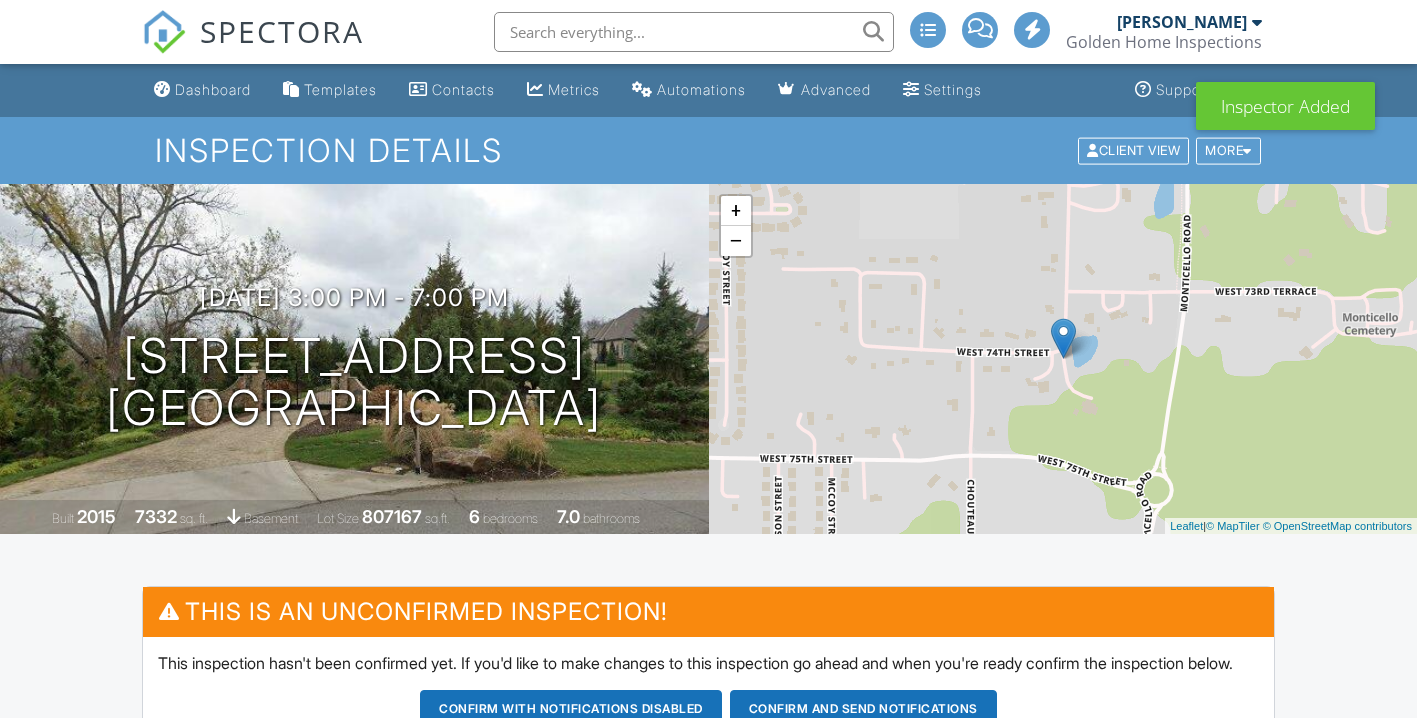 scroll, scrollTop: 0, scrollLeft: 0, axis: both 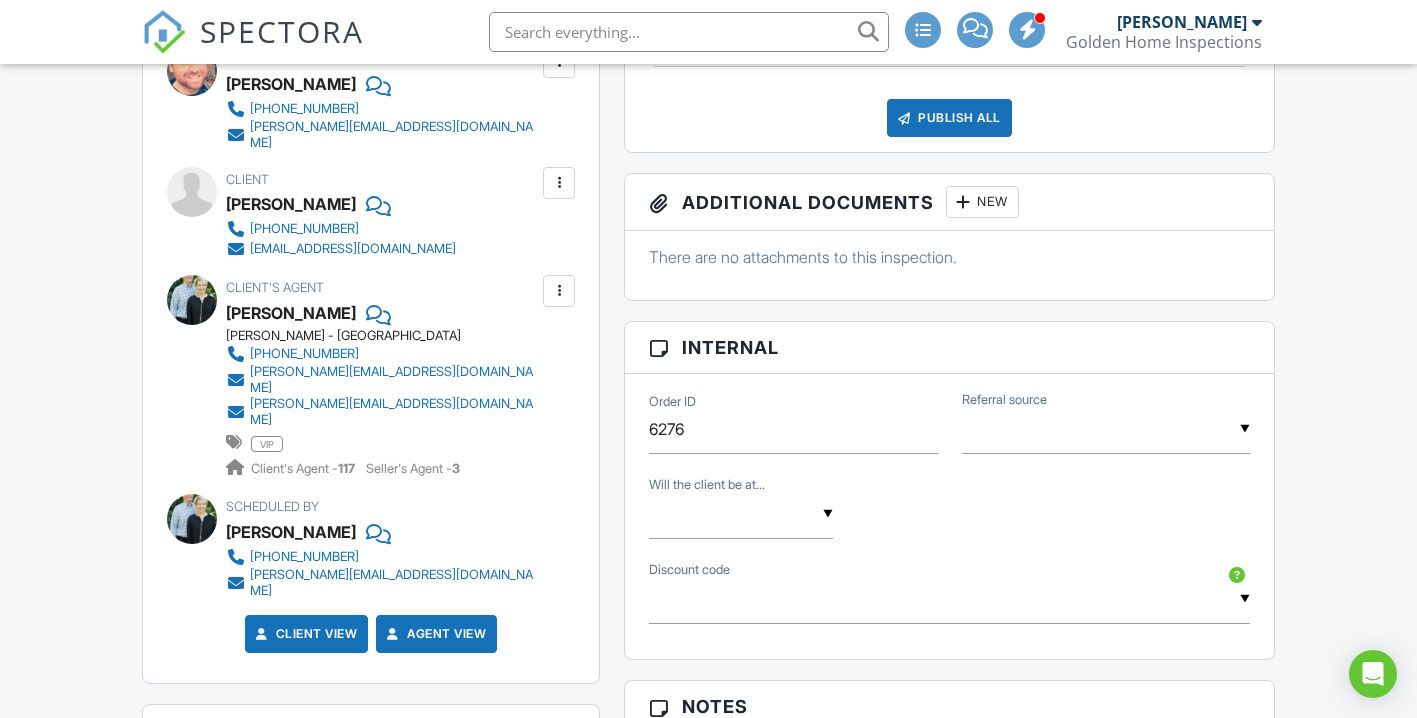 click at bounding box center (1106, 429) 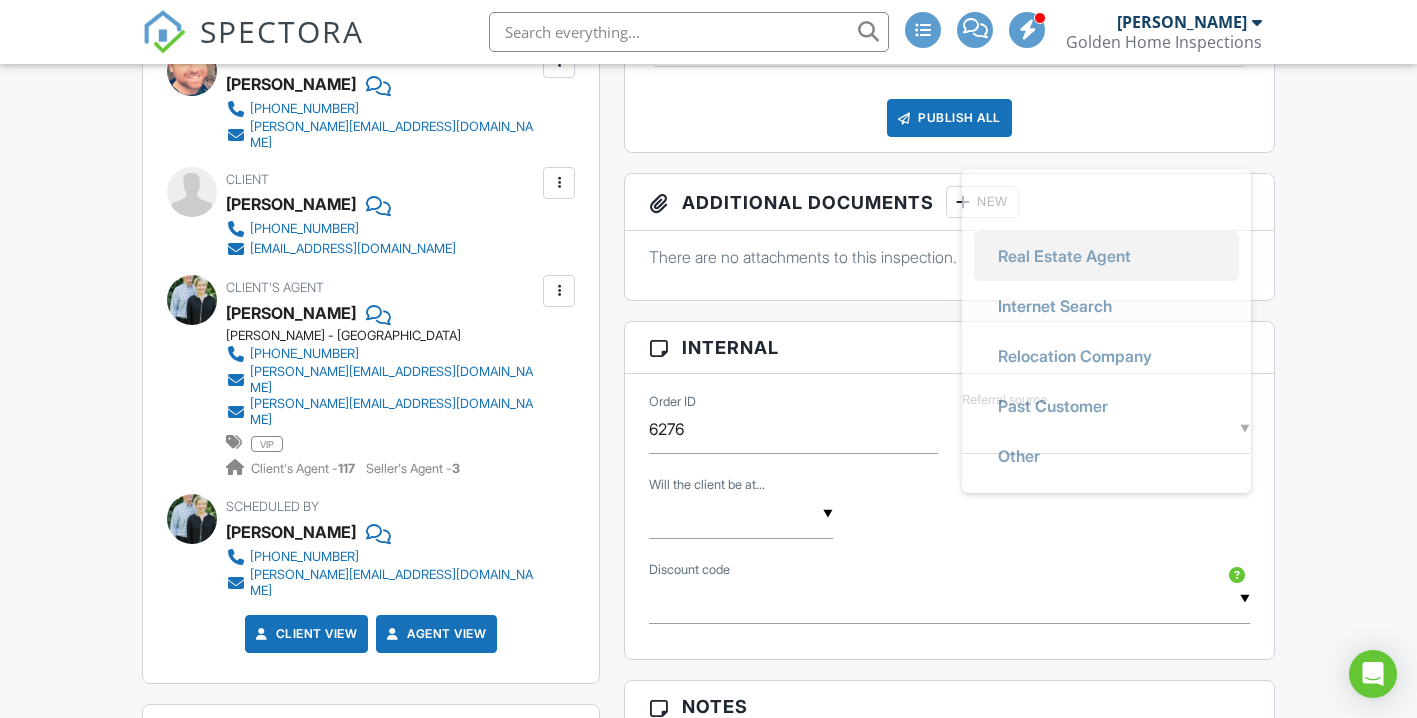 click on "Real Estate Agent" at bounding box center (1064, 256) 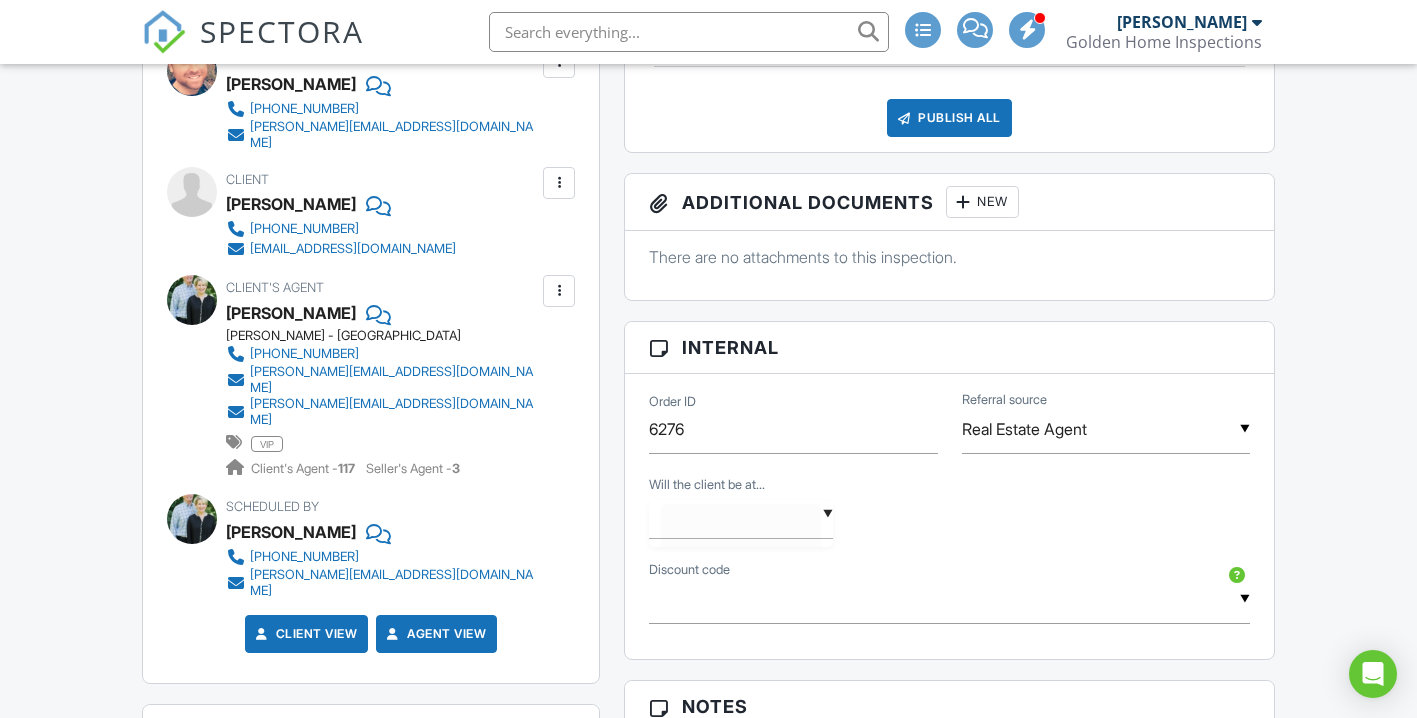 click on "▼ Yes No
Yes
No" at bounding box center [741, 514] 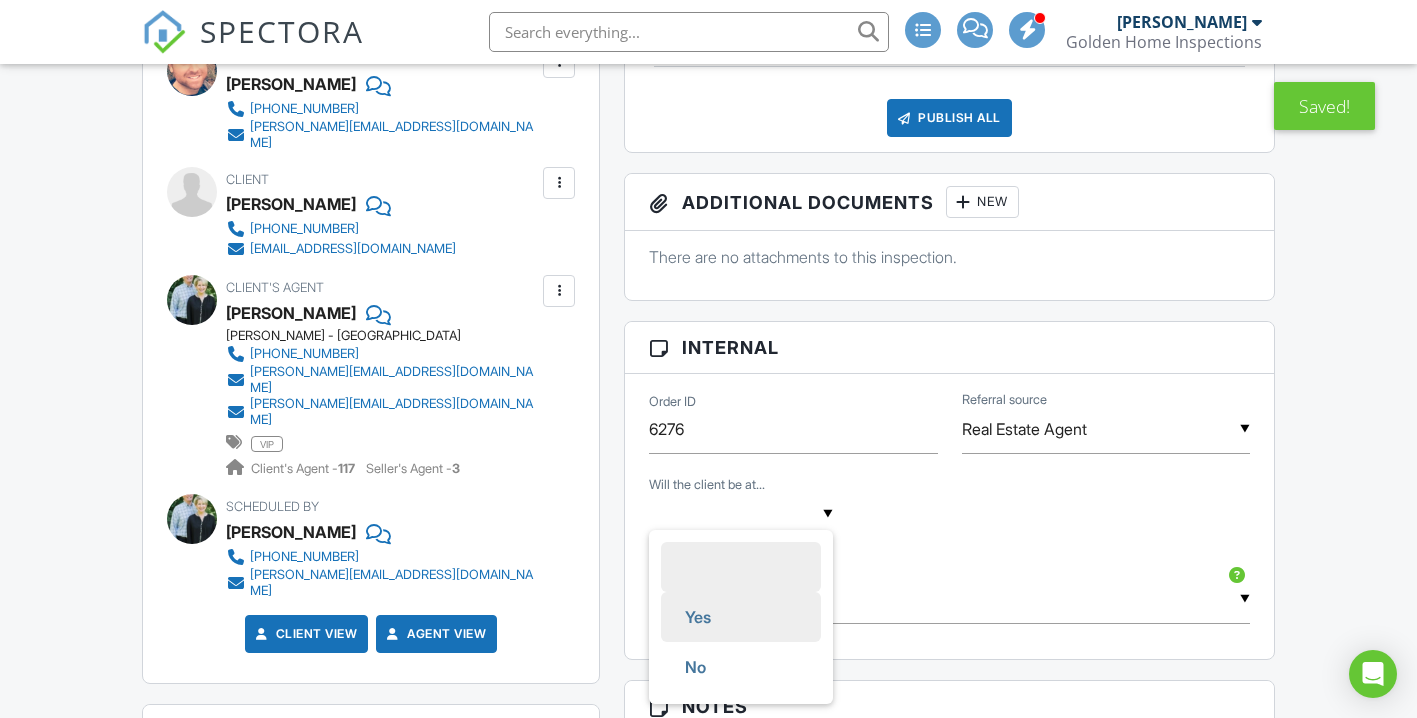 click on "Yes" at bounding box center (741, 617) 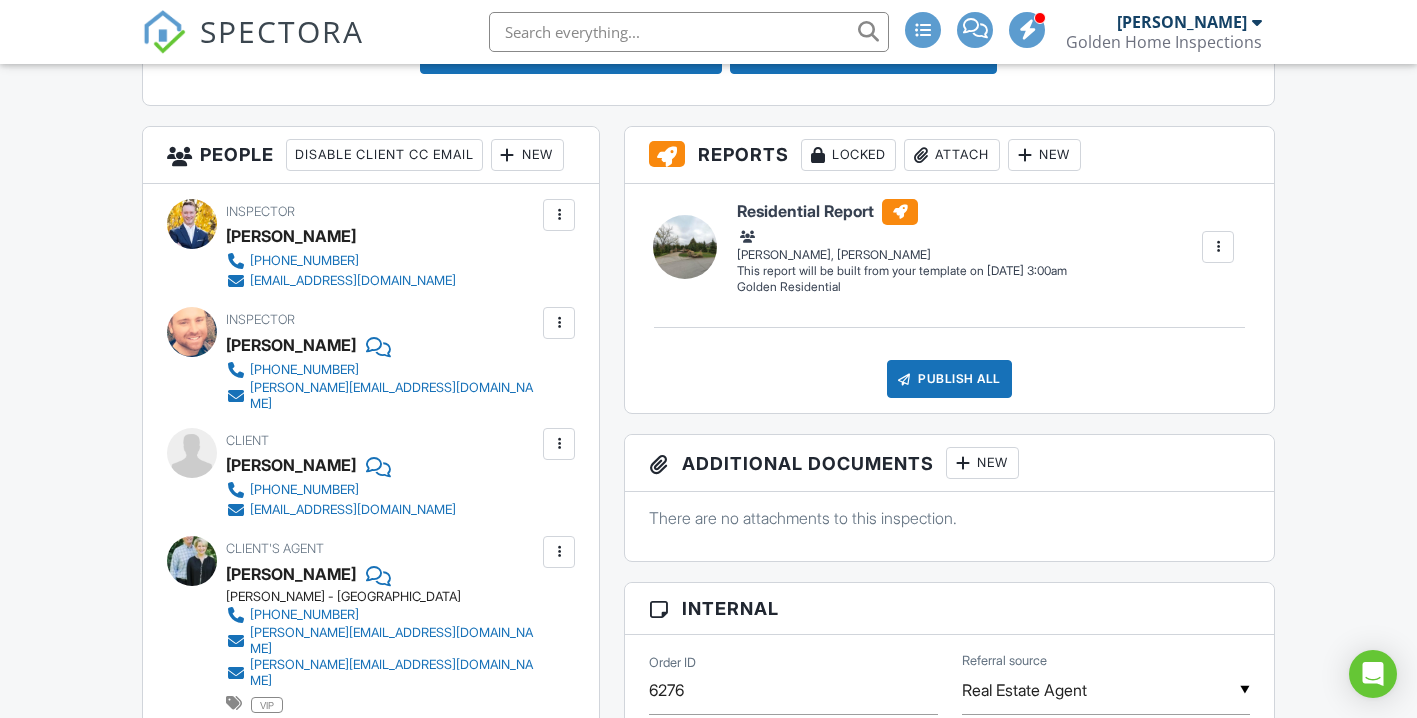 scroll, scrollTop: 651, scrollLeft: 0, axis: vertical 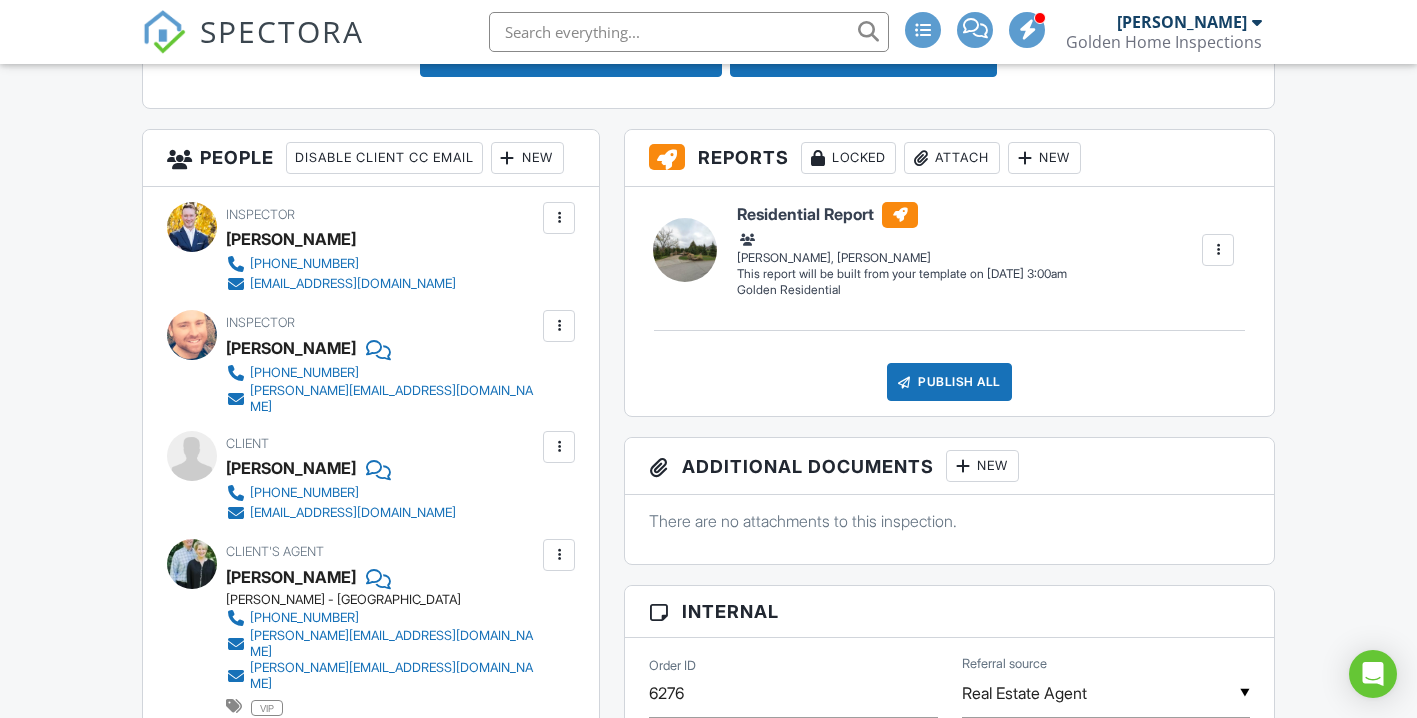 click on "New" at bounding box center (527, 158) 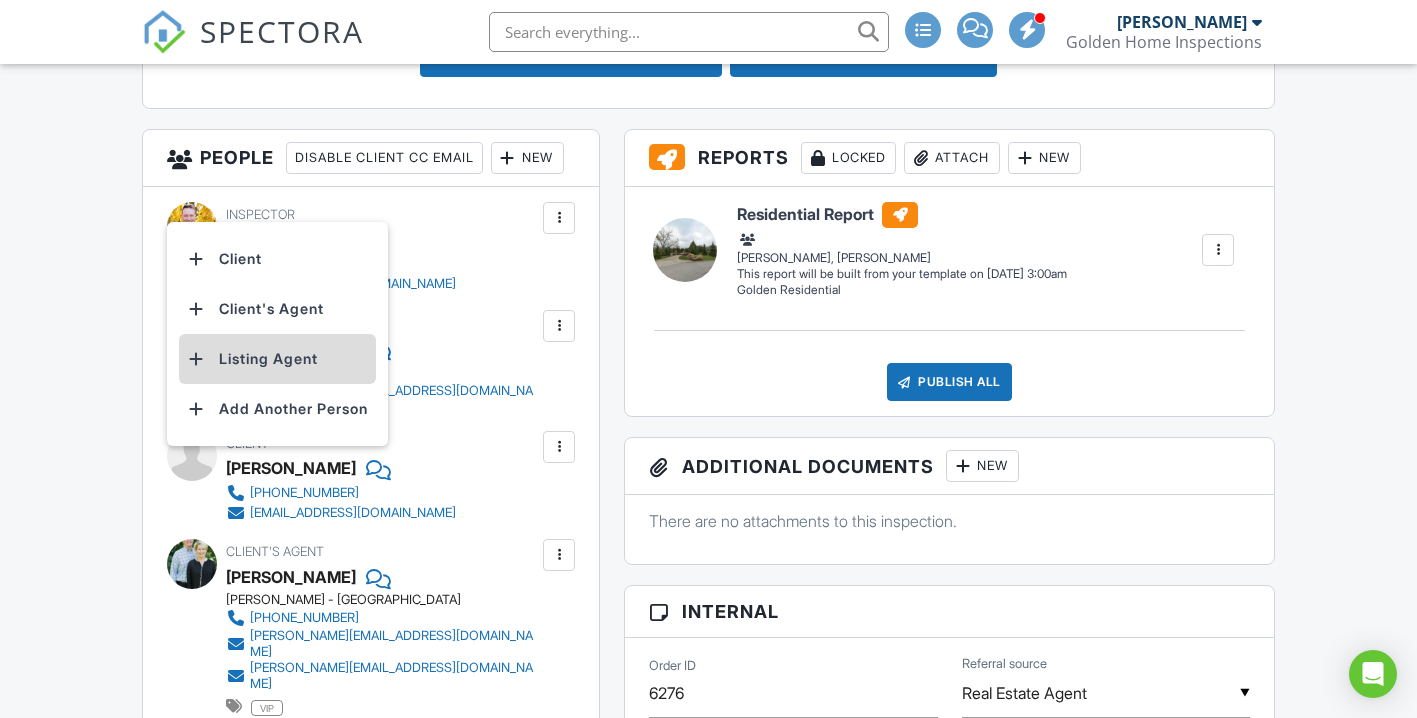 click on "Listing Agent" at bounding box center (277, 359) 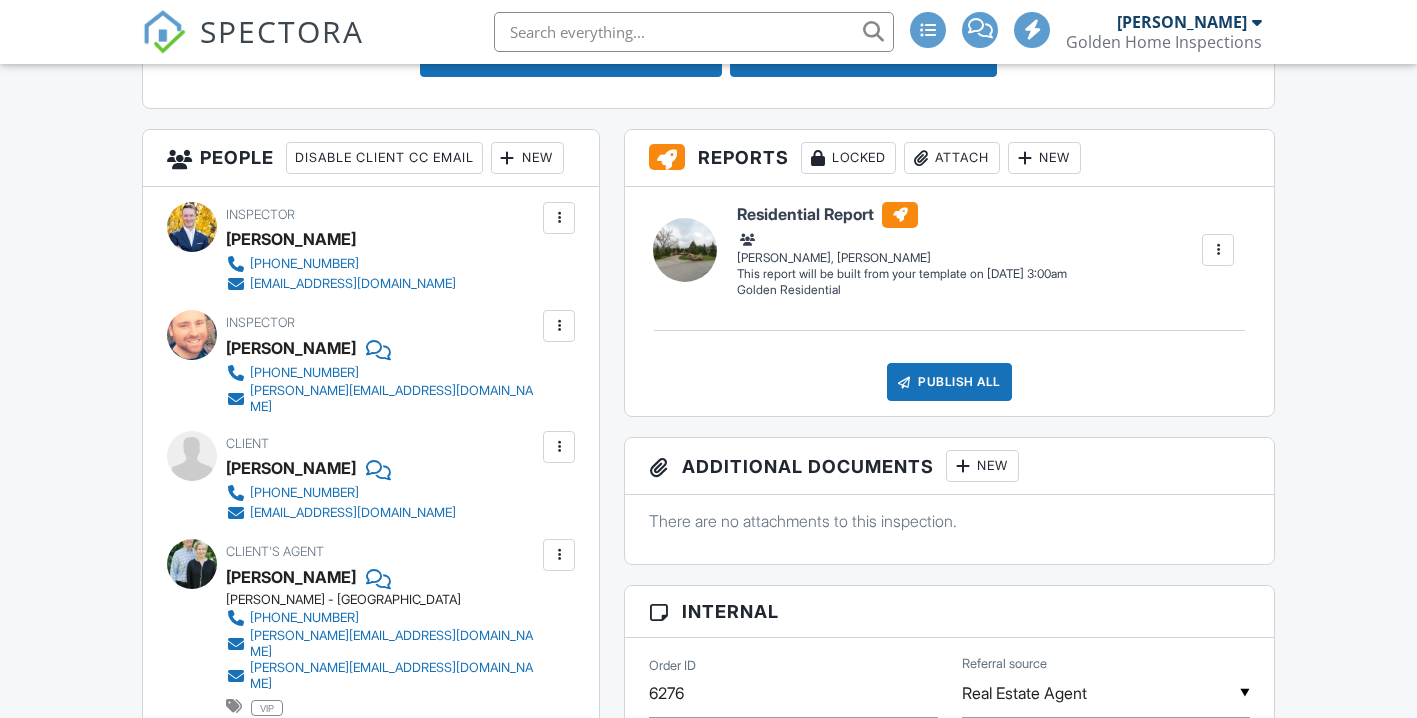 scroll, scrollTop: 937, scrollLeft: 0, axis: vertical 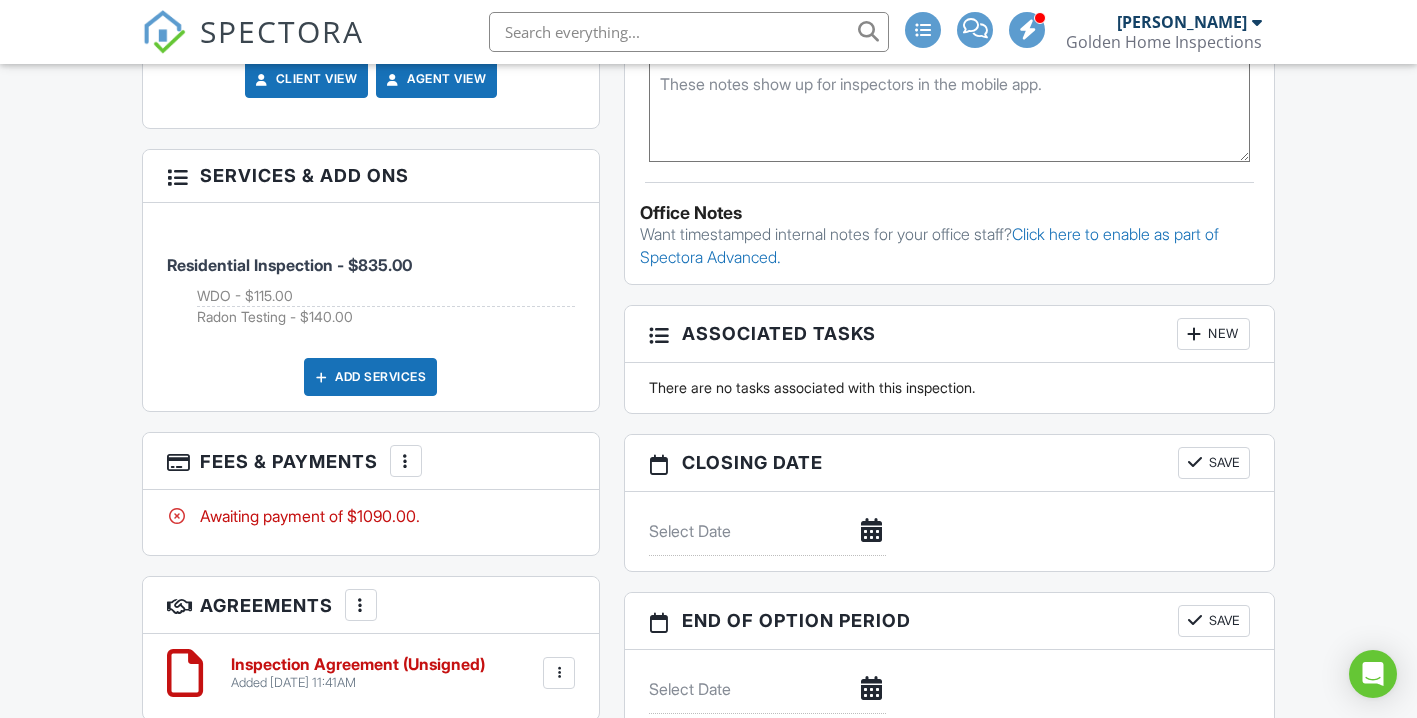 click on "Add Services" at bounding box center [370, 377] 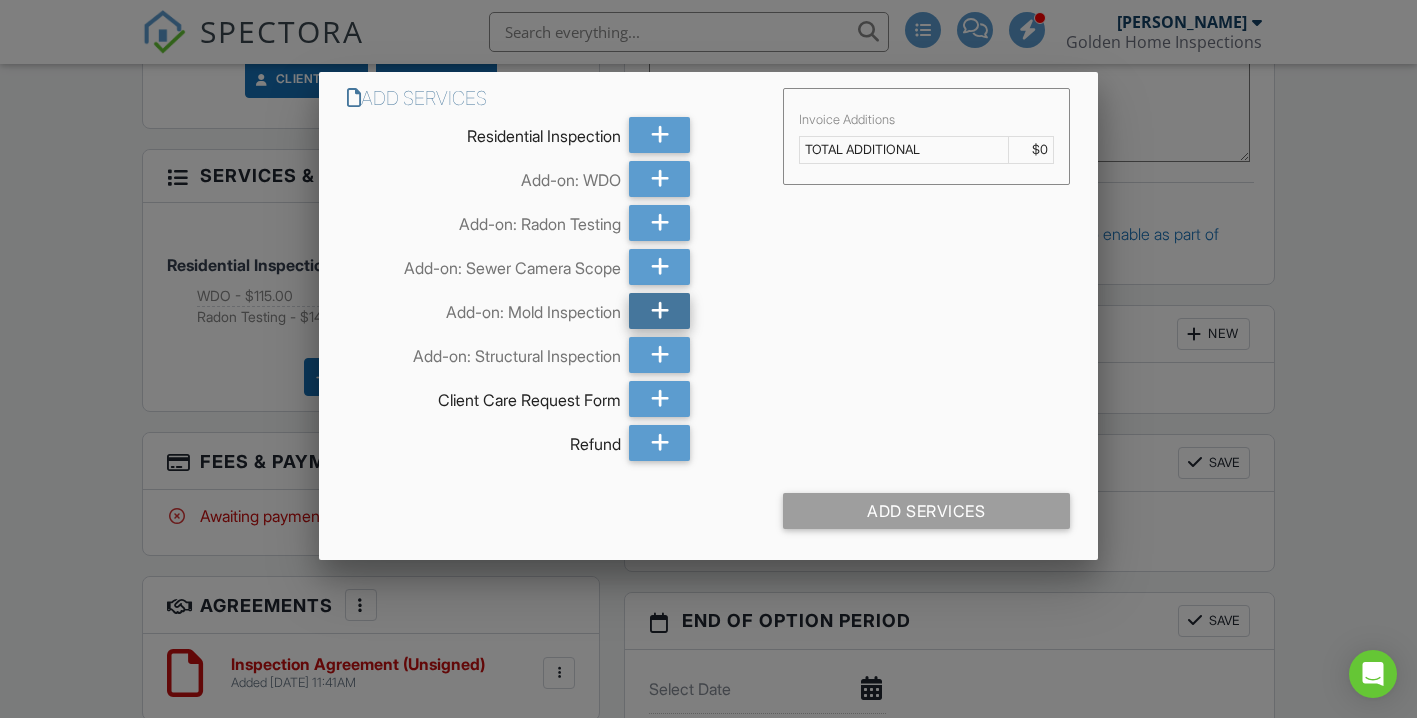 click at bounding box center [659, 311] 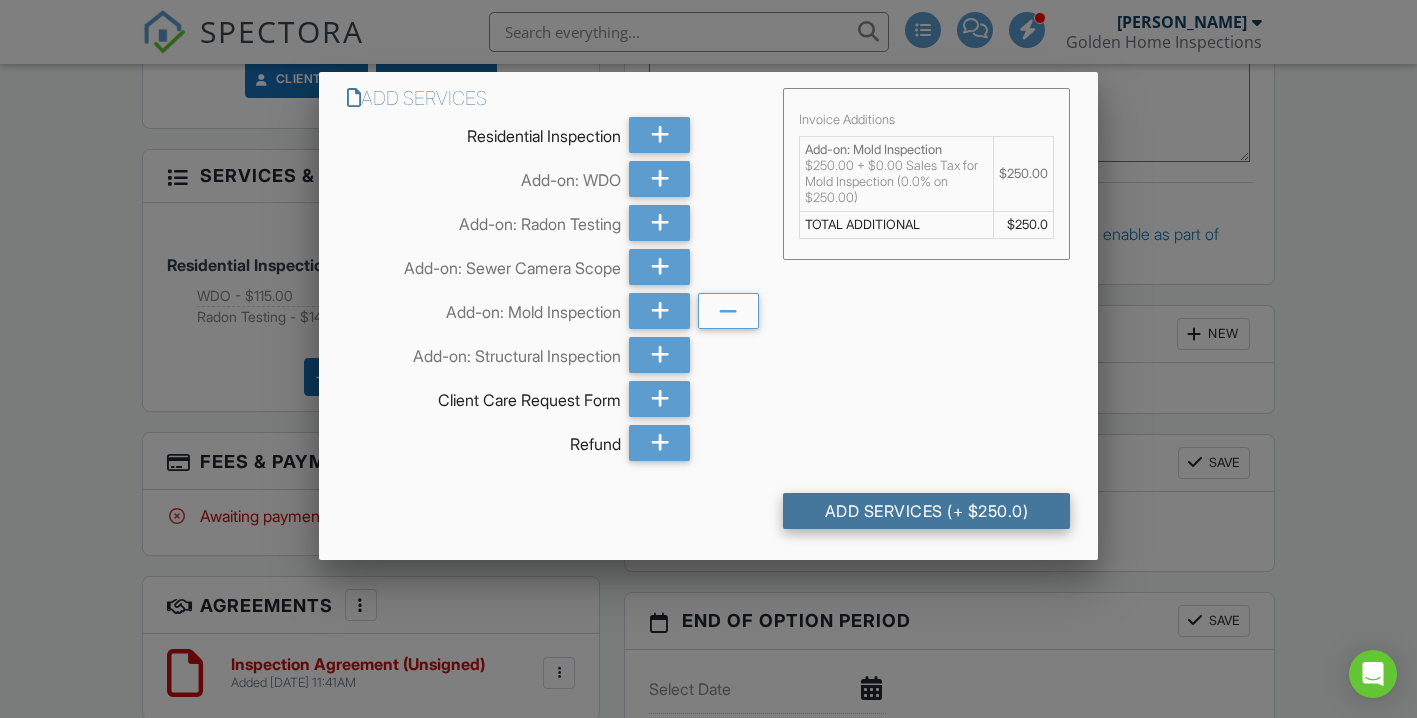 click on "Add Services
(+ $250.0)" at bounding box center [926, 511] 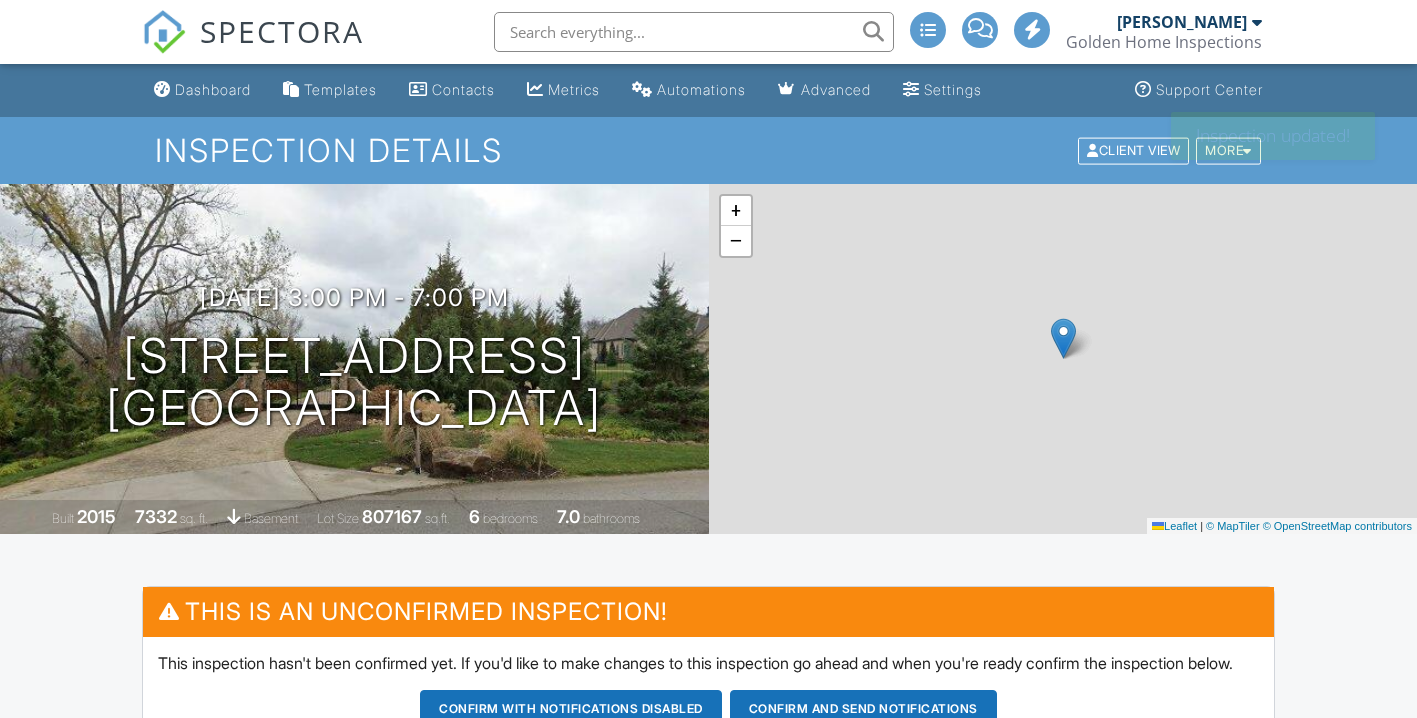 scroll, scrollTop: 0, scrollLeft: 0, axis: both 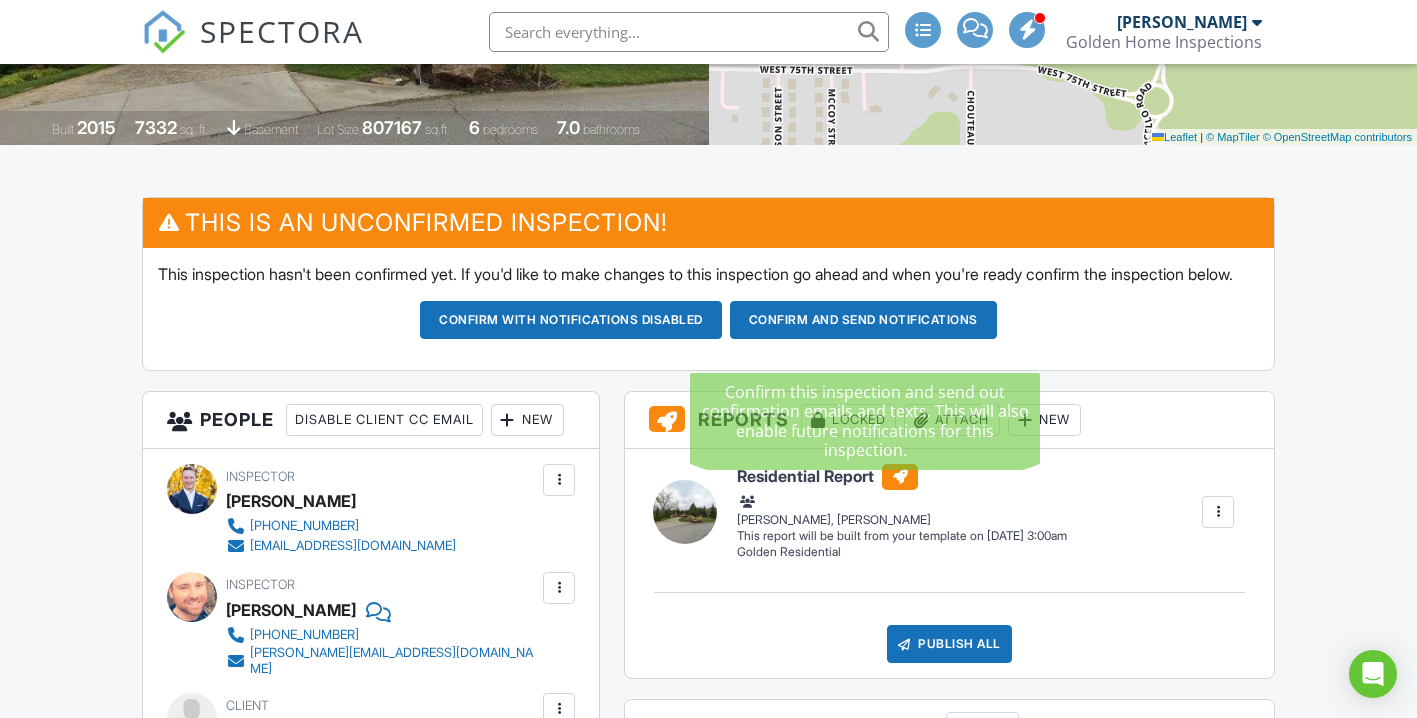 click on "Confirm and send notifications" at bounding box center (571, 320) 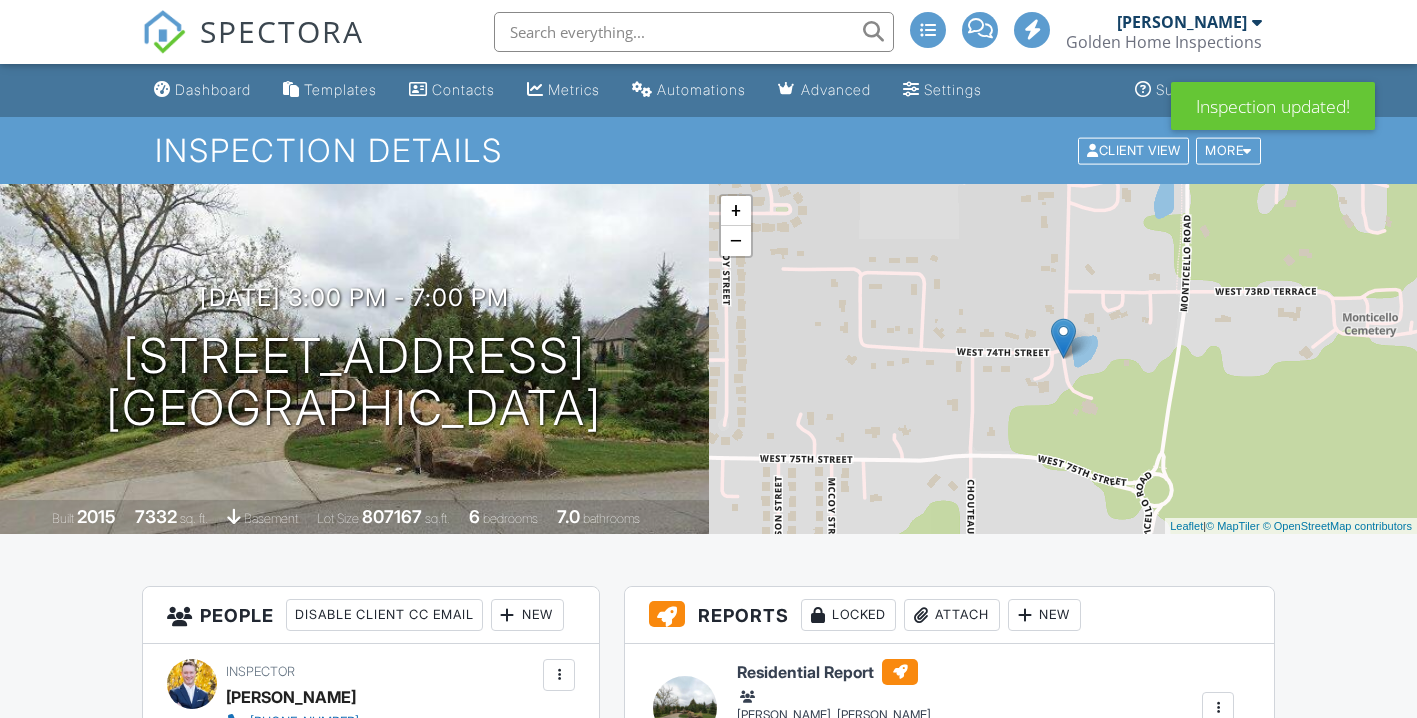 scroll, scrollTop: 0, scrollLeft: 0, axis: both 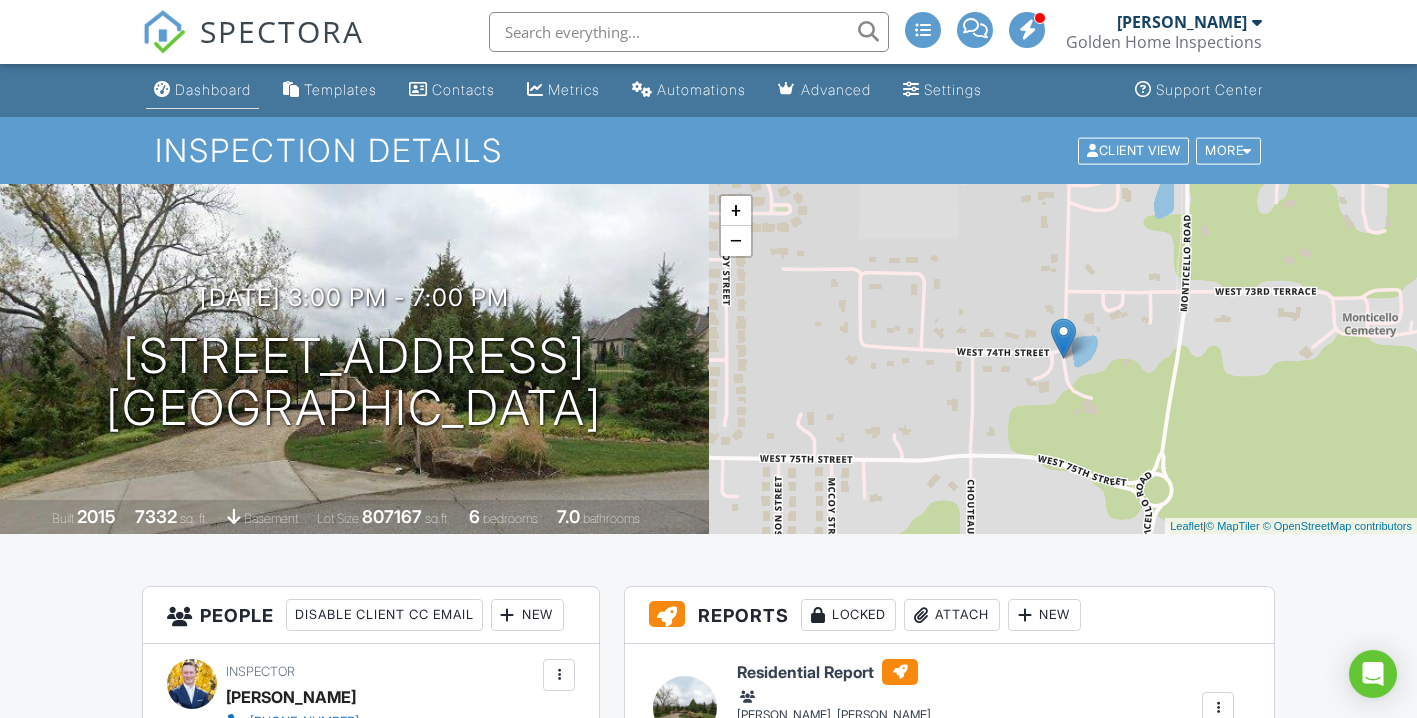 click on "Dashboard" at bounding box center [202, 90] 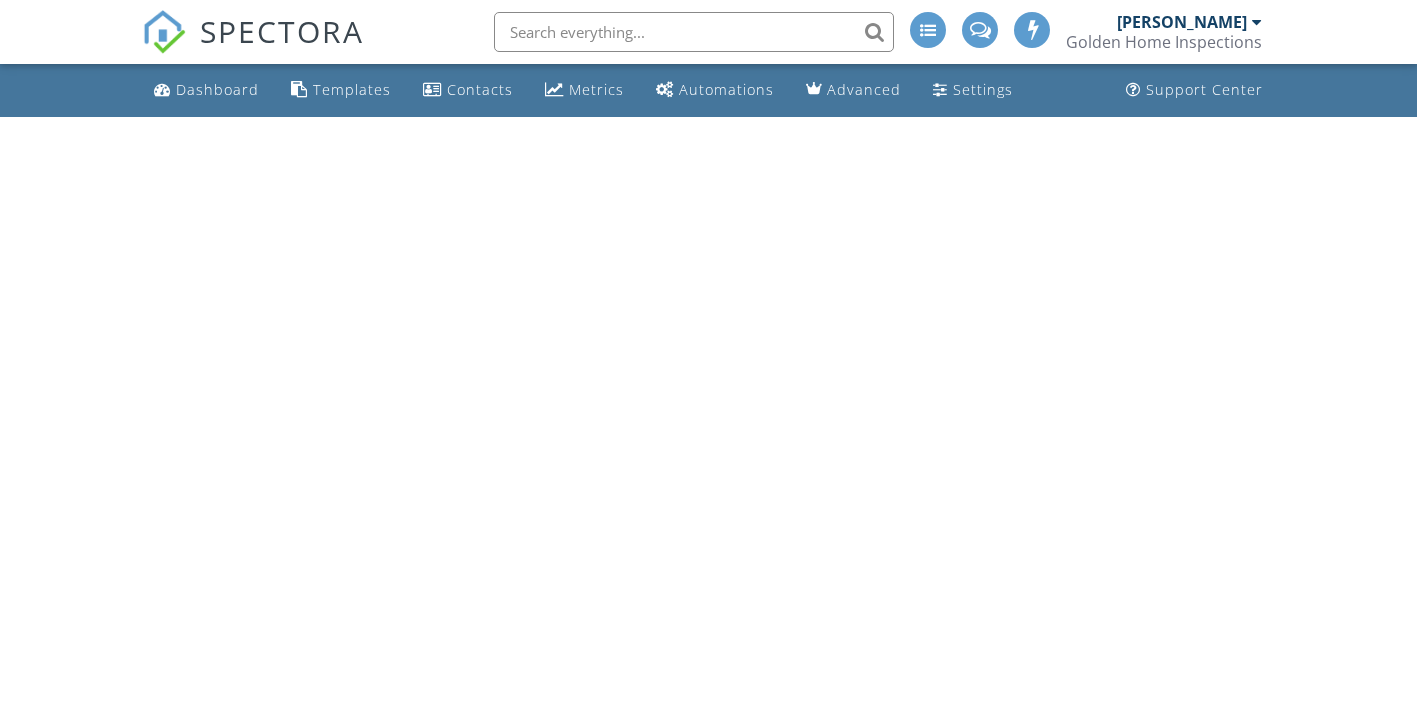 scroll, scrollTop: 0, scrollLeft: 0, axis: both 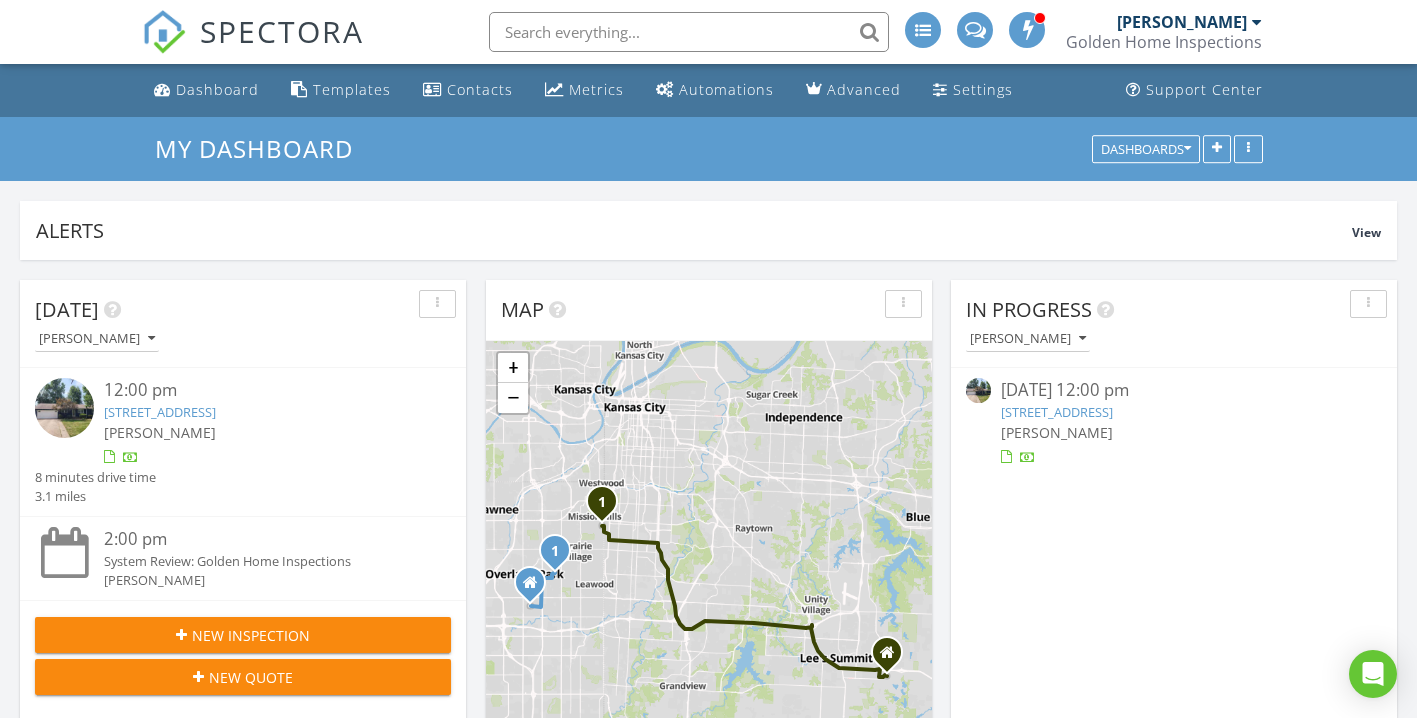 click at bounding box center (689, 32) 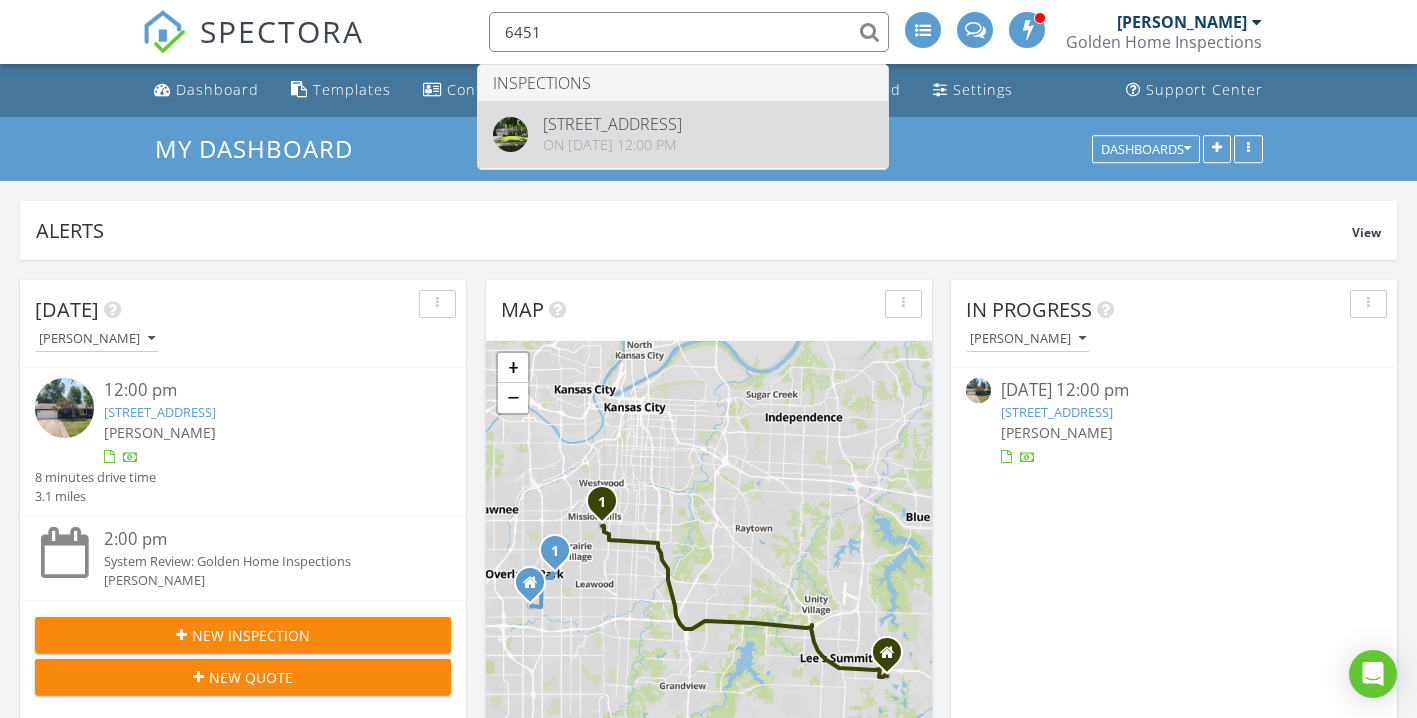 type on "6451" 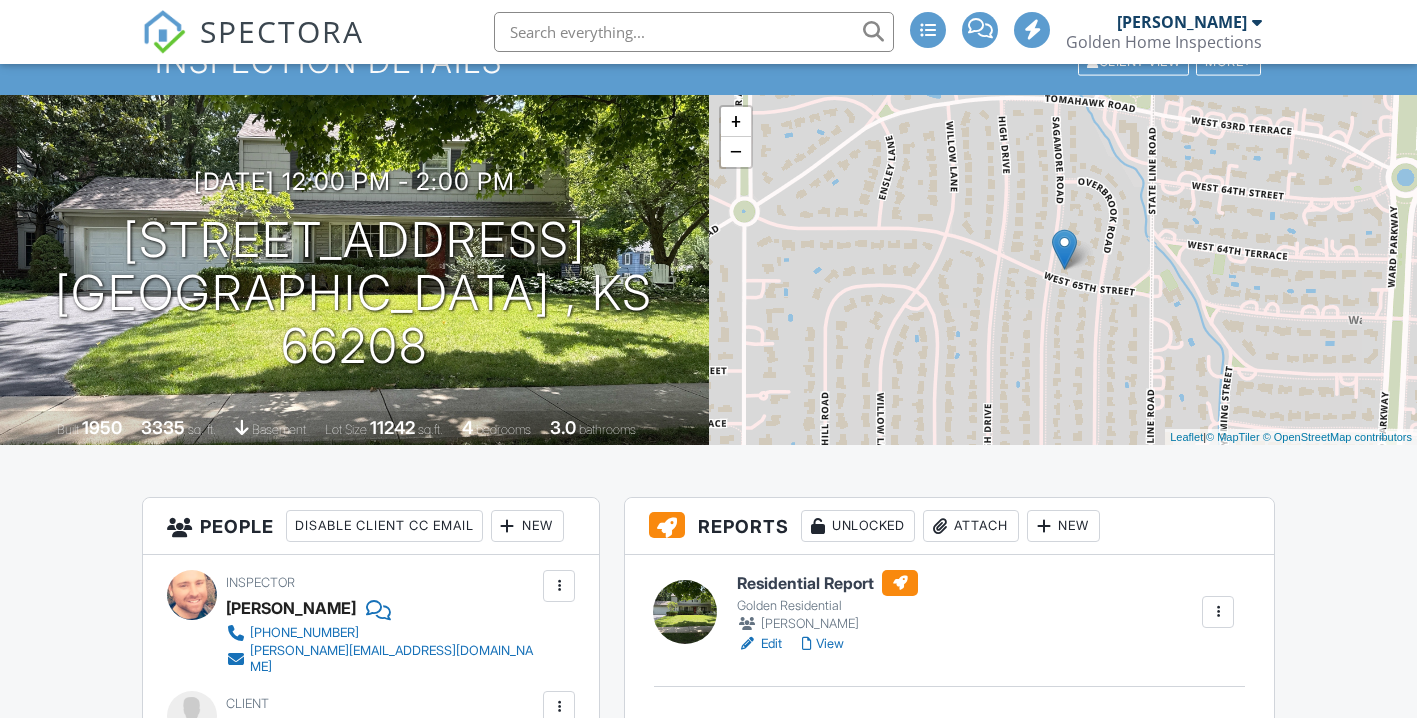 scroll, scrollTop: 0, scrollLeft: 0, axis: both 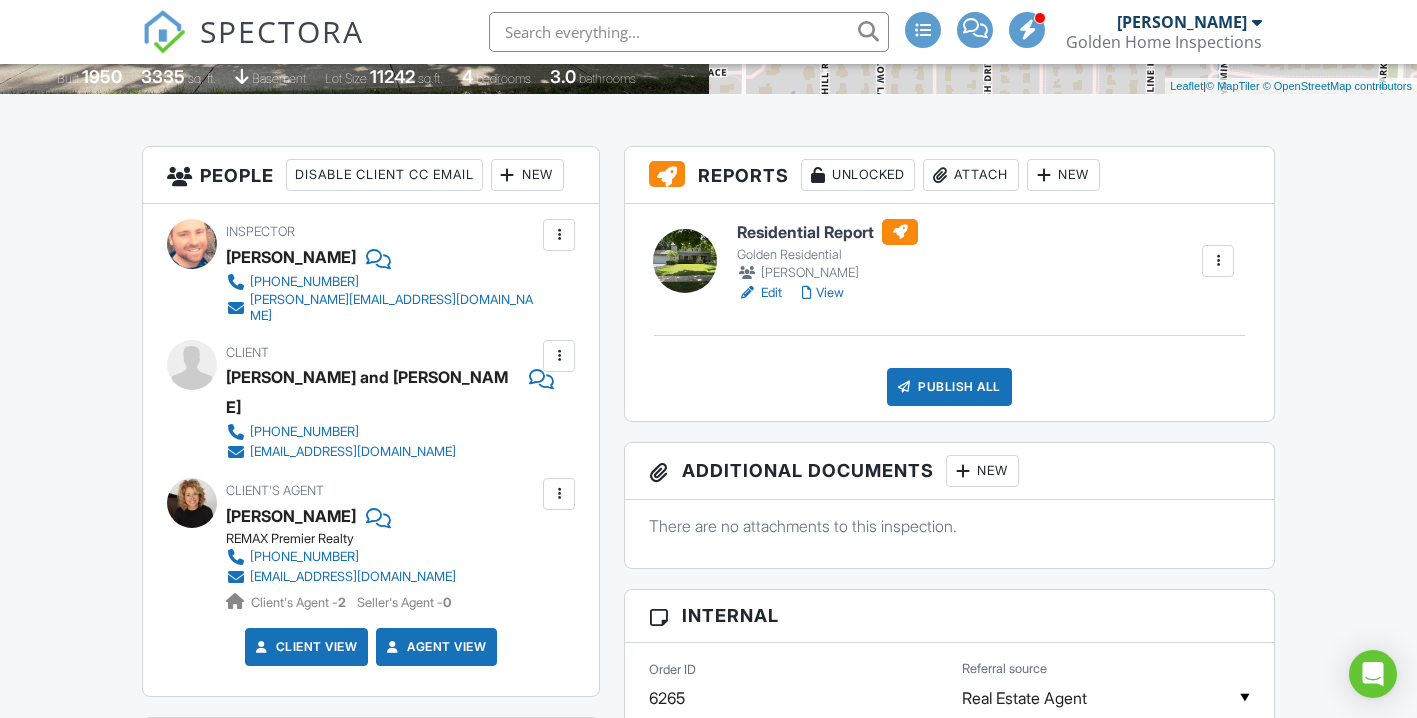 click on "Attach" at bounding box center [971, 175] 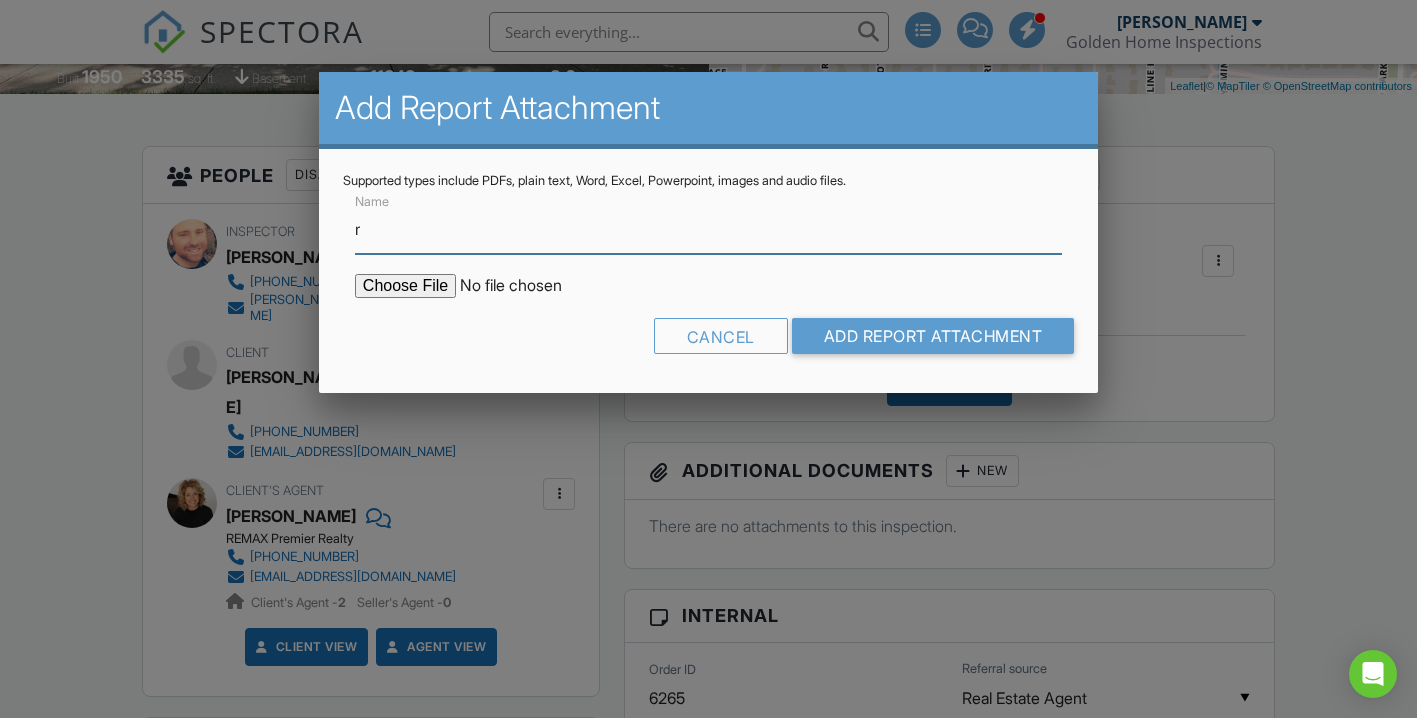 type on "Radon Results" 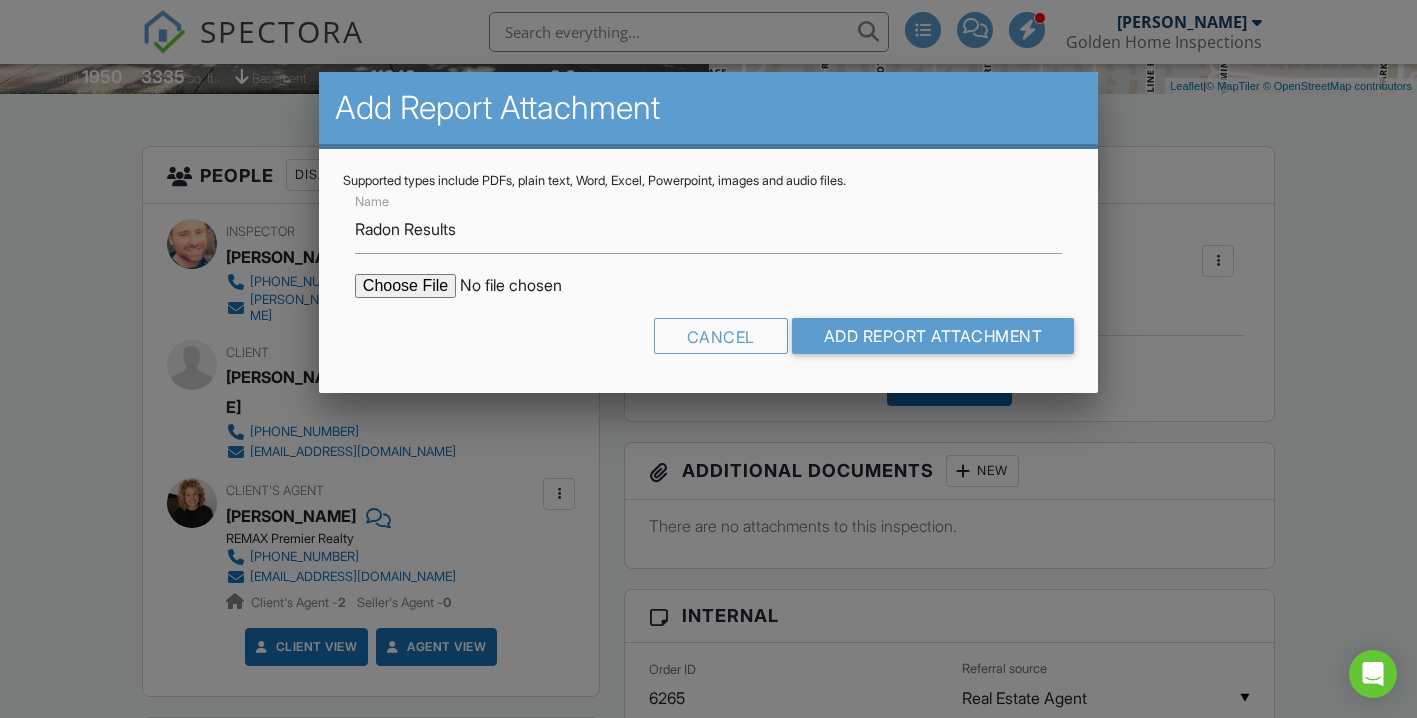 click at bounding box center [525, 286] 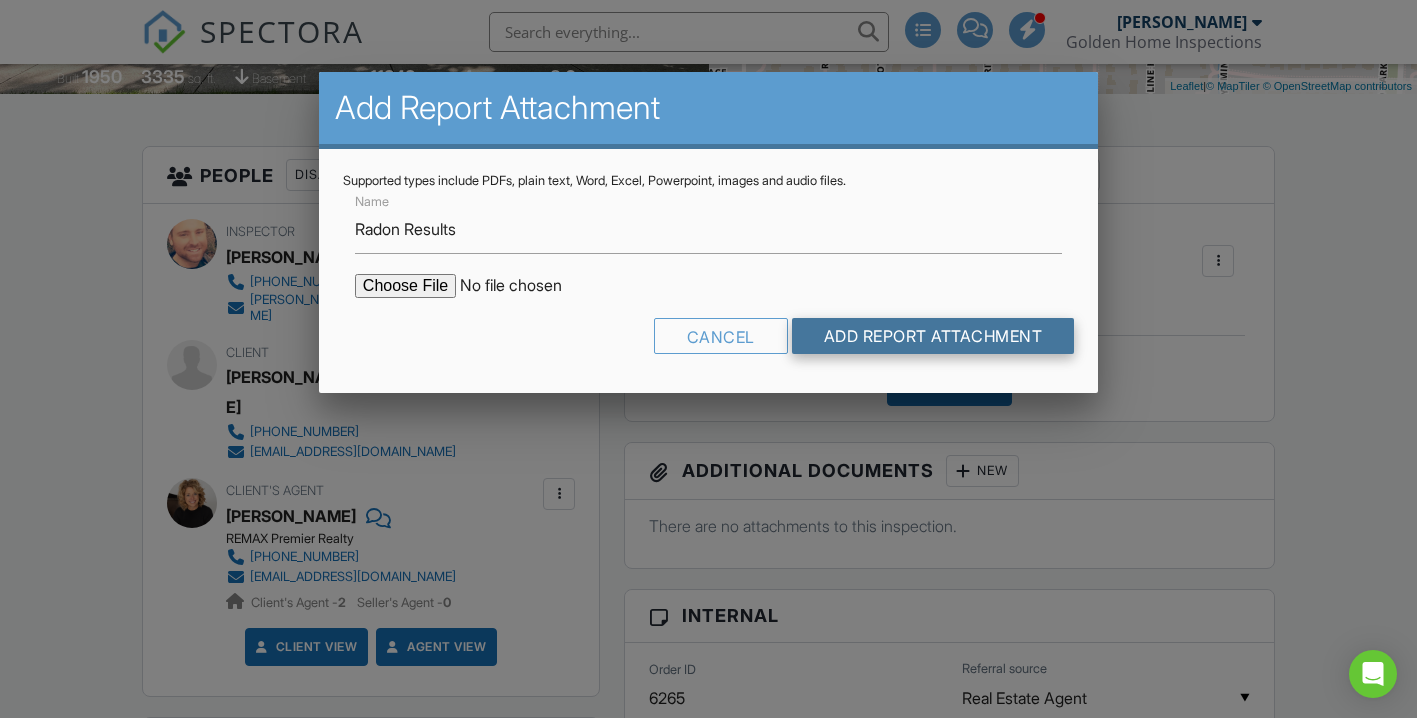 click on "Add Report Attachment" at bounding box center [933, 336] 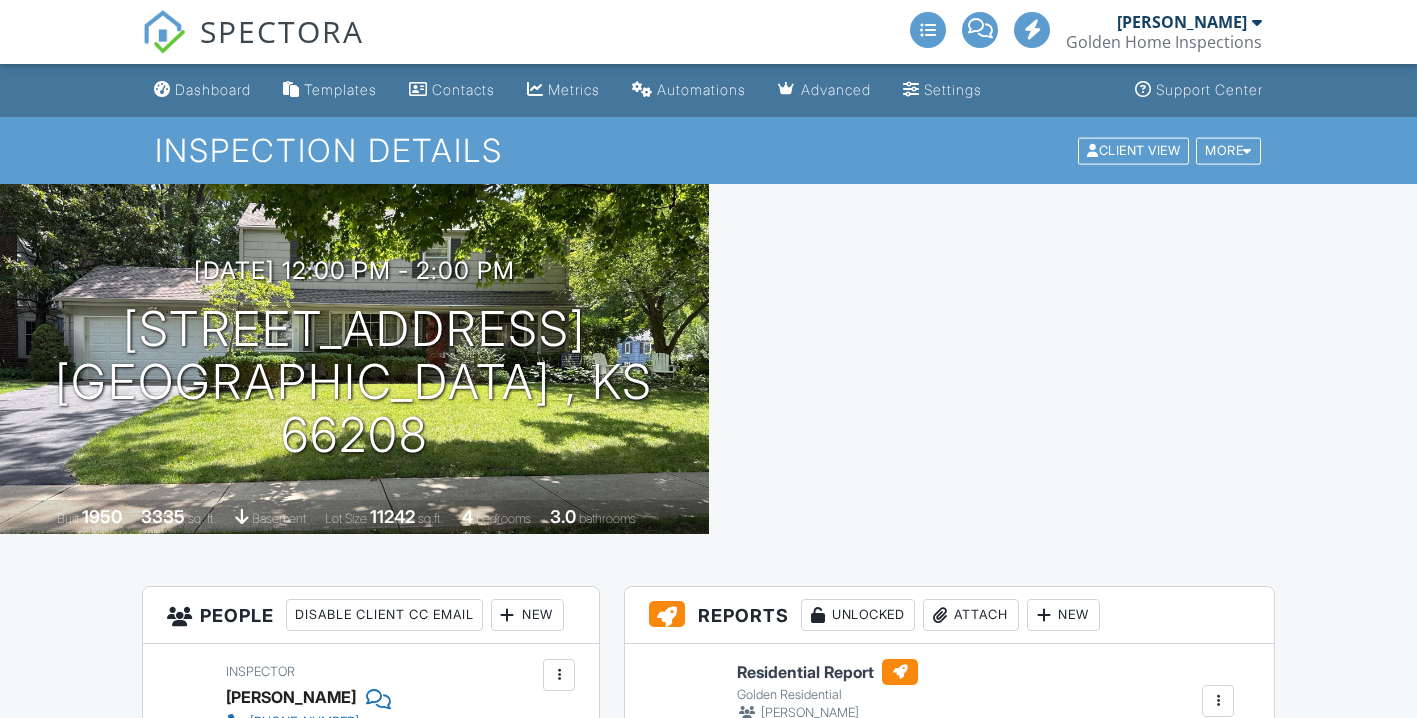 scroll, scrollTop: 0, scrollLeft: 0, axis: both 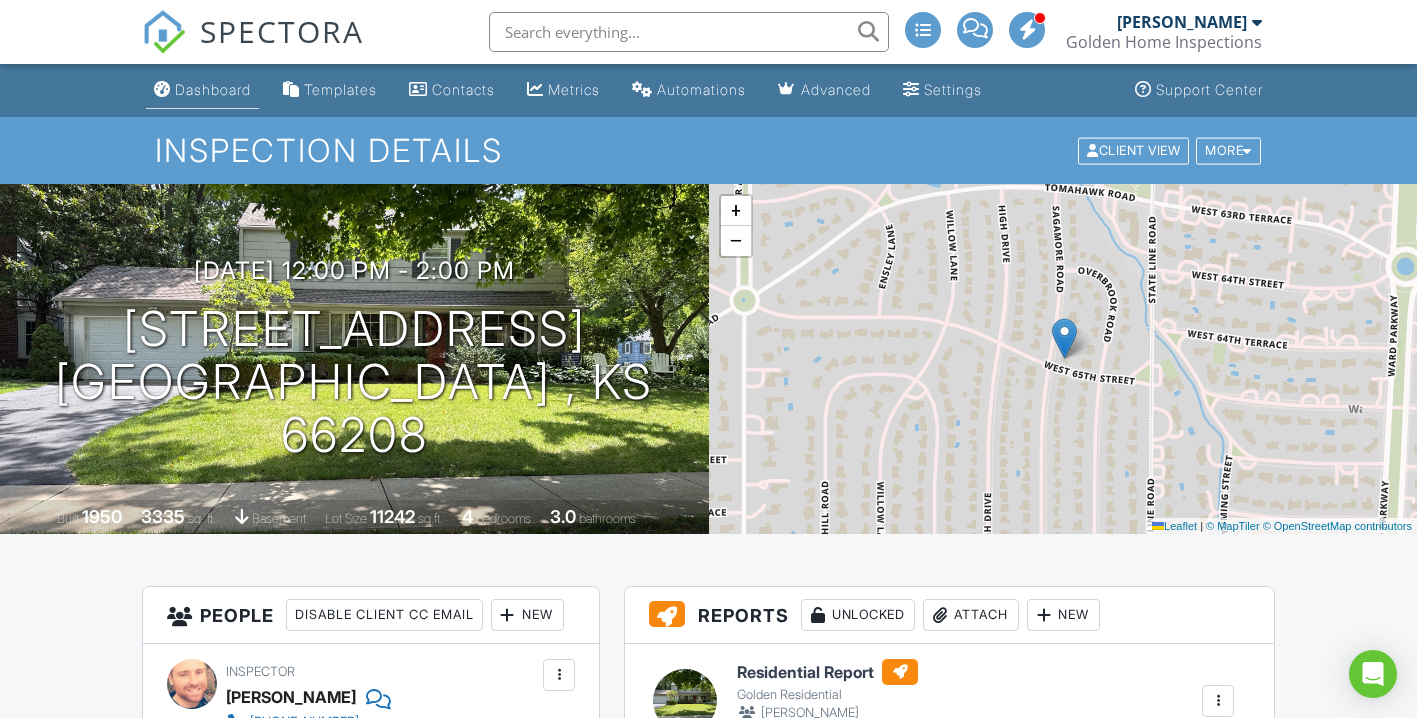 click on "Dashboard" at bounding box center [213, 89] 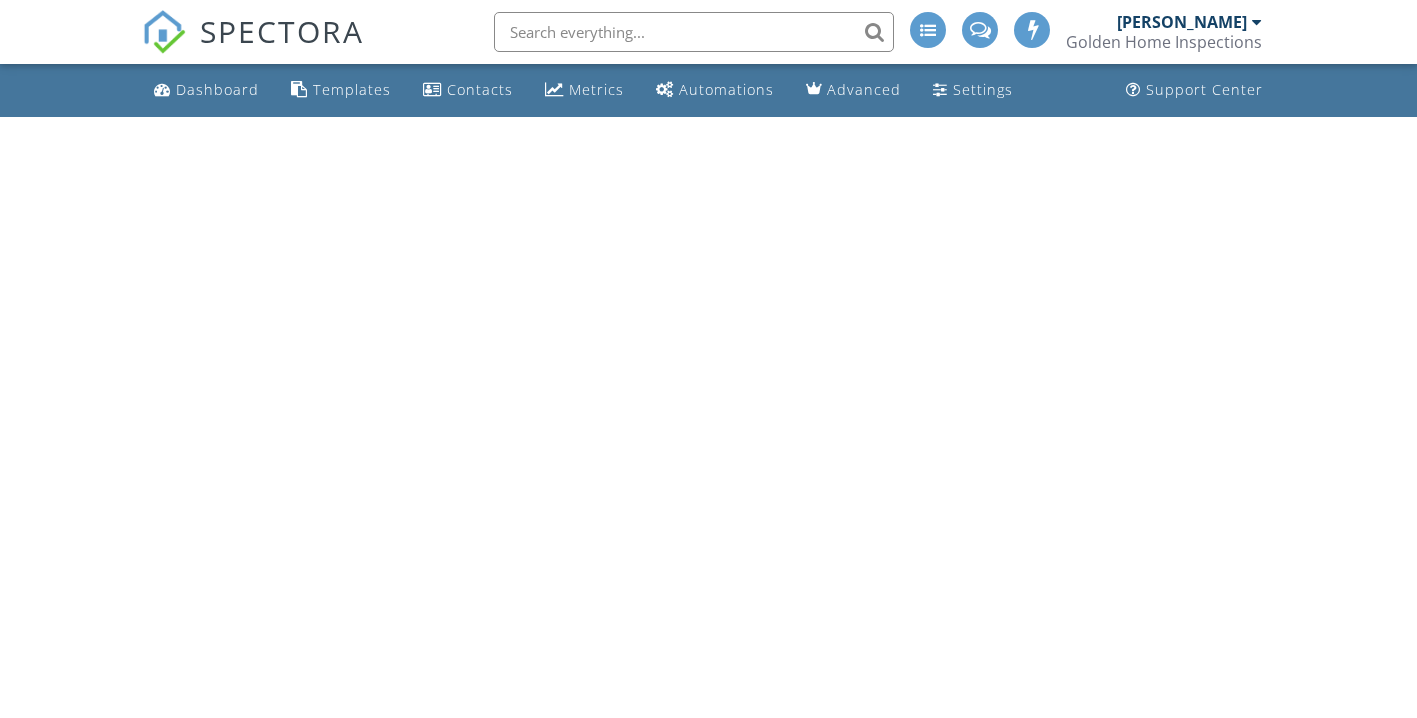 scroll, scrollTop: 0, scrollLeft: 0, axis: both 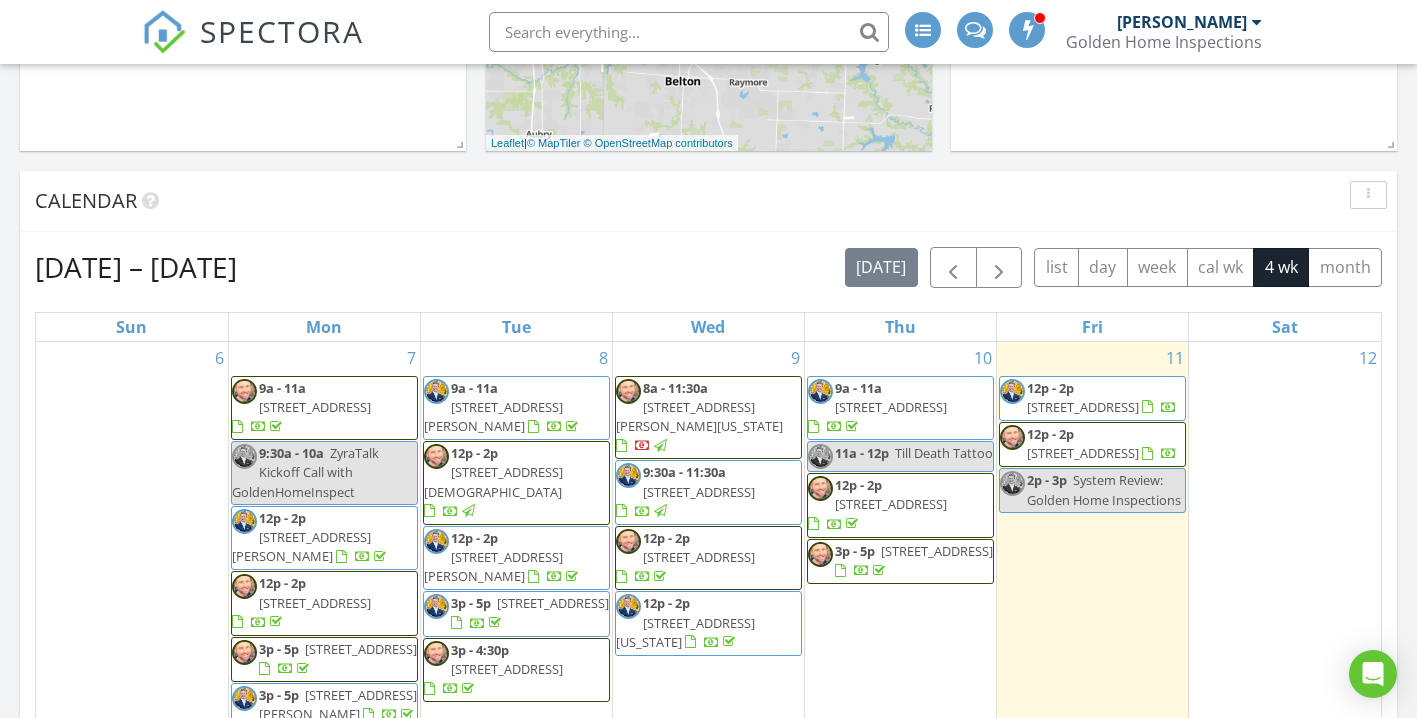 click on "19112 Autumn Ln , Pleasant Hill 64080" at bounding box center (891, 504) 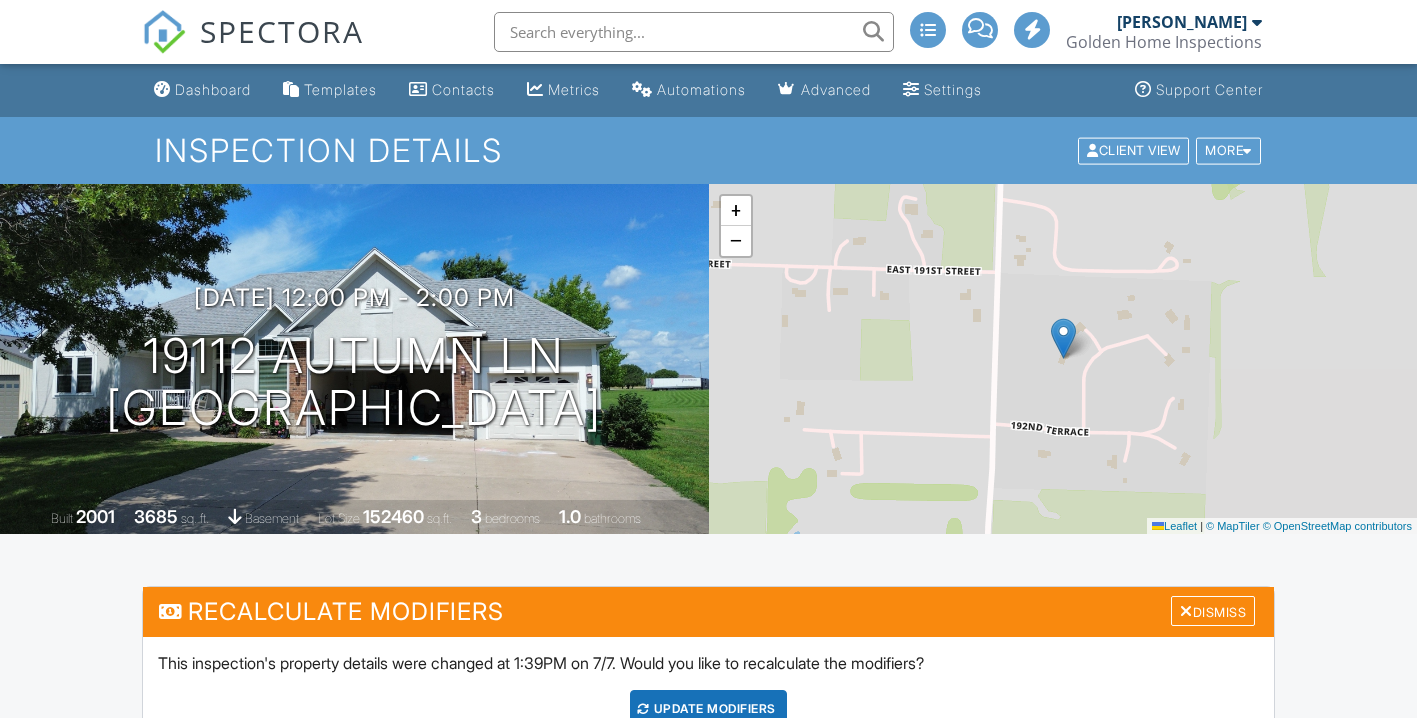 scroll, scrollTop: 306, scrollLeft: 0, axis: vertical 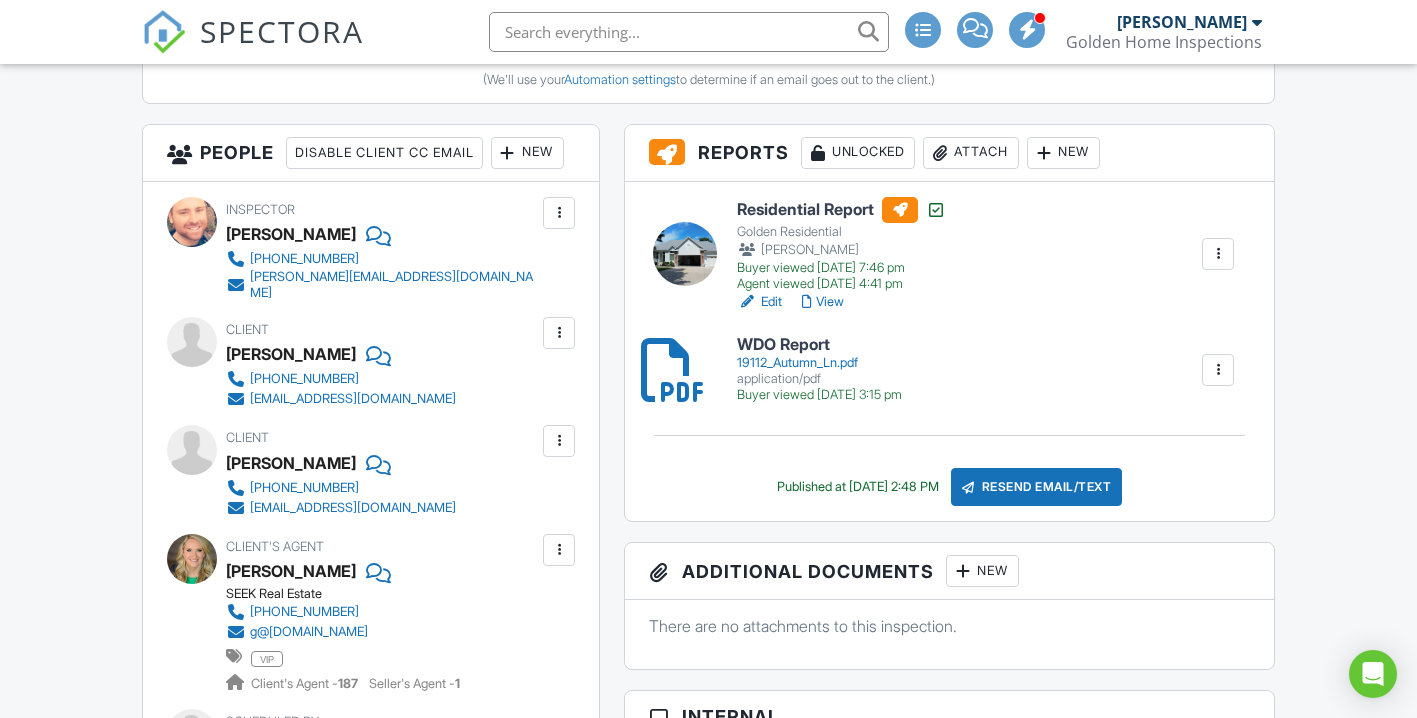 click on "Attach" at bounding box center (971, 153) 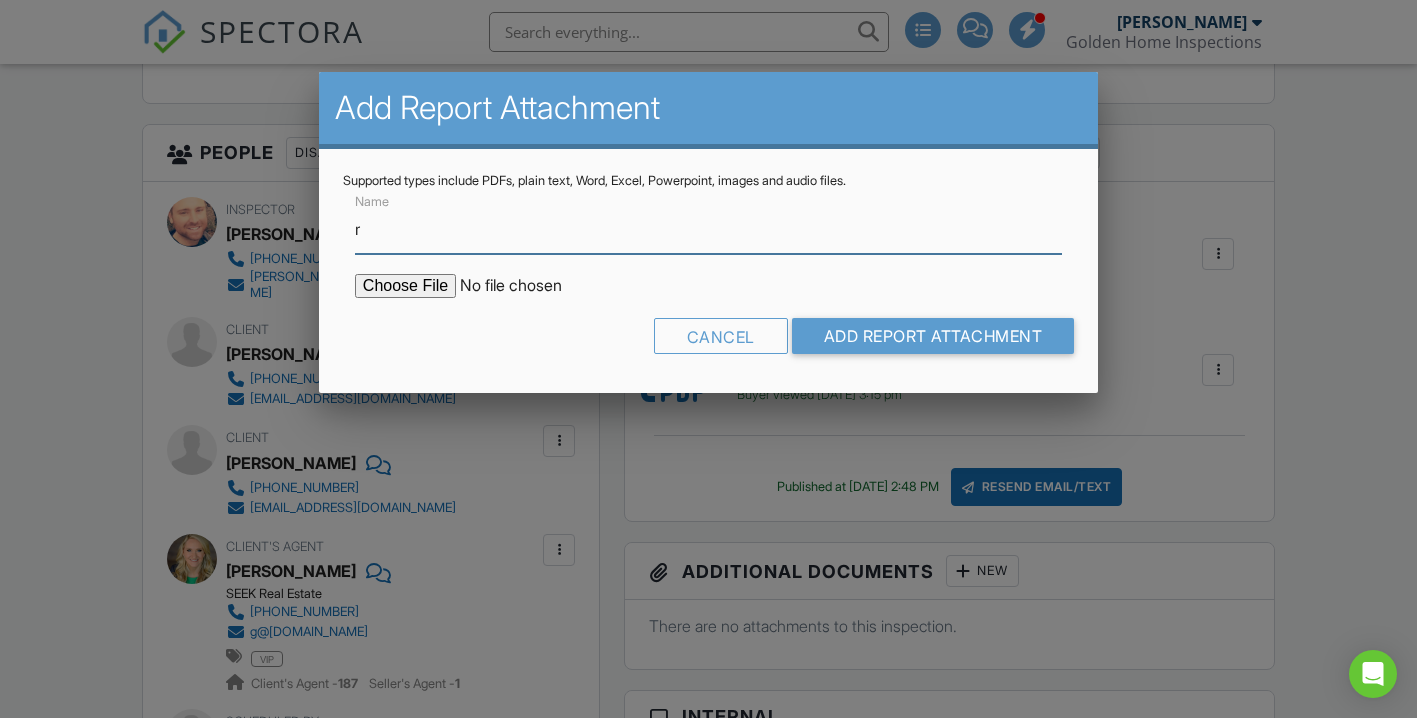 type on "Radon Results" 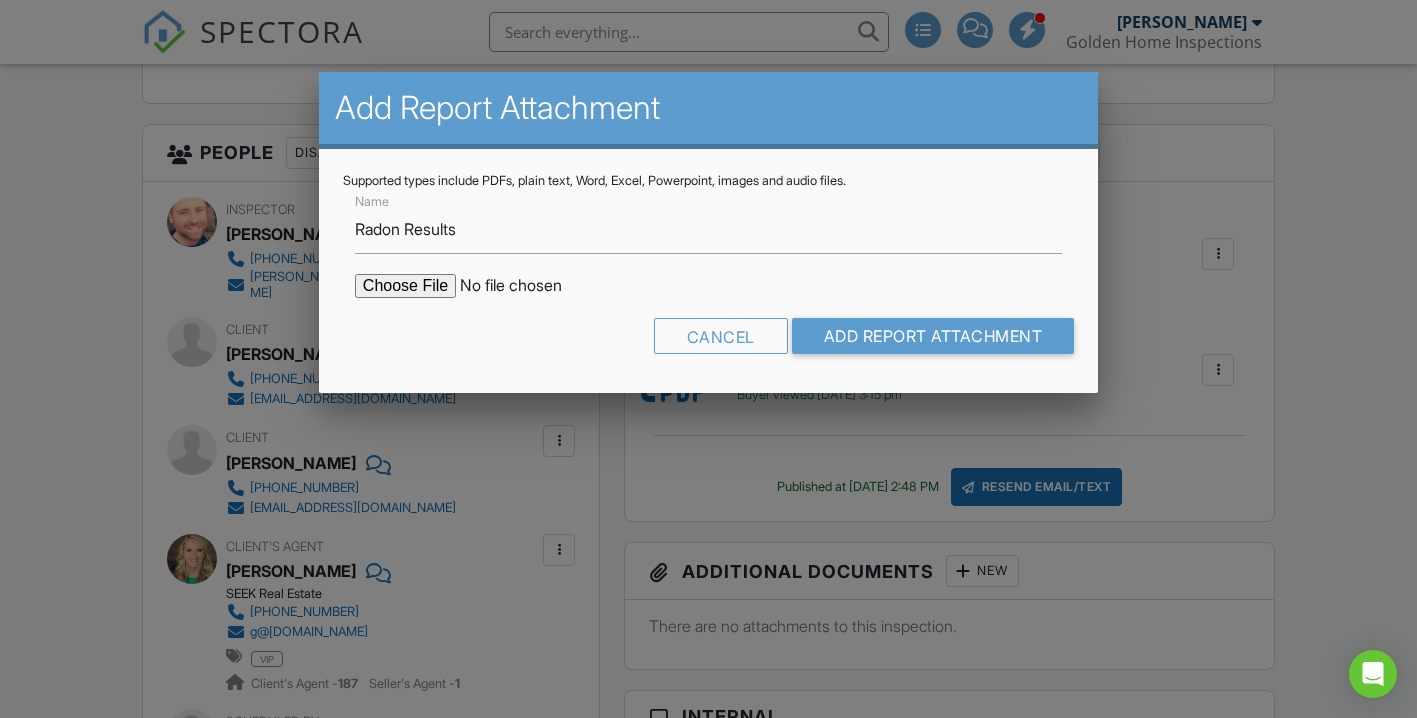 click at bounding box center [525, 286] 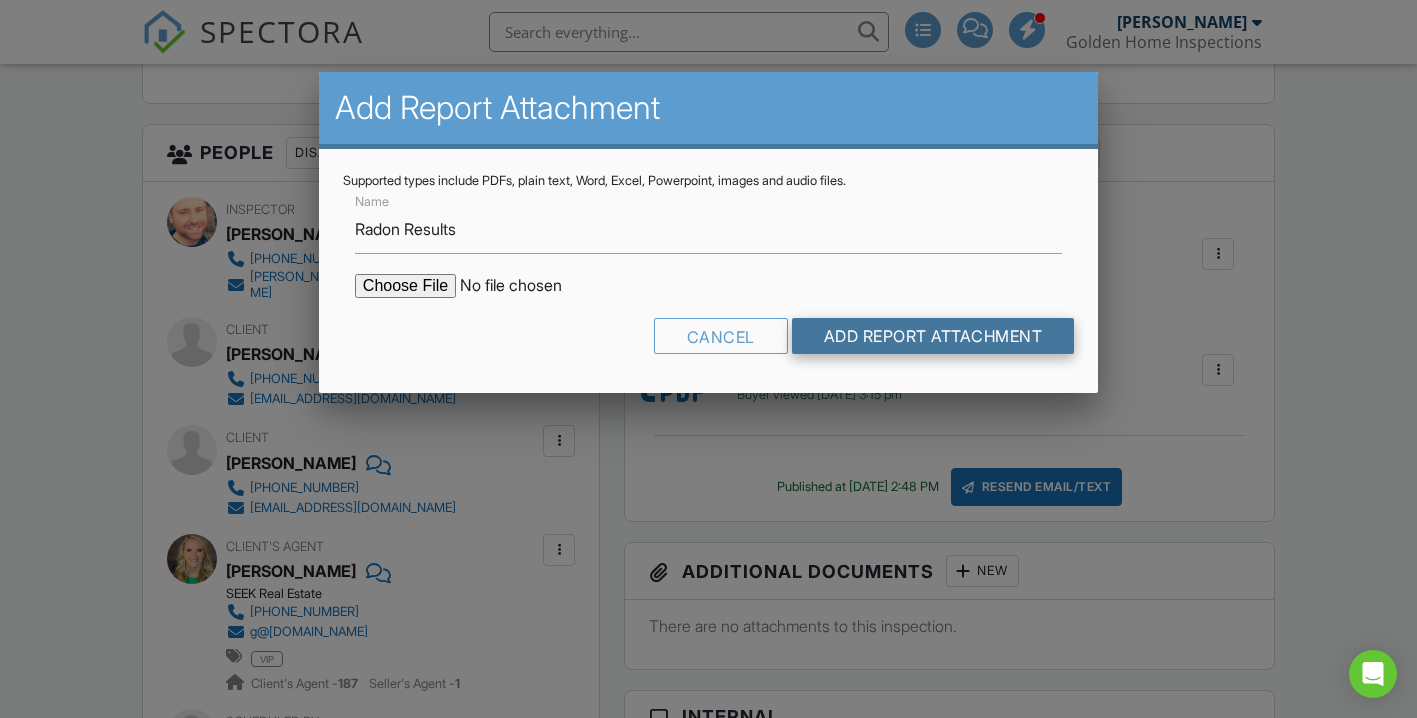 click on "Add Report Attachment" at bounding box center [933, 336] 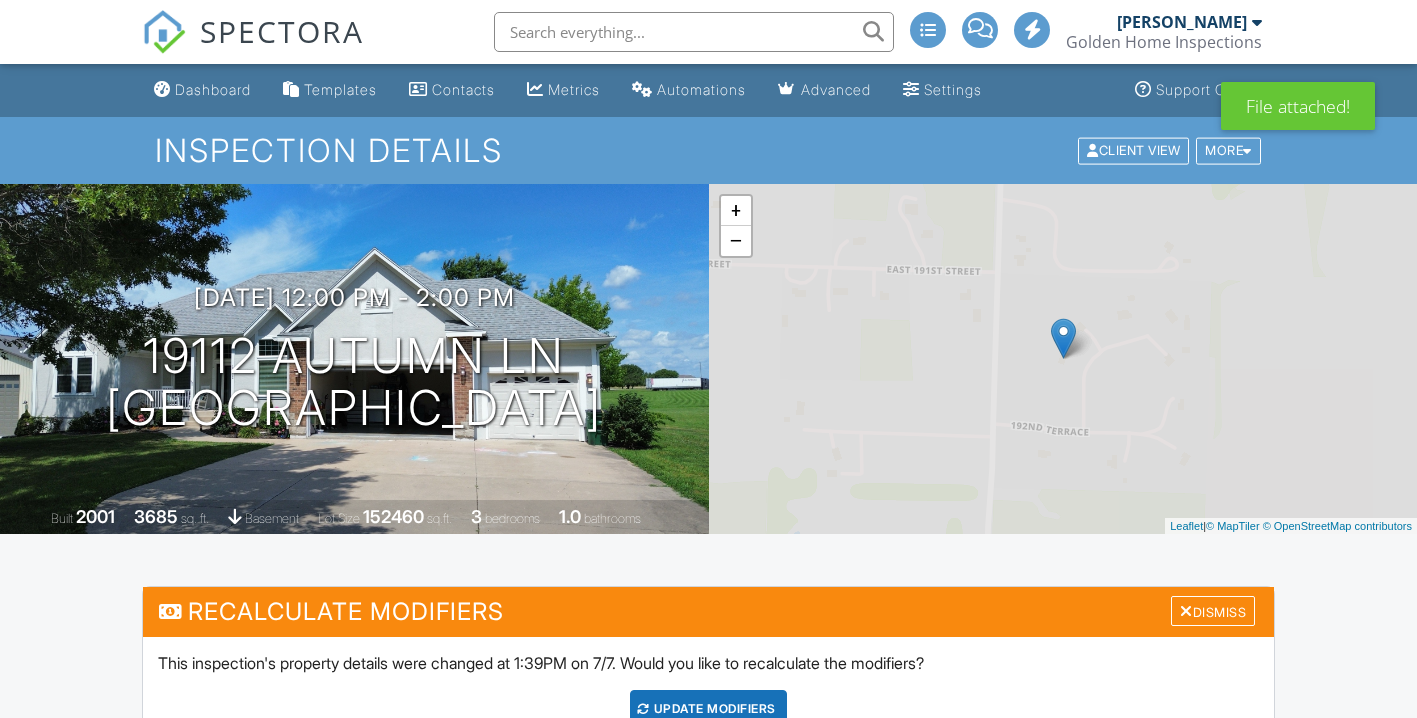 scroll, scrollTop: 0, scrollLeft: 0, axis: both 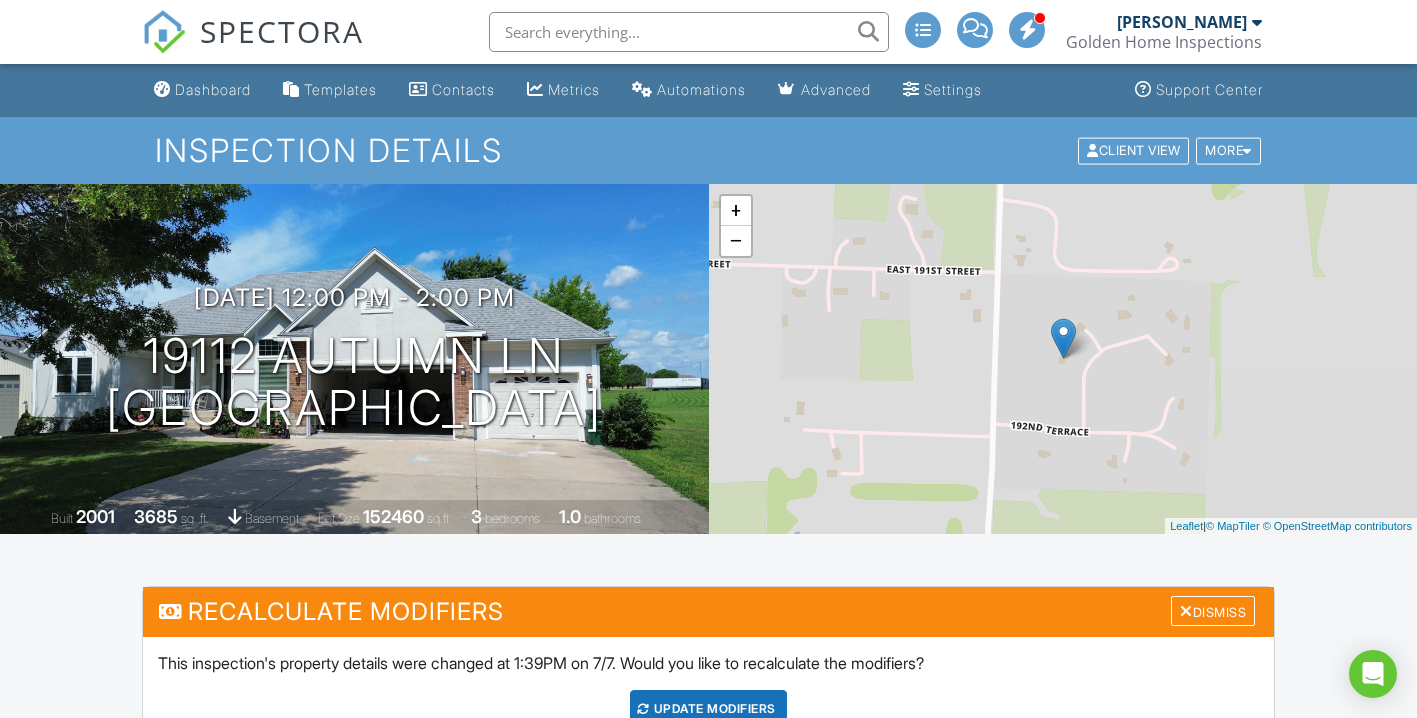 click at bounding box center [689, 32] 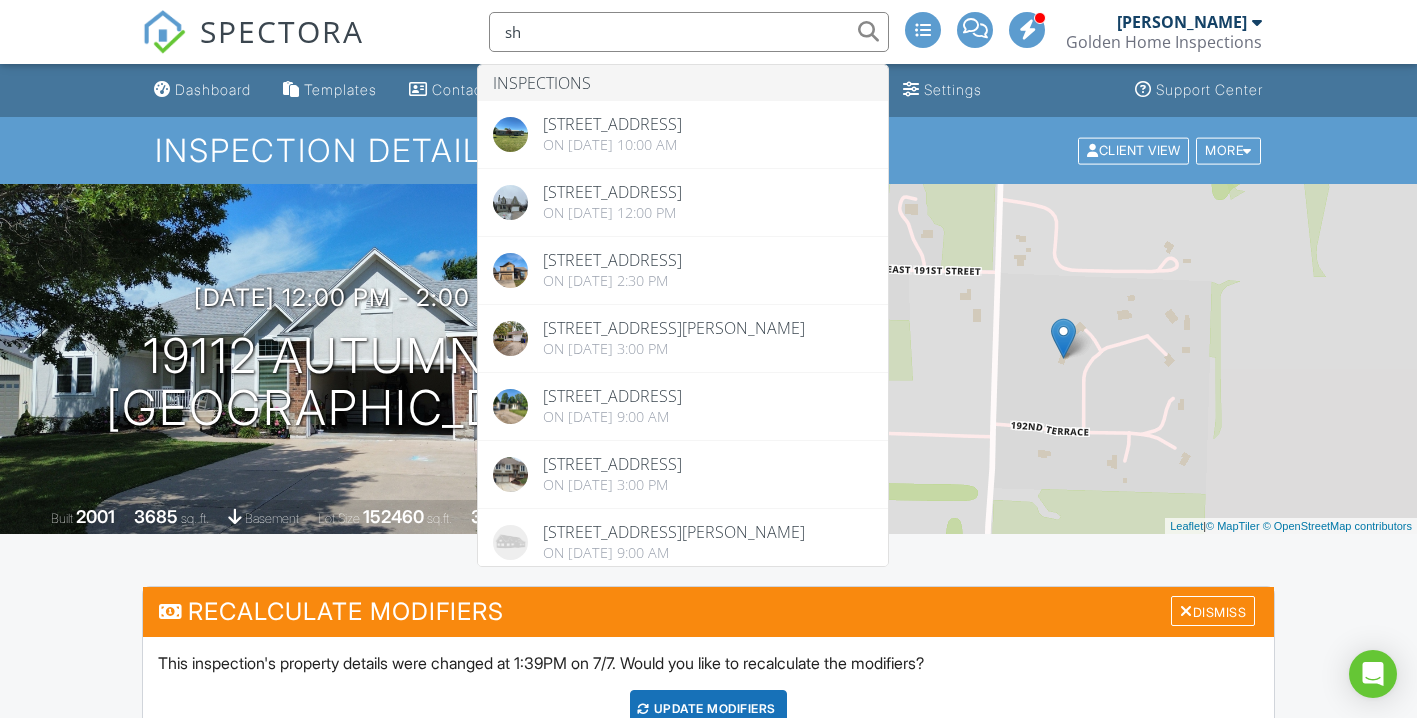 type on "s" 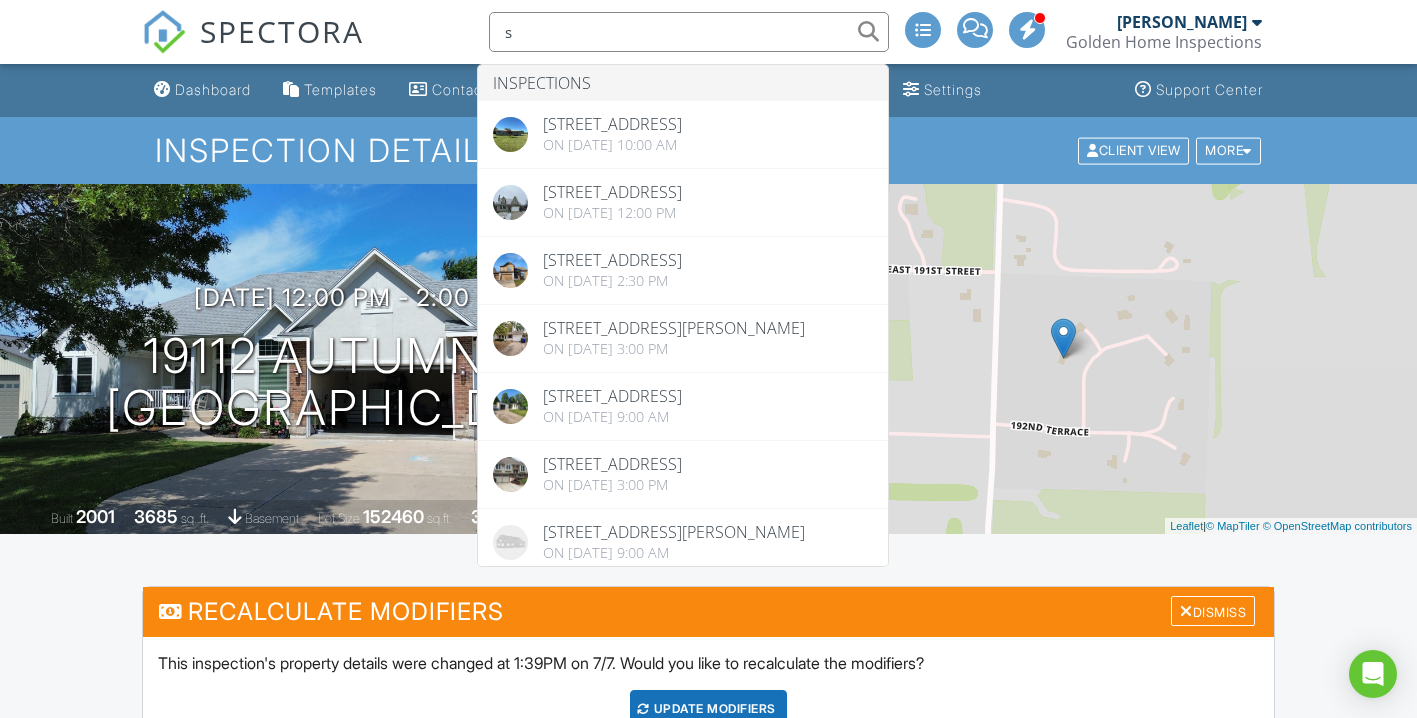type 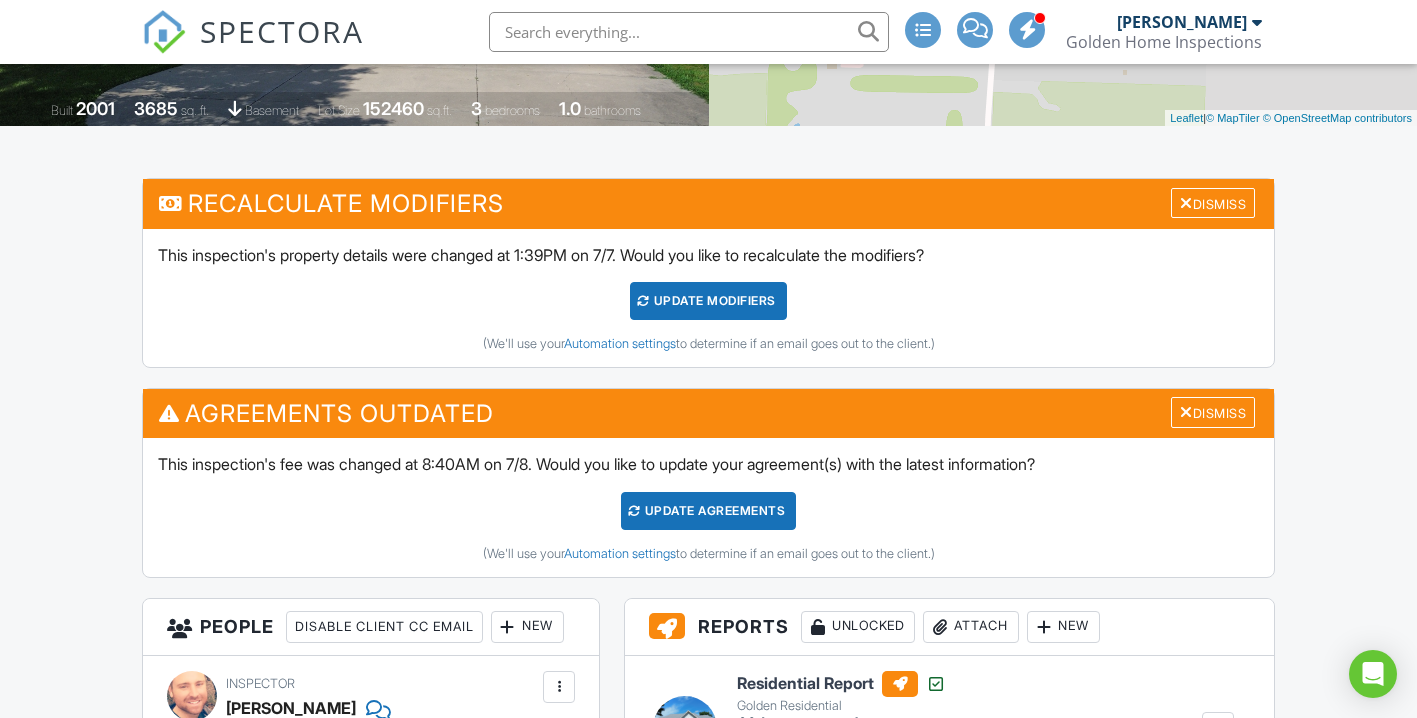 scroll, scrollTop: 0, scrollLeft: 0, axis: both 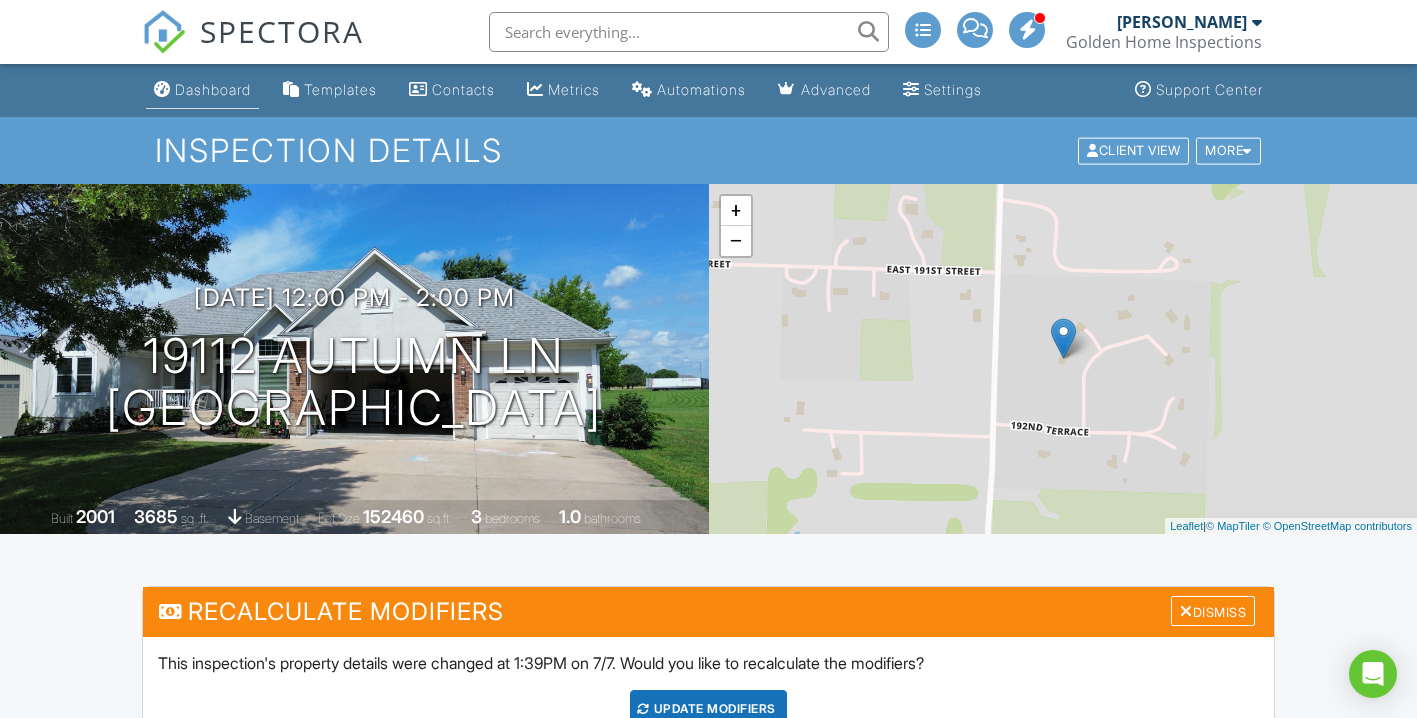 click on "Dashboard" at bounding box center (213, 89) 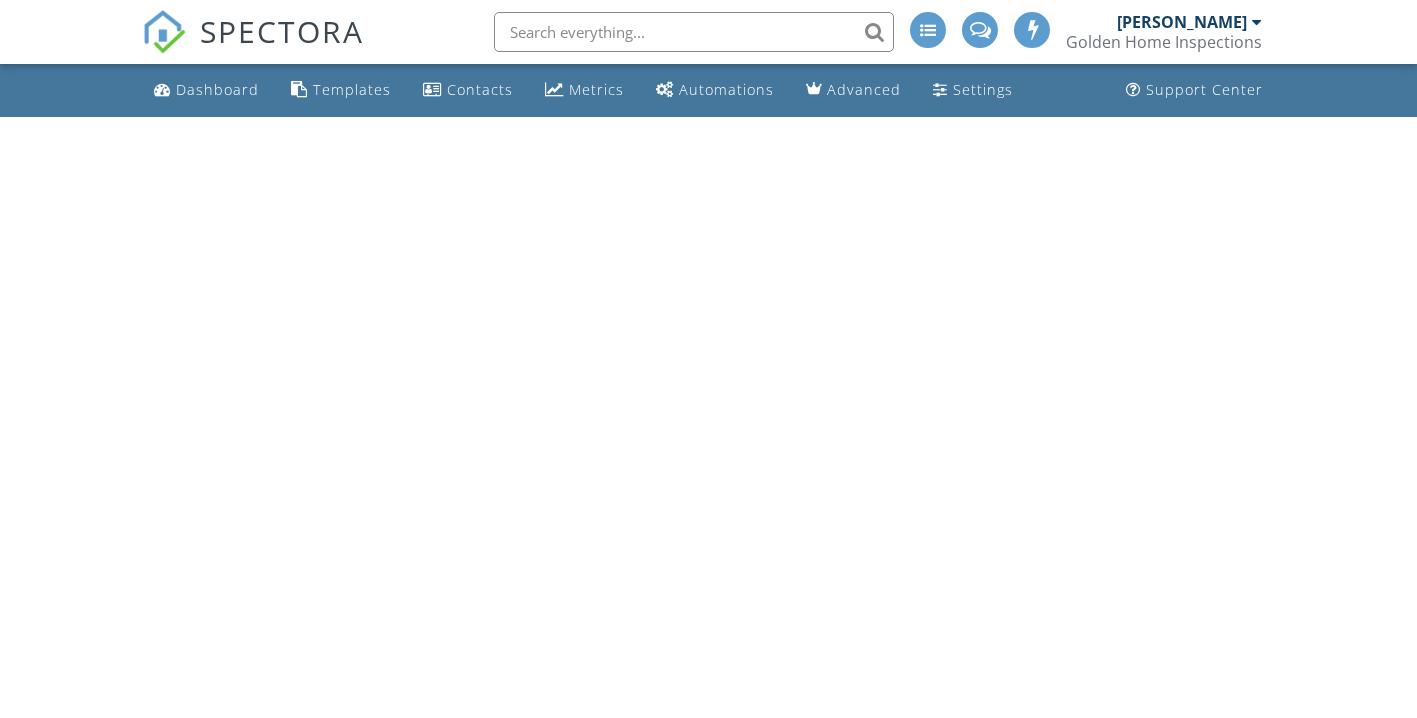 scroll, scrollTop: 0, scrollLeft: 0, axis: both 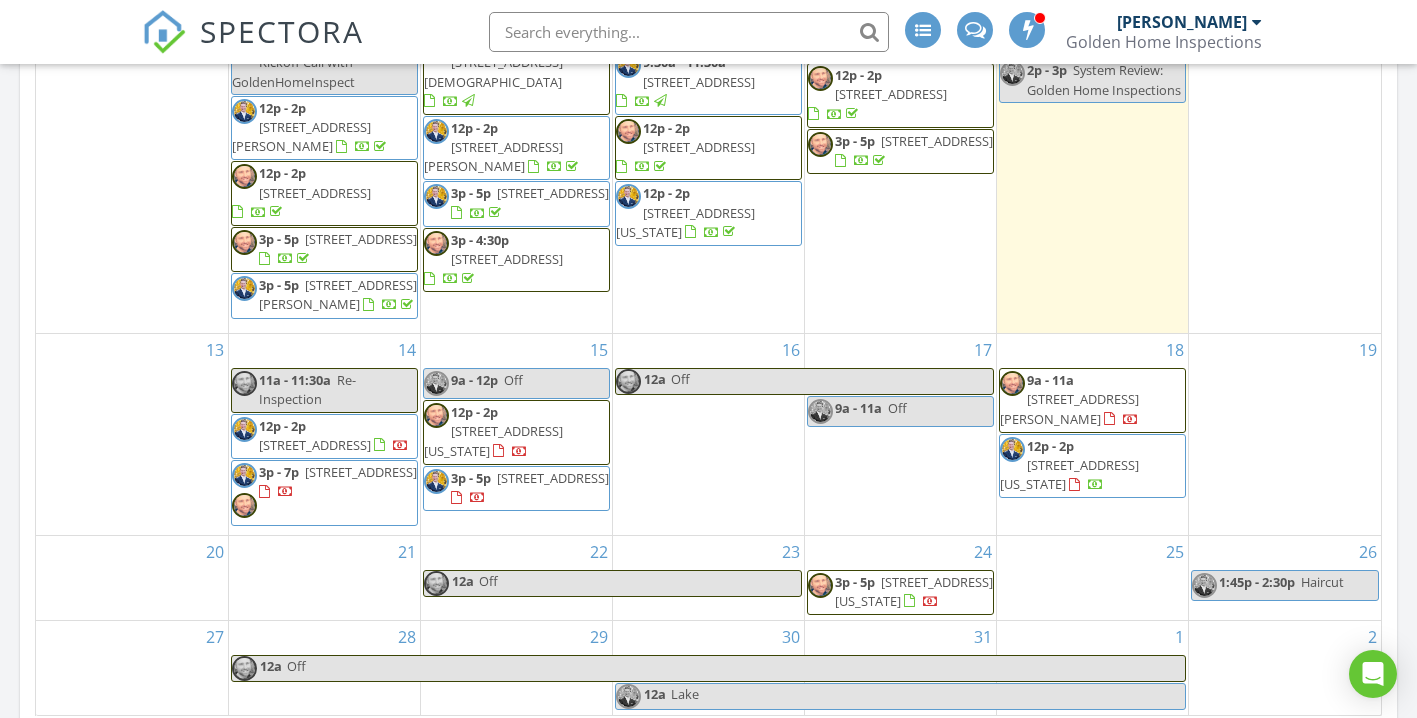 click at bounding box center [391, 445] 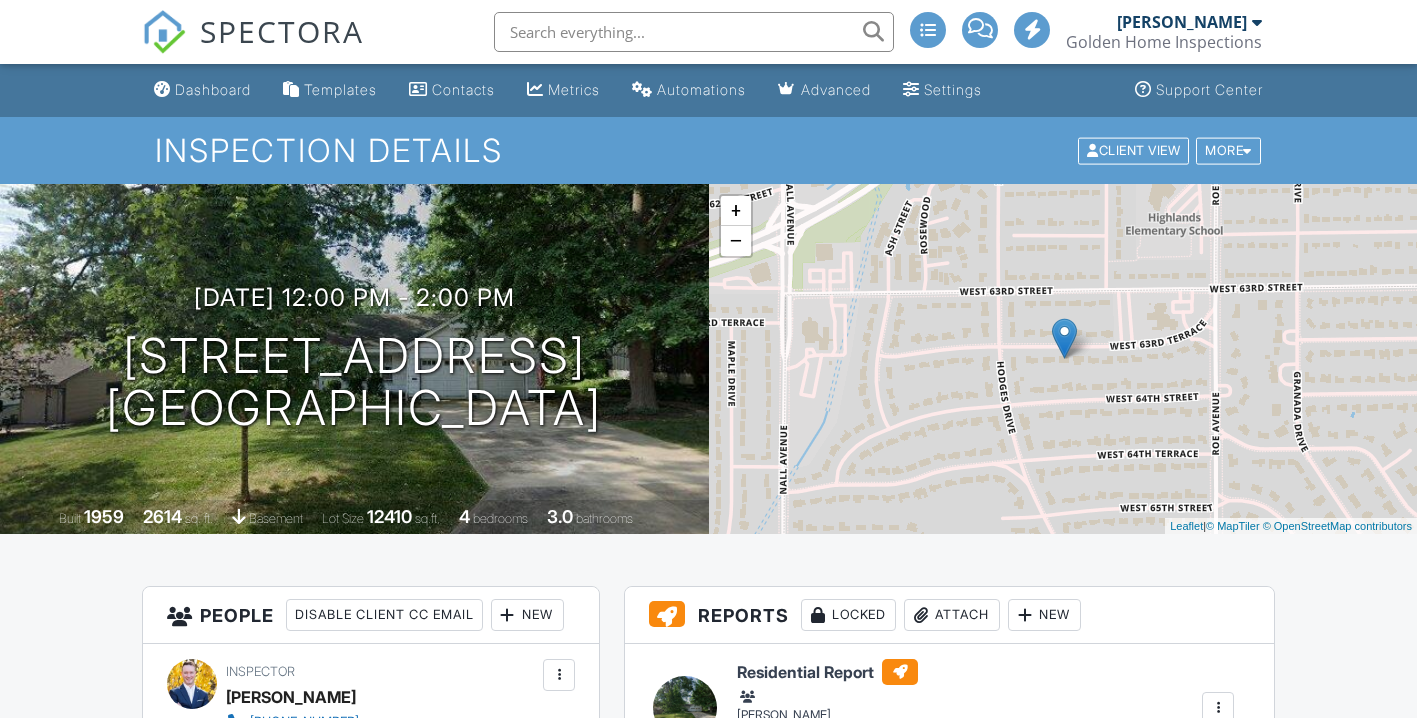 scroll, scrollTop: 390, scrollLeft: 0, axis: vertical 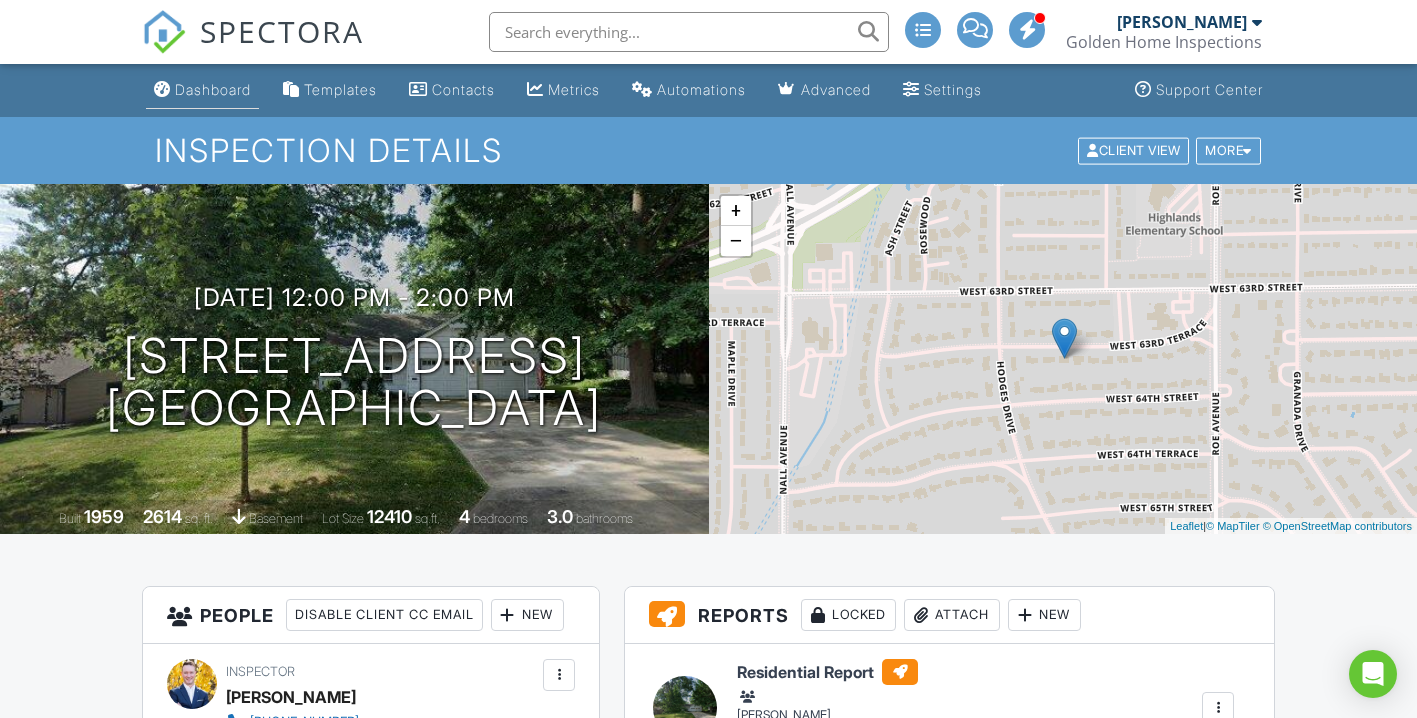 click on "Dashboard" at bounding box center (213, 89) 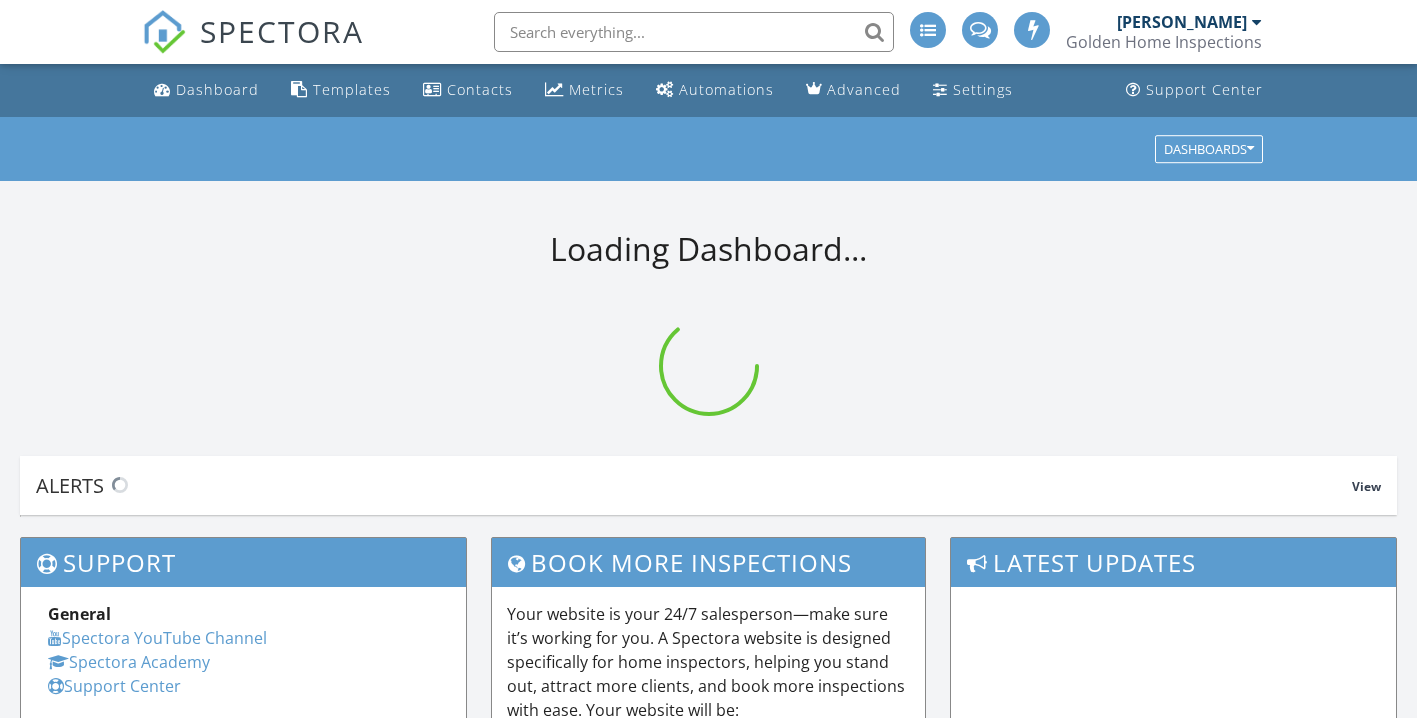 scroll, scrollTop: 0, scrollLeft: 0, axis: both 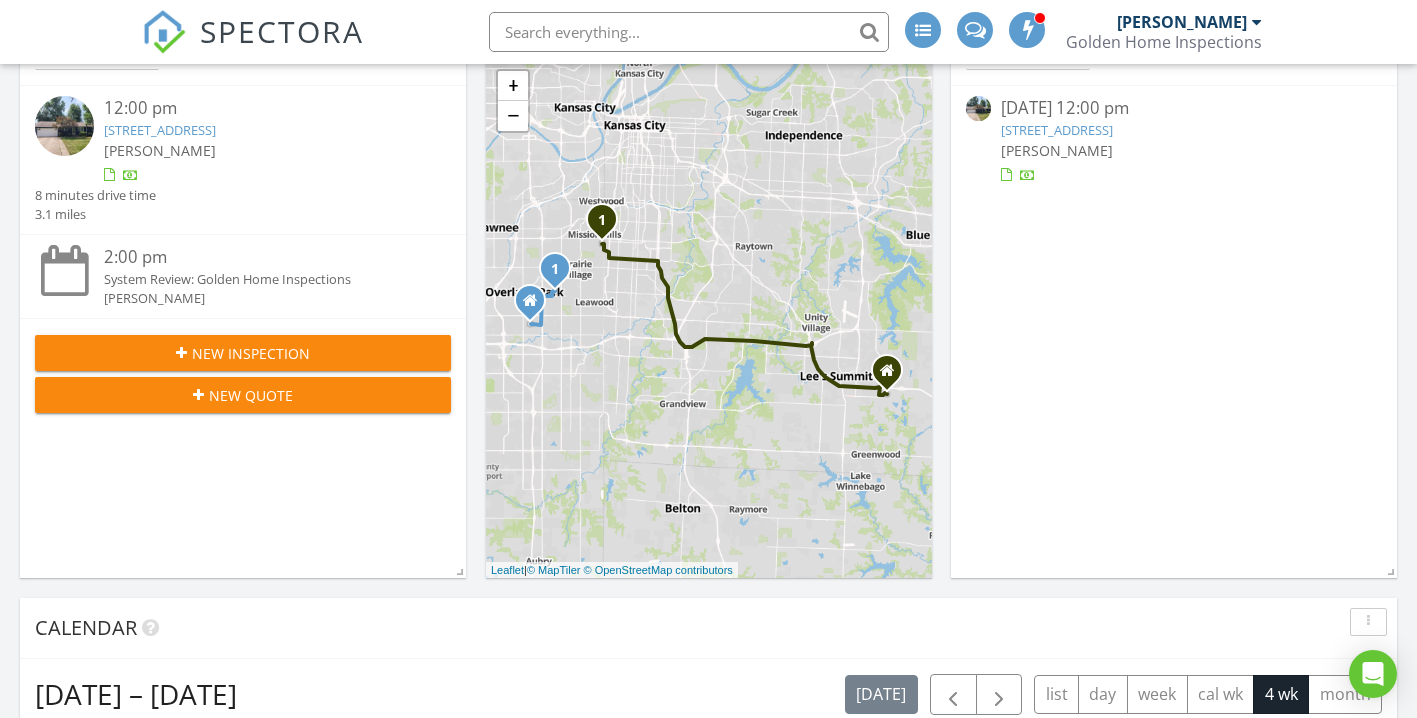 click on "[STREET_ADDRESS]" at bounding box center (1057, 130) 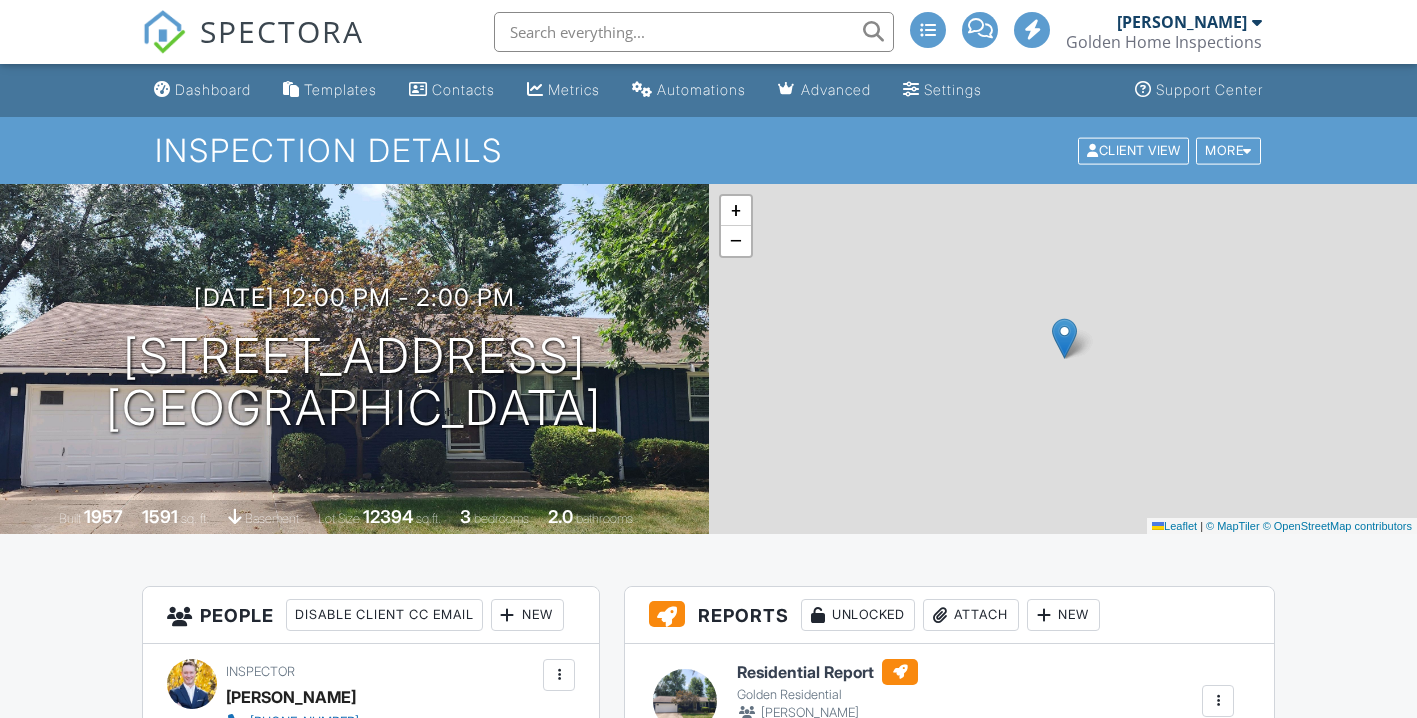 scroll, scrollTop: 0, scrollLeft: 0, axis: both 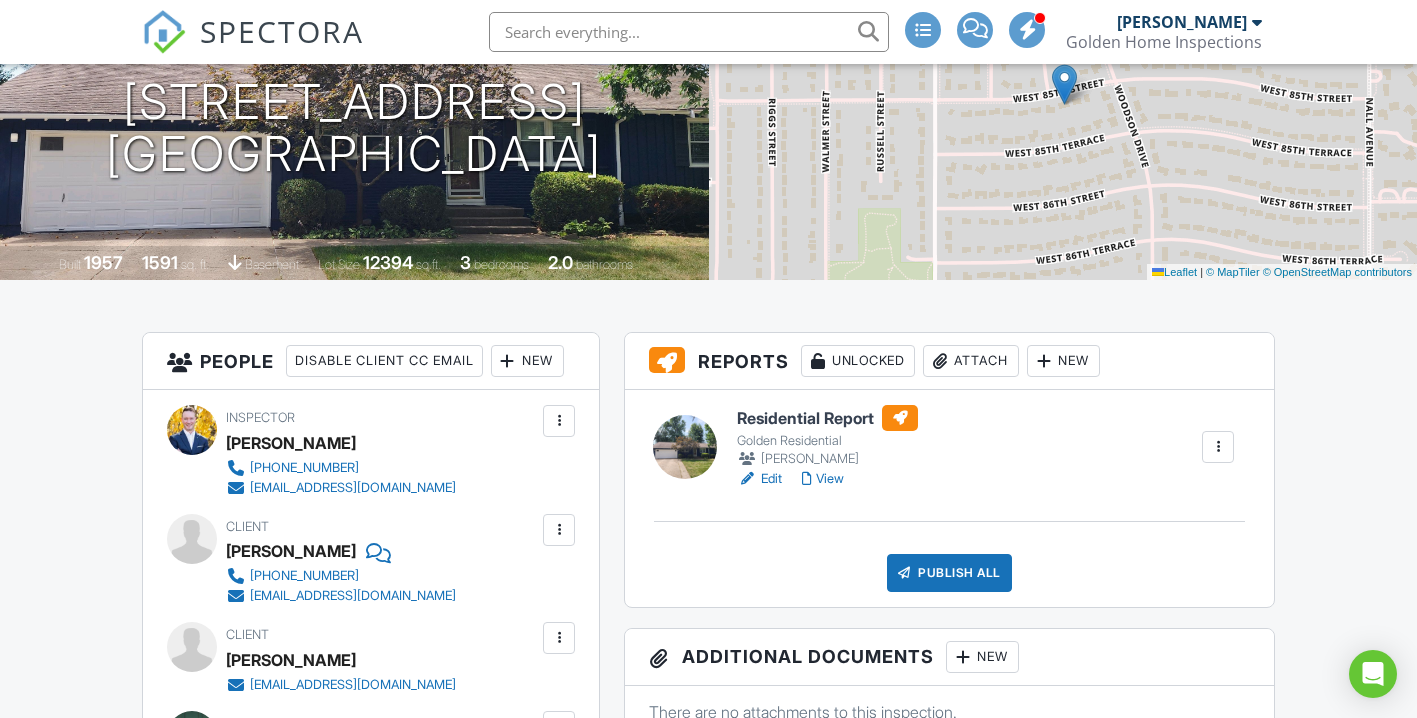 click on "Attach" at bounding box center (971, 361) 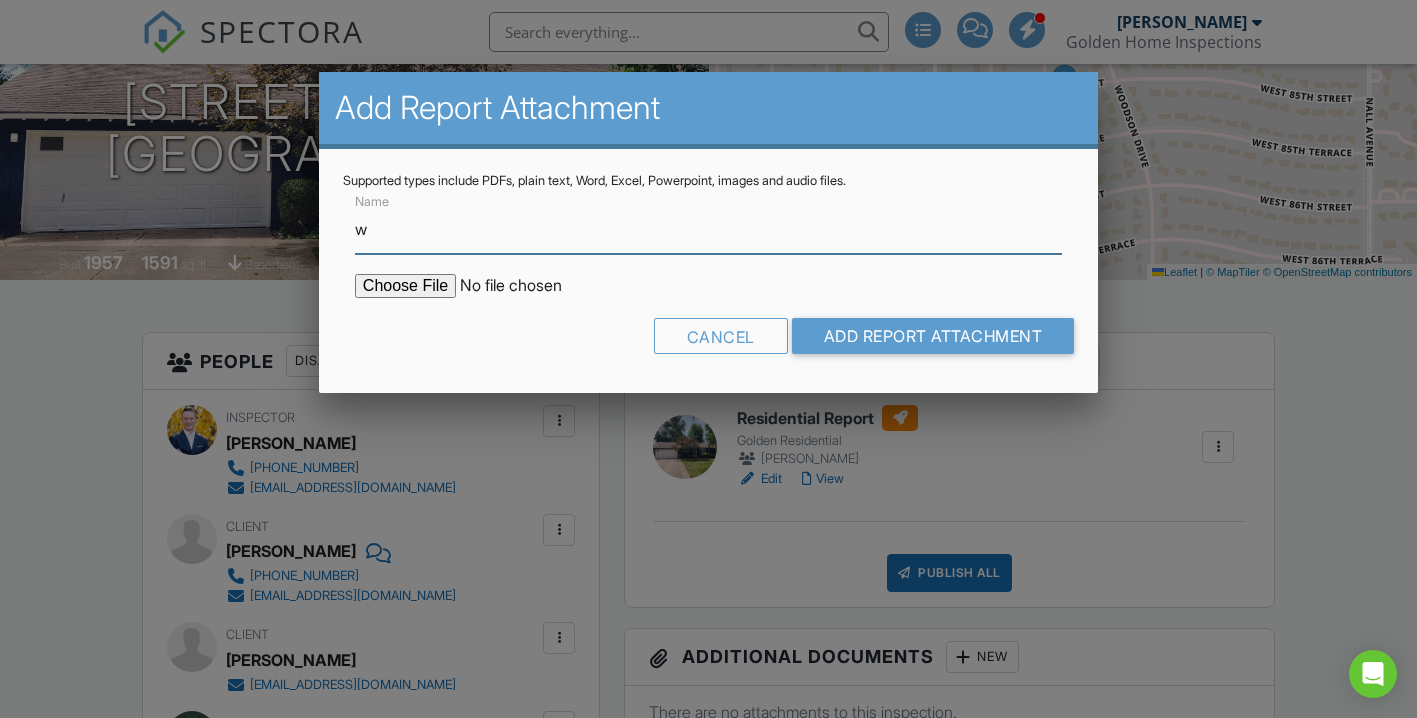 type on "WDO Report" 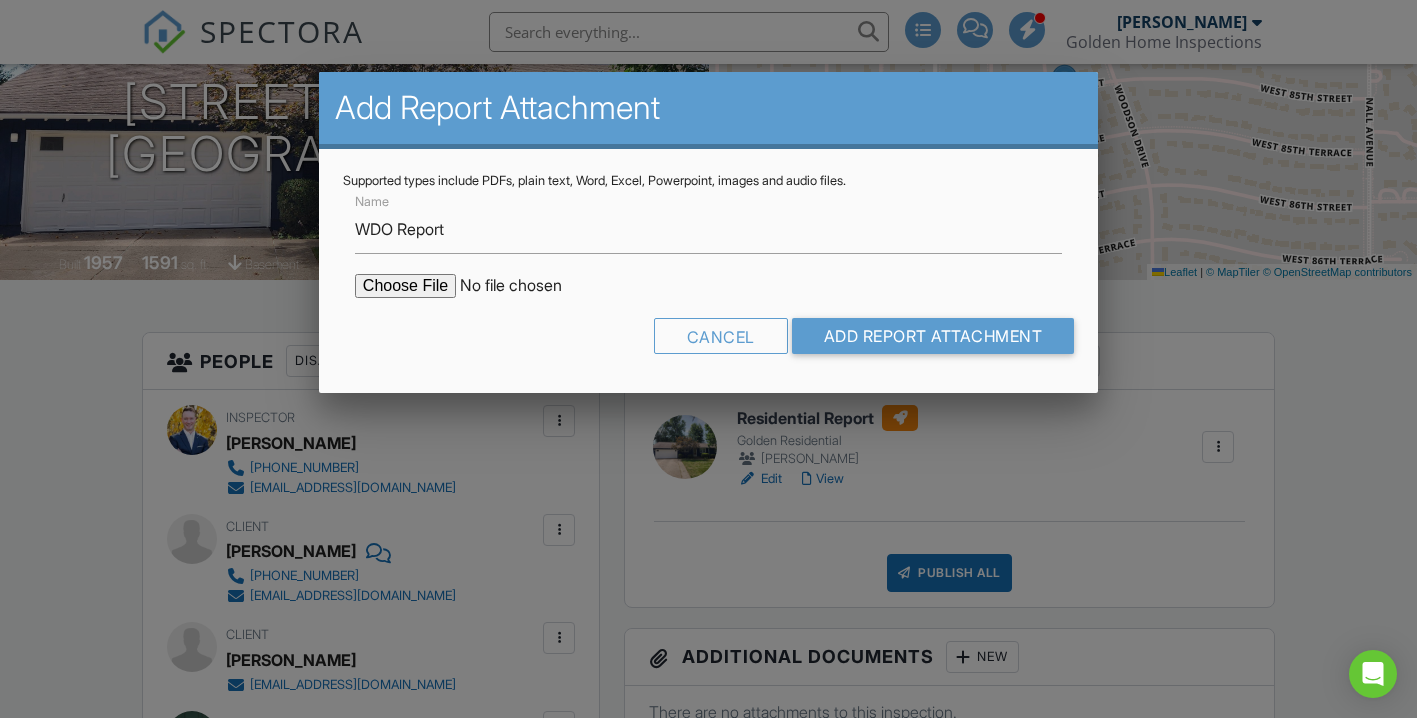 click at bounding box center (525, 286) 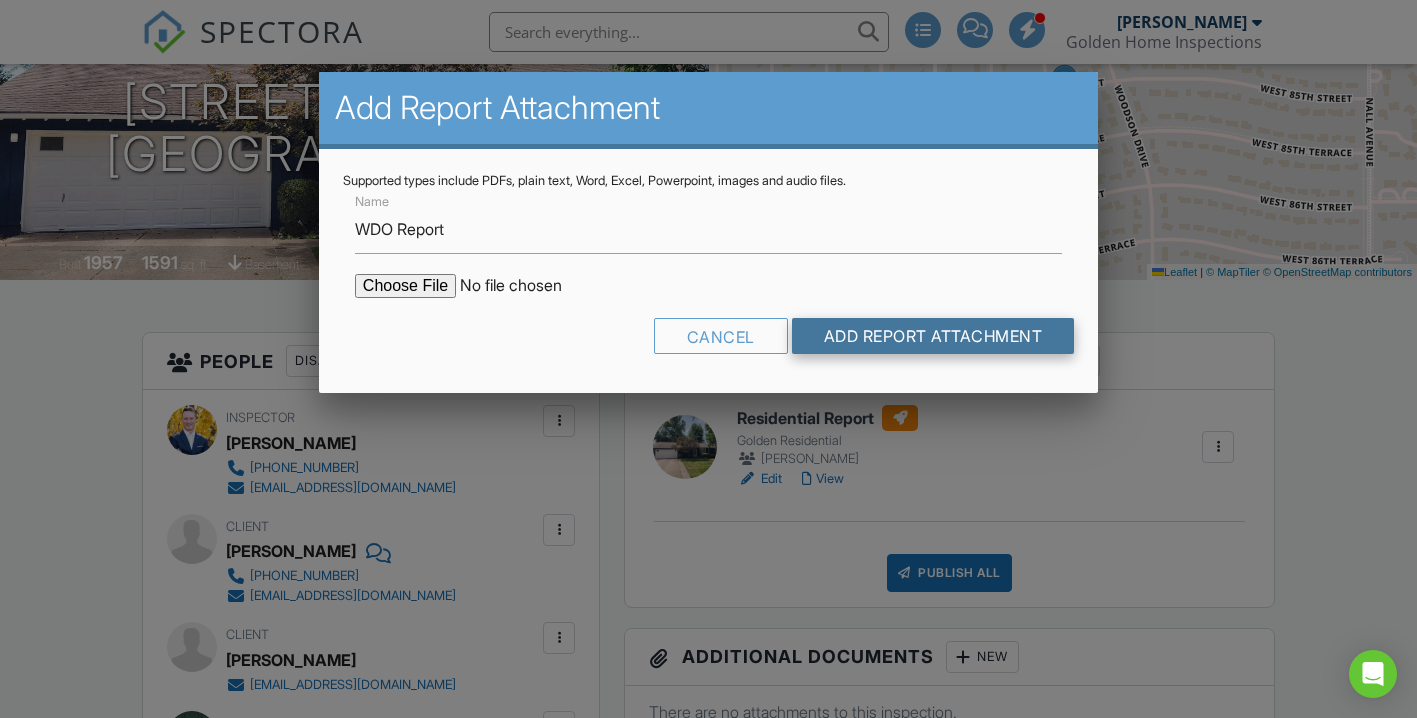 click on "Add Report Attachment" at bounding box center (933, 336) 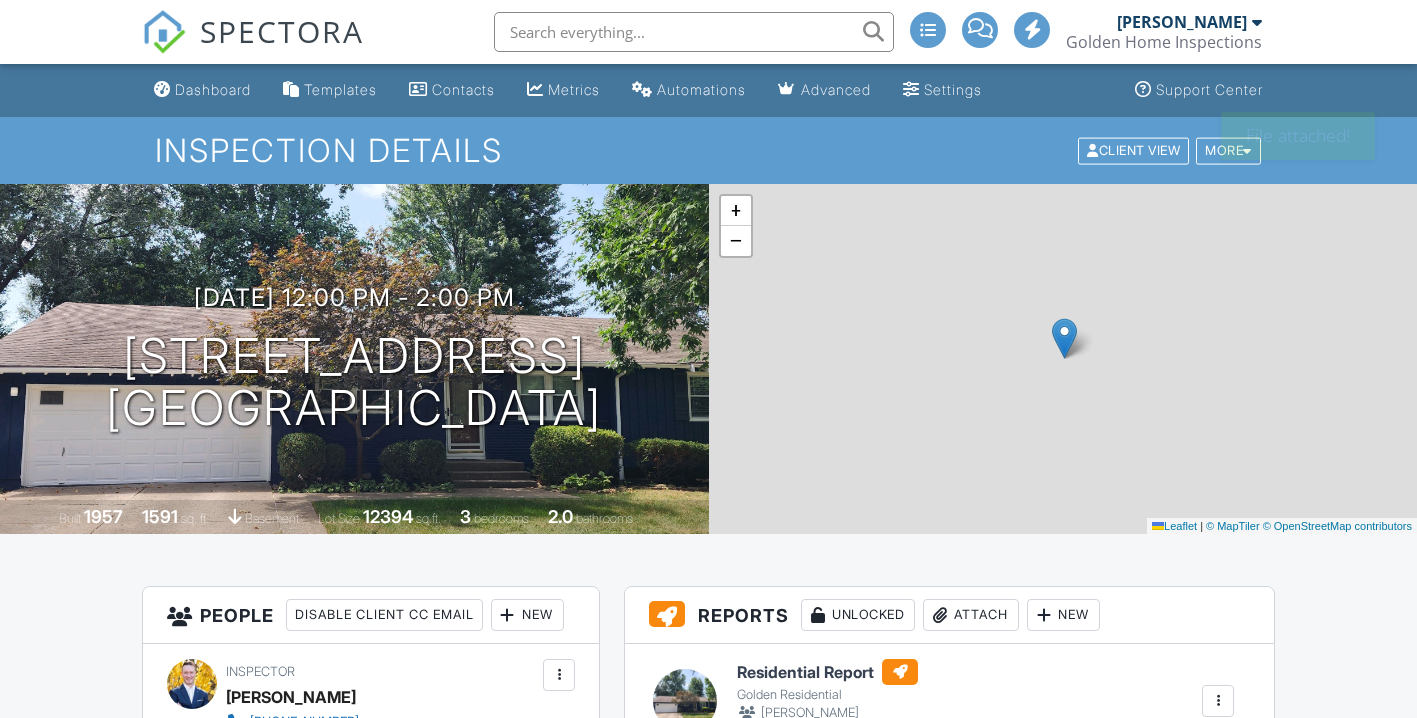 scroll, scrollTop: 0, scrollLeft: 0, axis: both 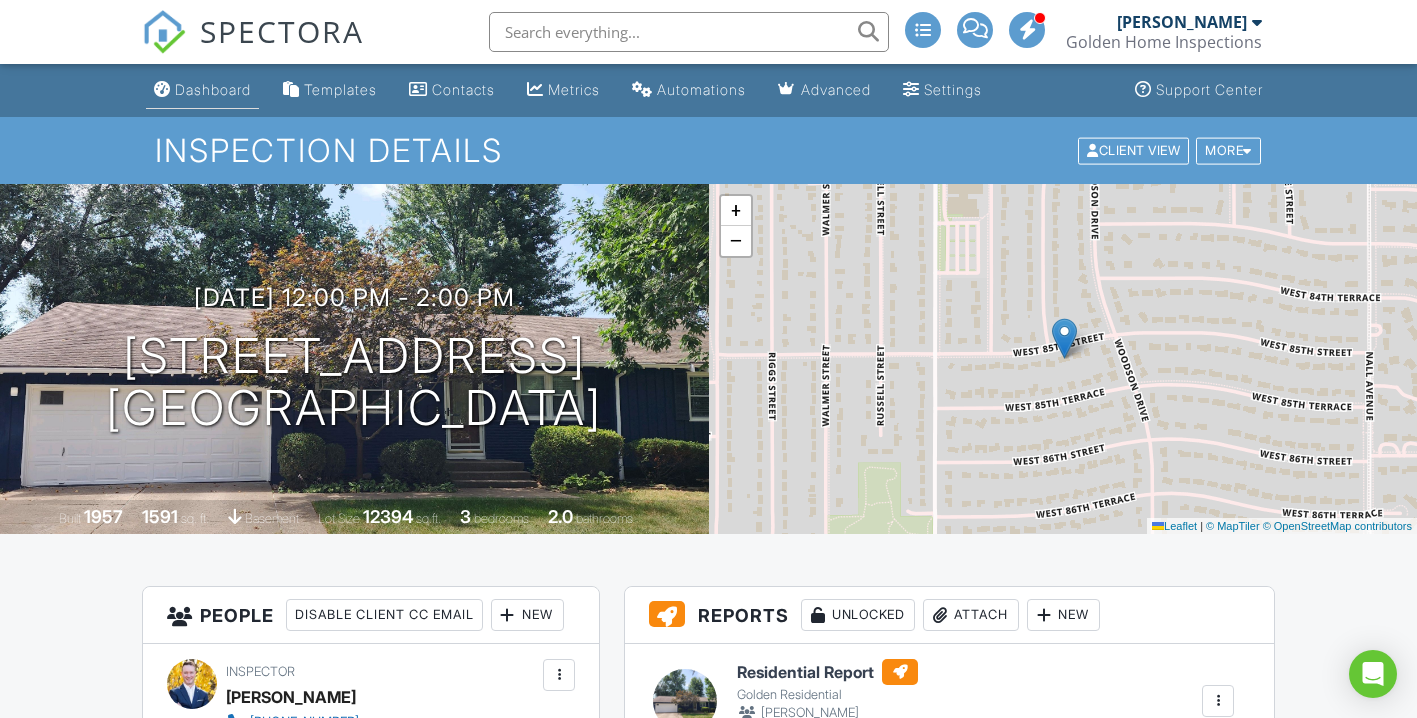 click on "Dashboard" at bounding box center [213, 89] 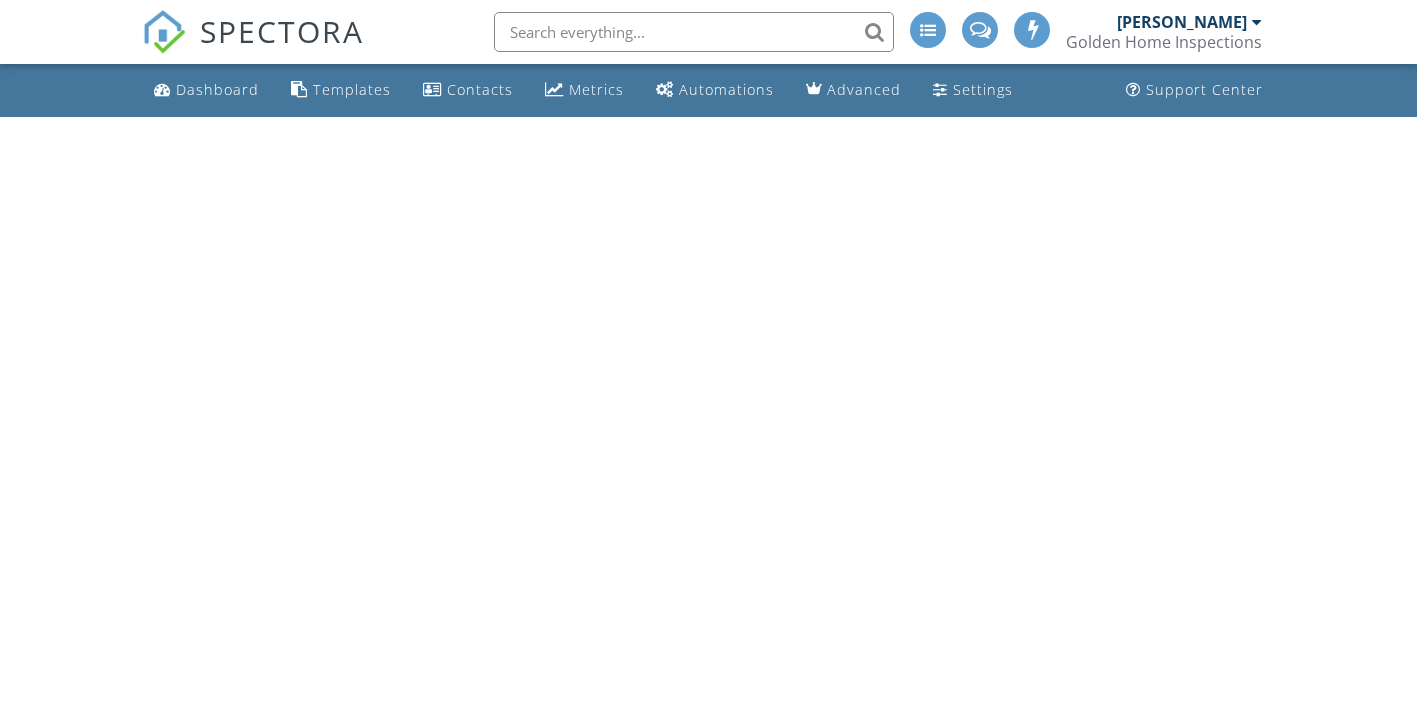 scroll, scrollTop: 0, scrollLeft: 0, axis: both 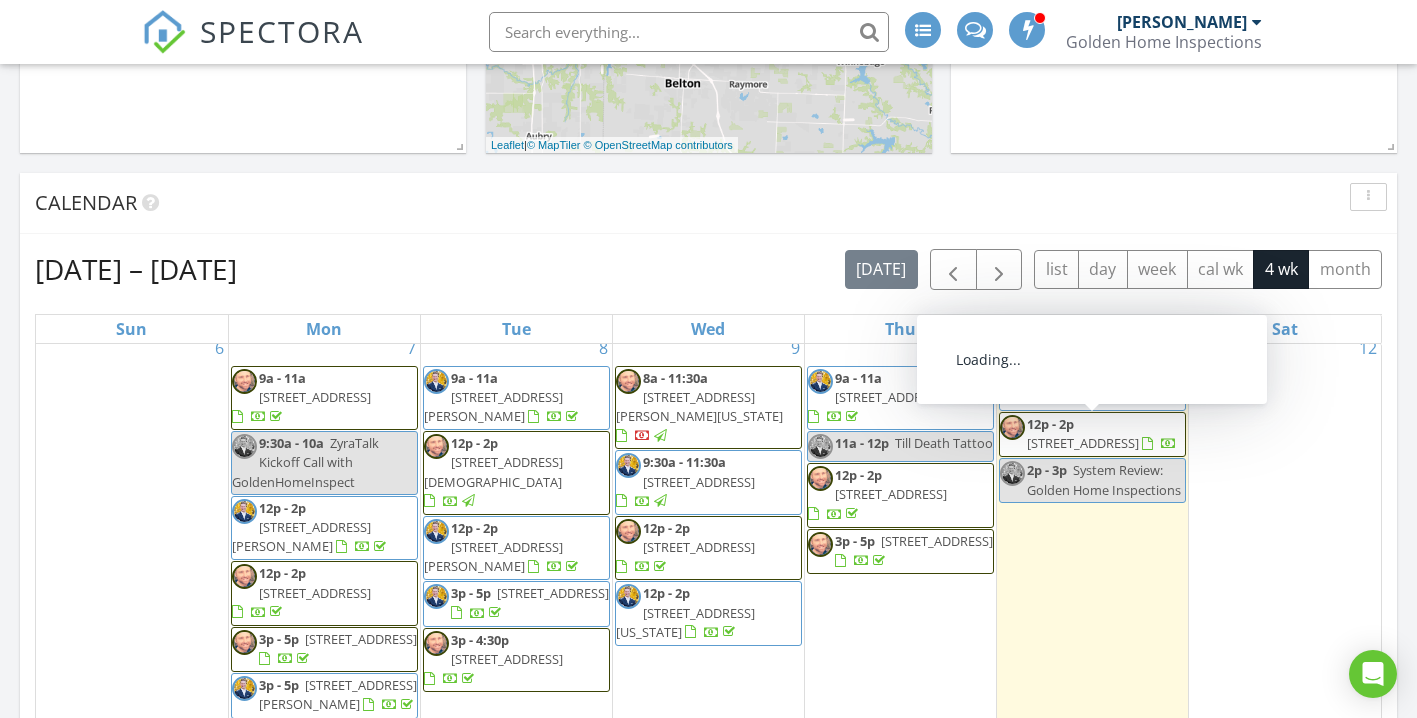 click on "[STREET_ADDRESS]" at bounding box center (1083, 443) 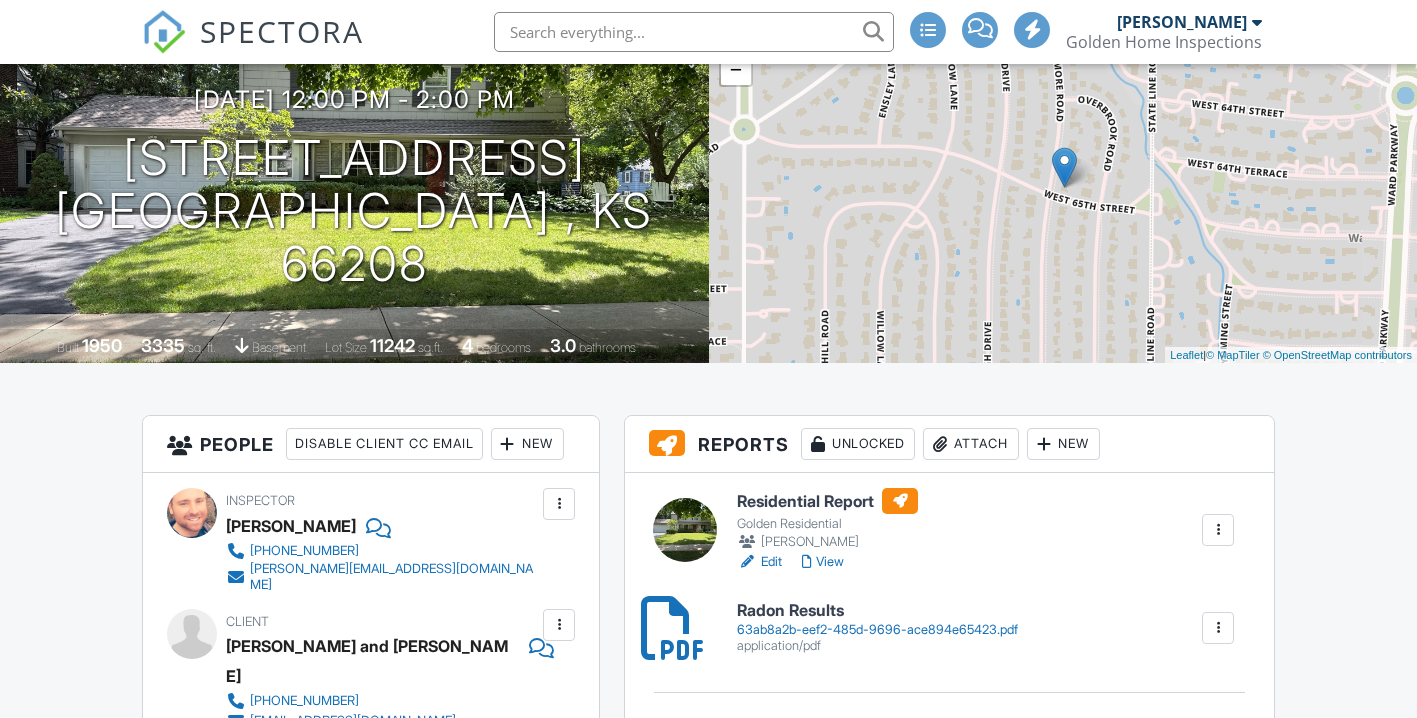 scroll, scrollTop: 0, scrollLeft: 0, axis: both 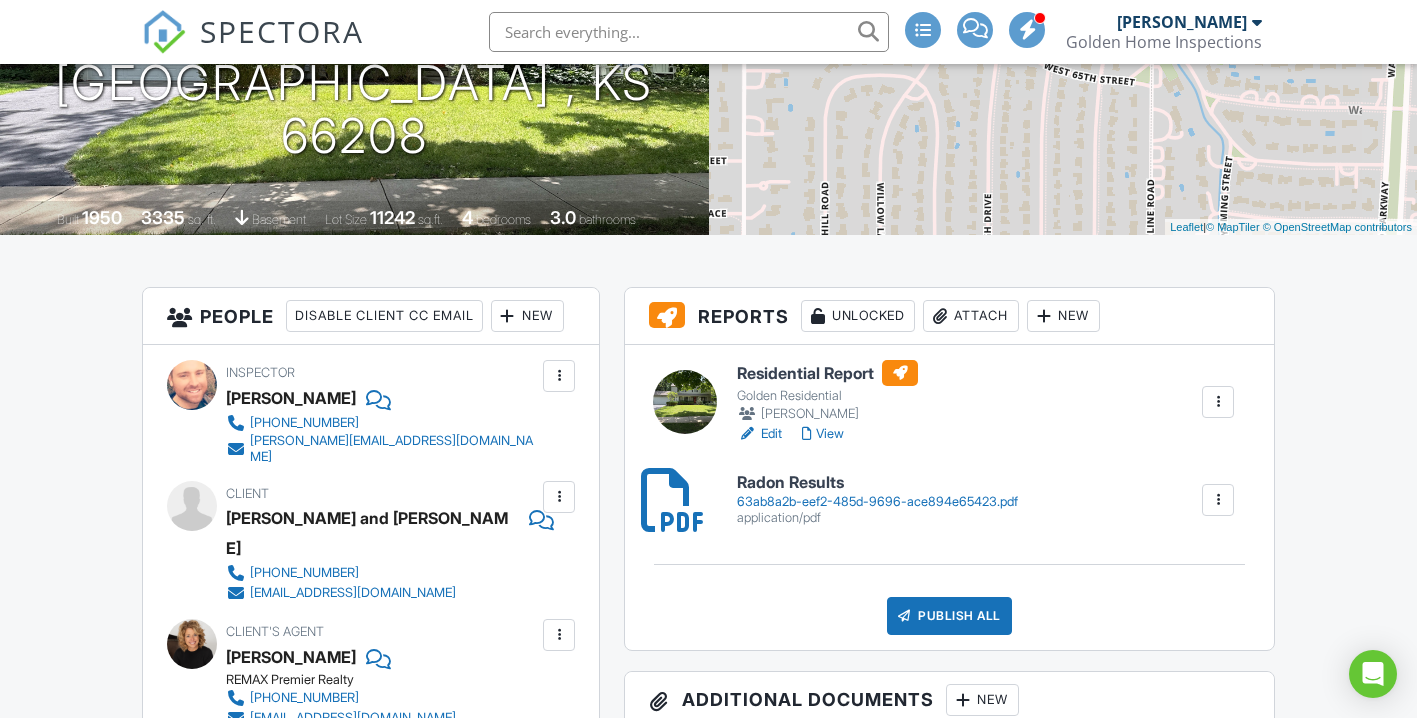 click on "Attach" at bounding box center (971, 316) 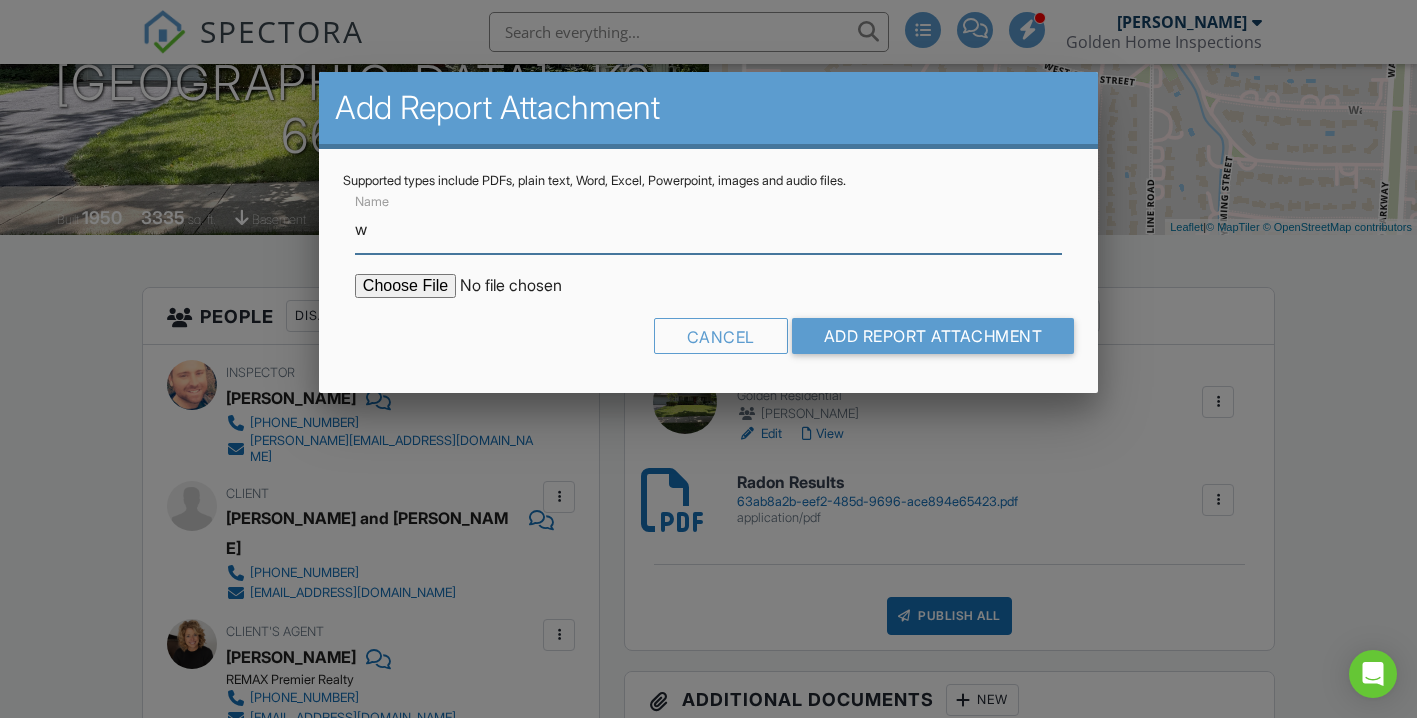 type on "WDO Report" 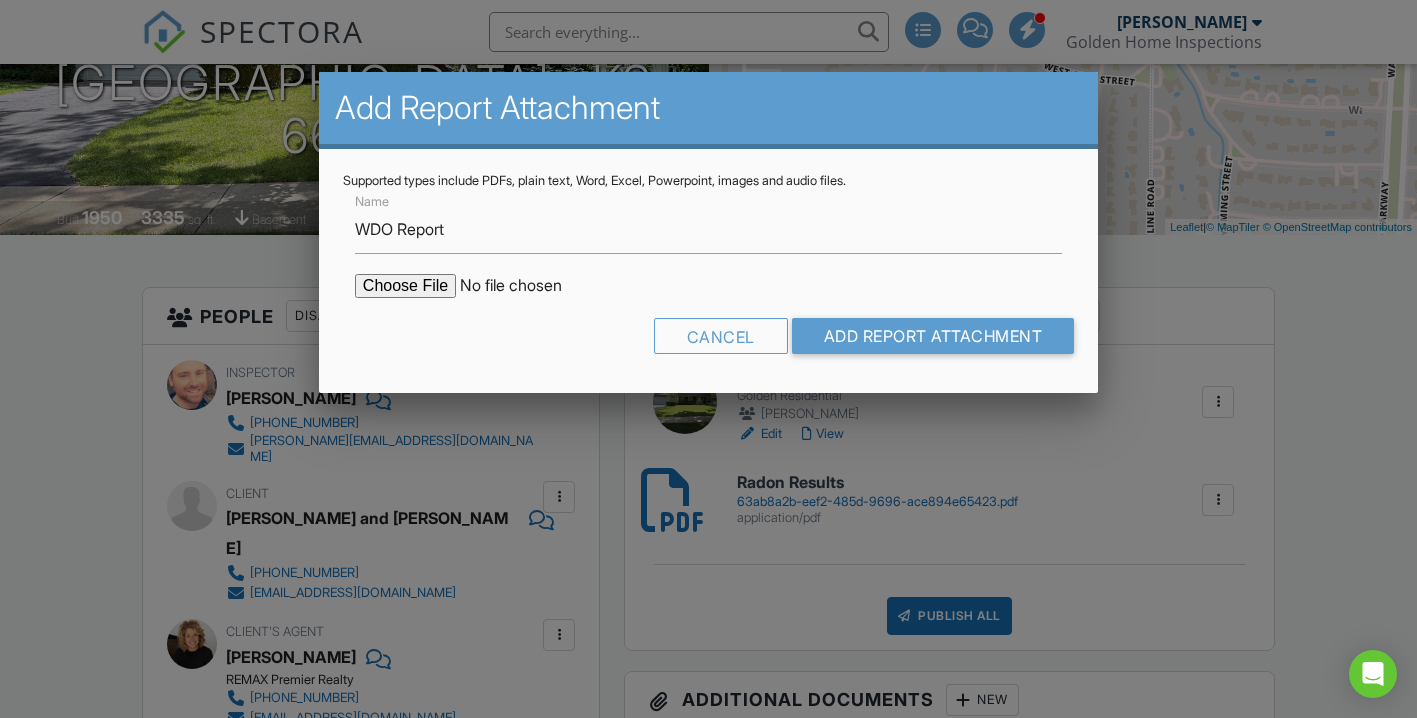 click at bounding box center (525, 286) 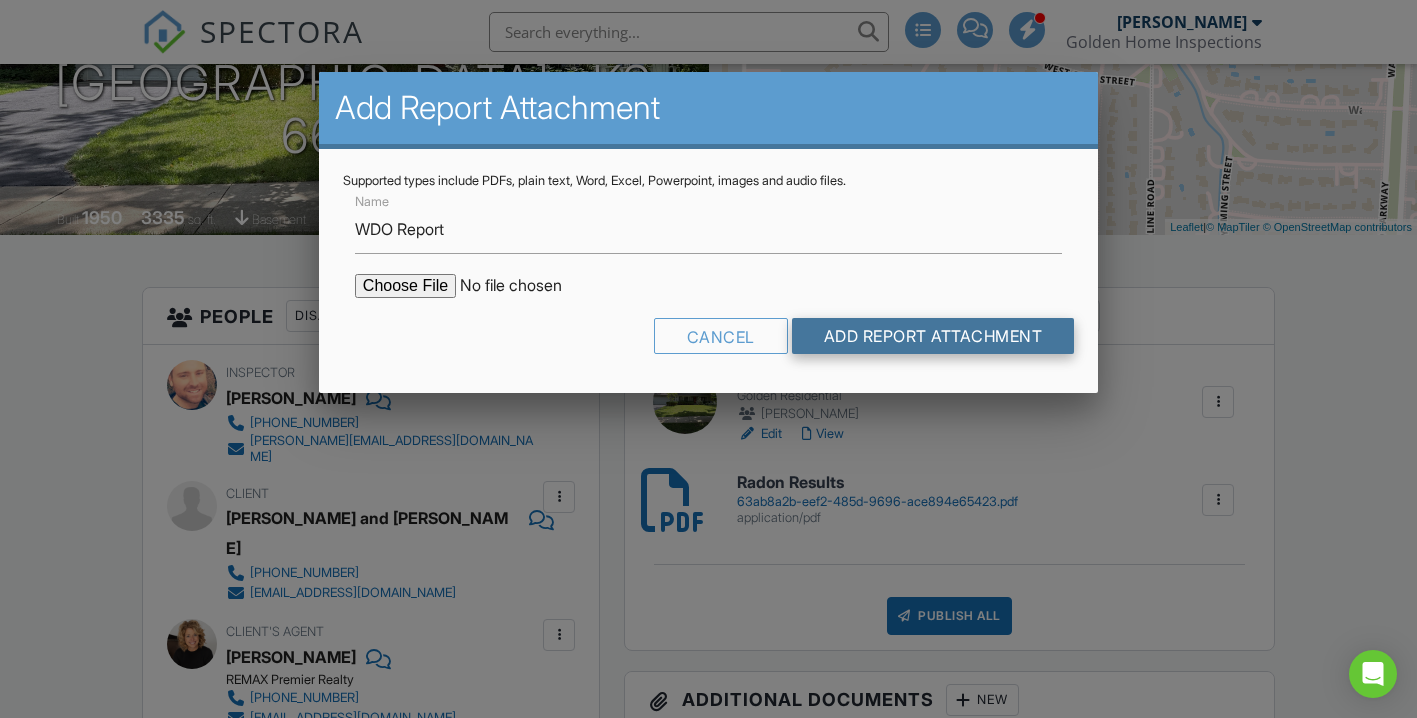 click on "Add Report Attachment" at bounding box center [933, 336] 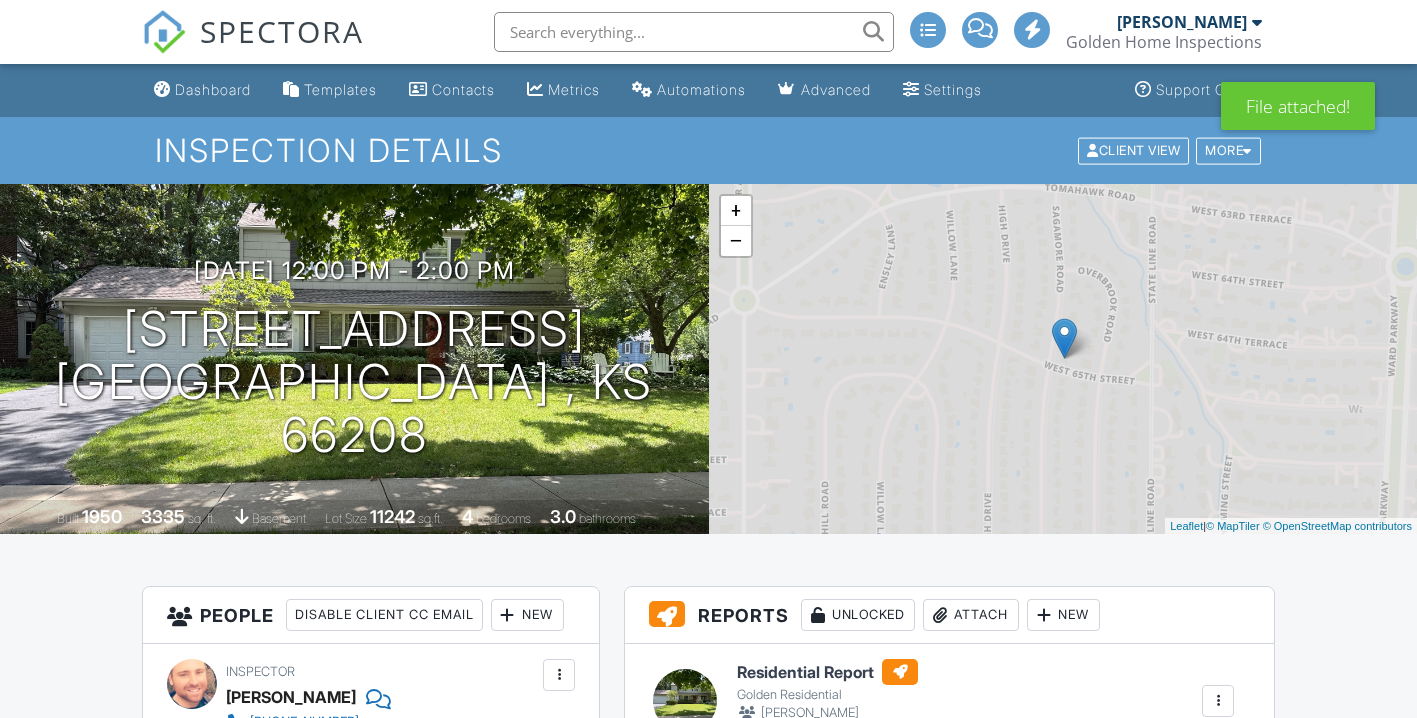 scroll, scrollTop: 0, scrollLeft: 0, axis: both 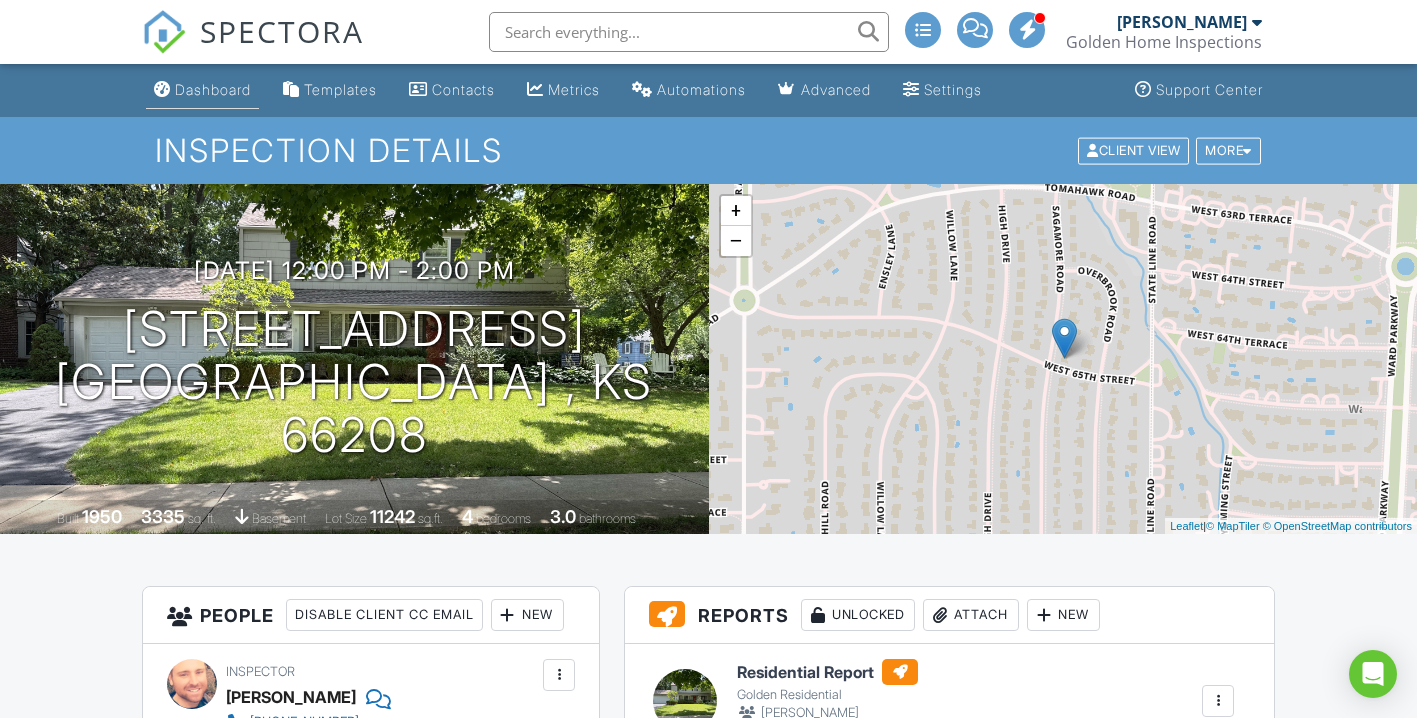 click on "Dashboard" at bounding box center [213, 89] 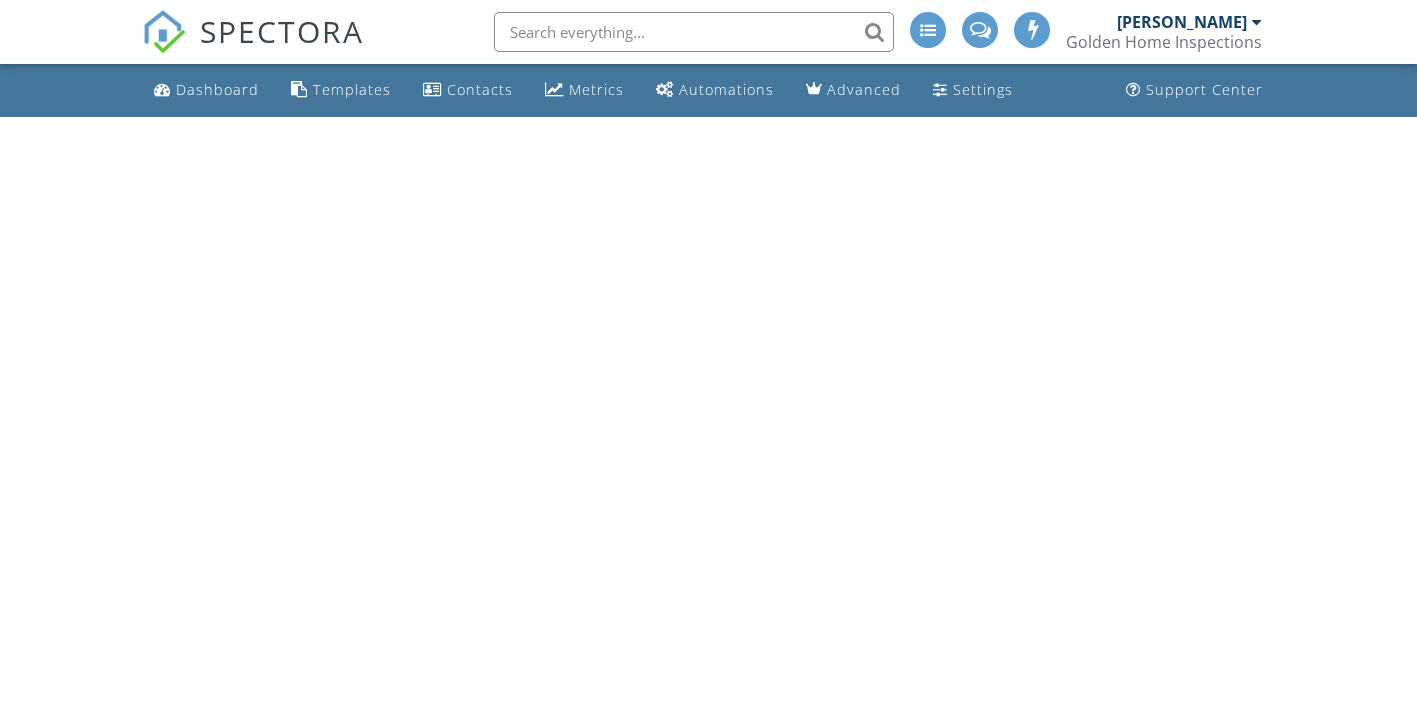 scroll, scrollTop: 0, scrollLeft: 0, axis: both 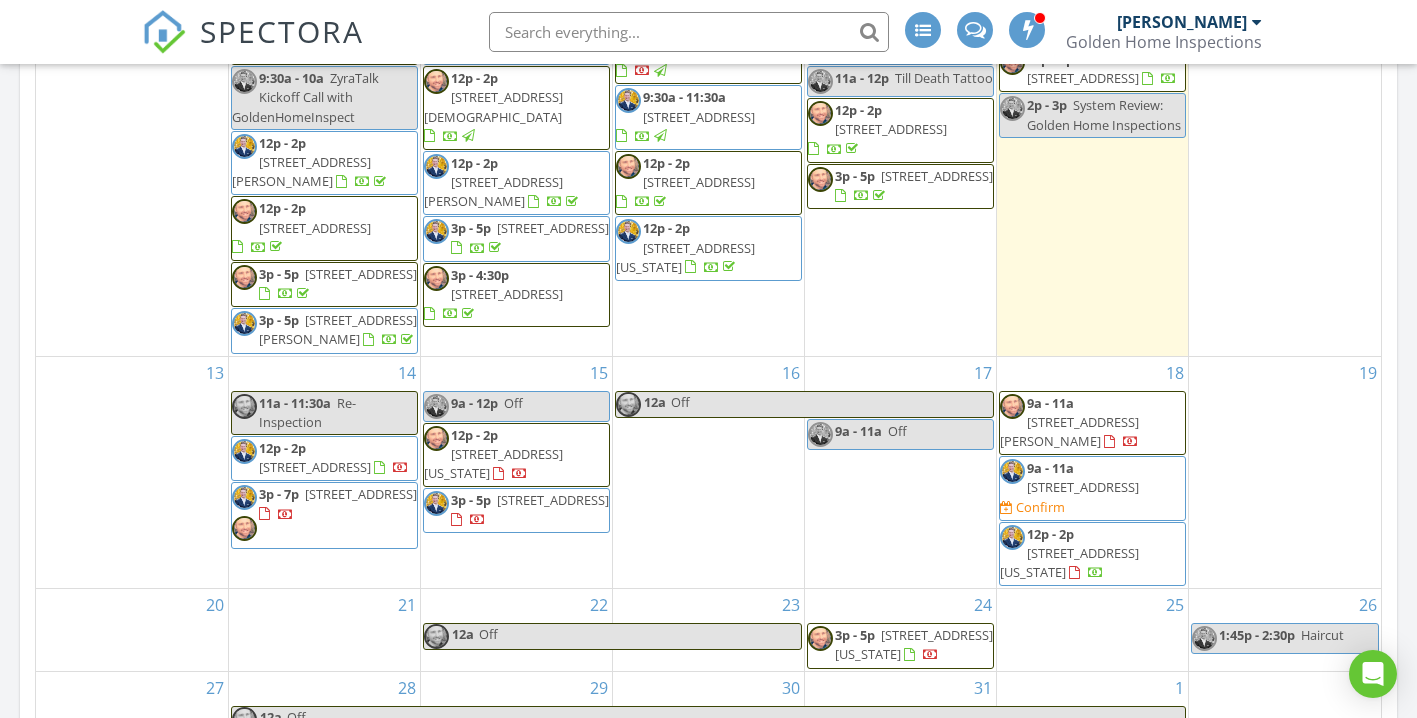 click on "9a - 11a
9874 Belmont Dr, Lenexa 66227
Confirm" at bounding box center (1092, 488) 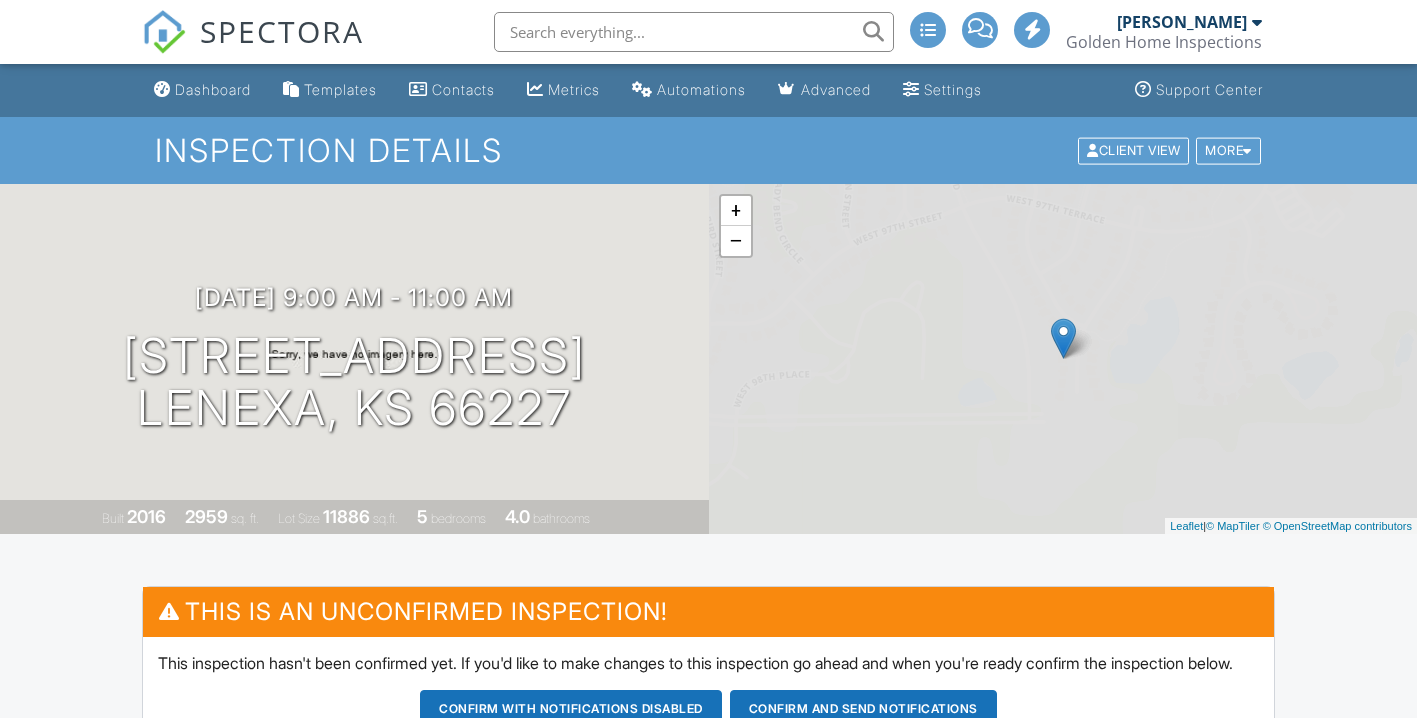scroll, scrollTop: 0, scrollLeft: 0, axis: both 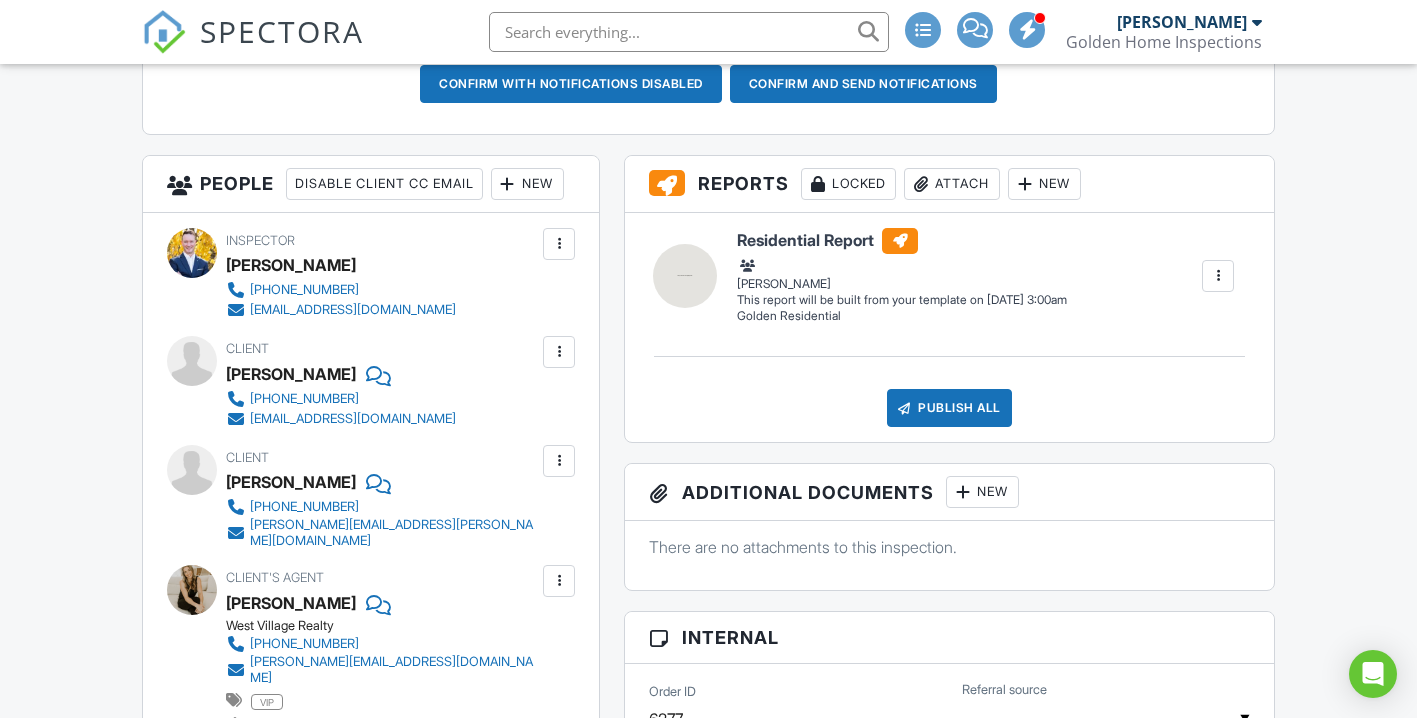 click on "New" at bounding box center [527, 184] 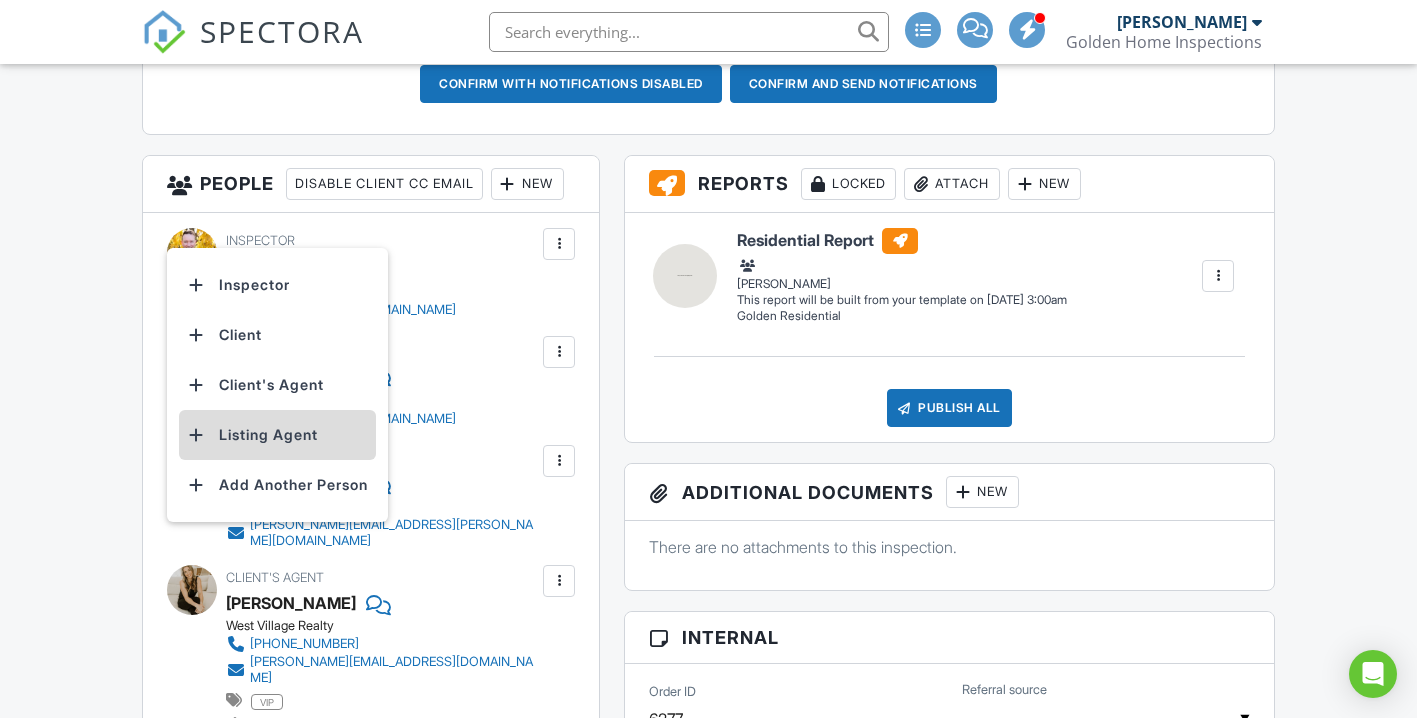 click on "Listing Agent" at bounding box center [277, 435] 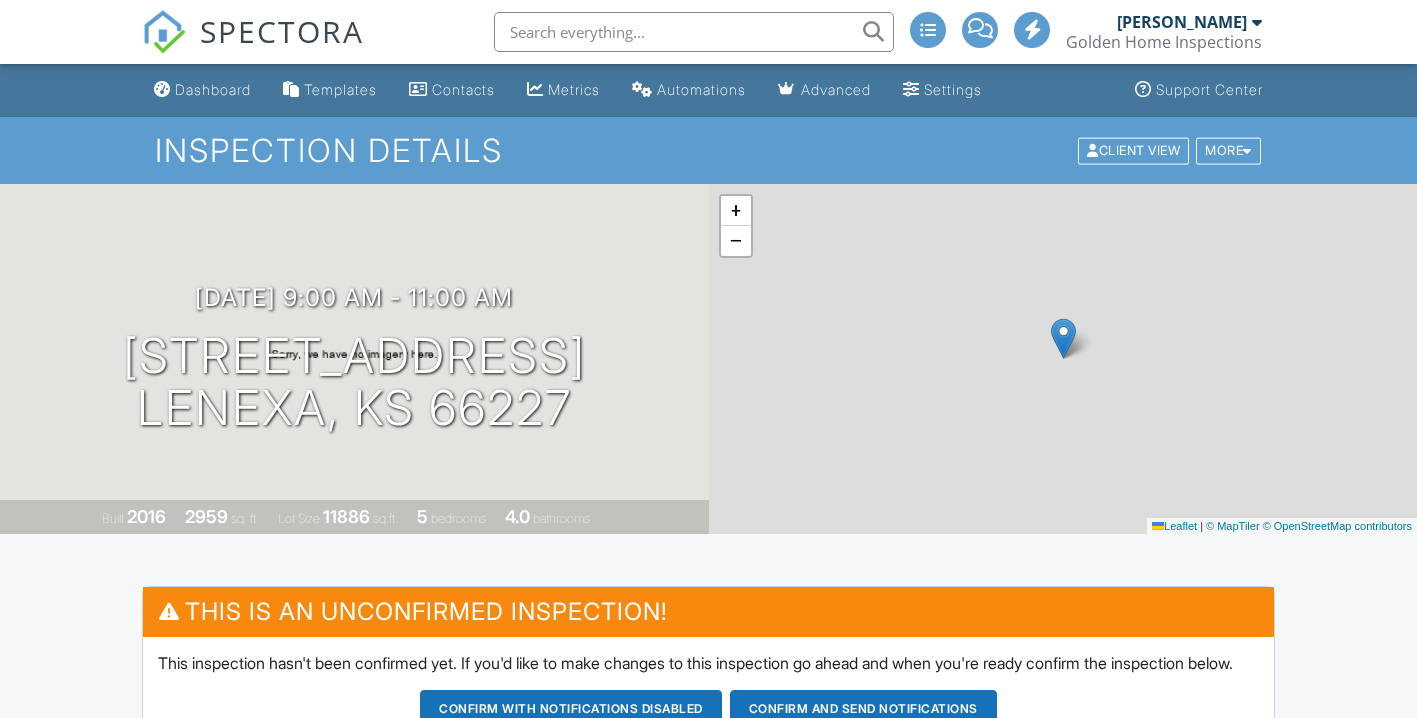 scroll, scrollTop: 880, scrollLeft: 0, axis: vertical 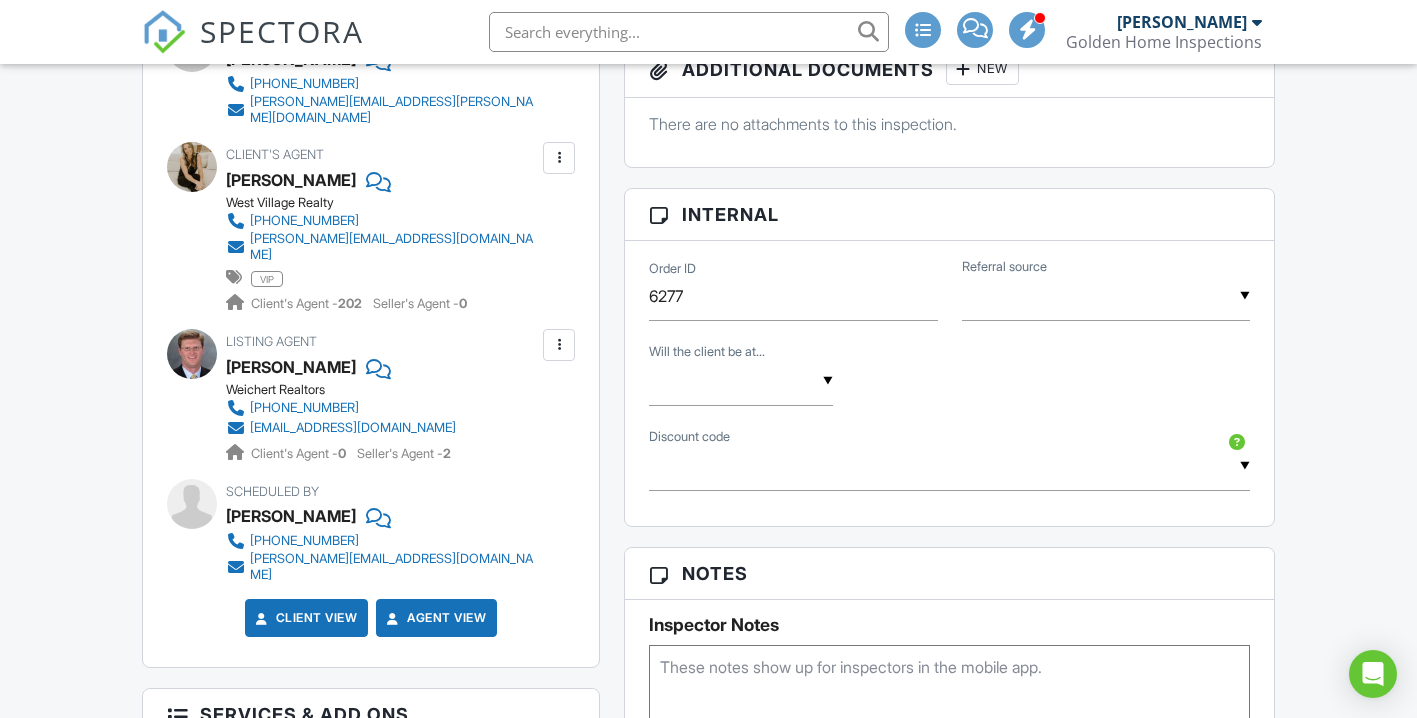 click at bounding box center (559, 345) 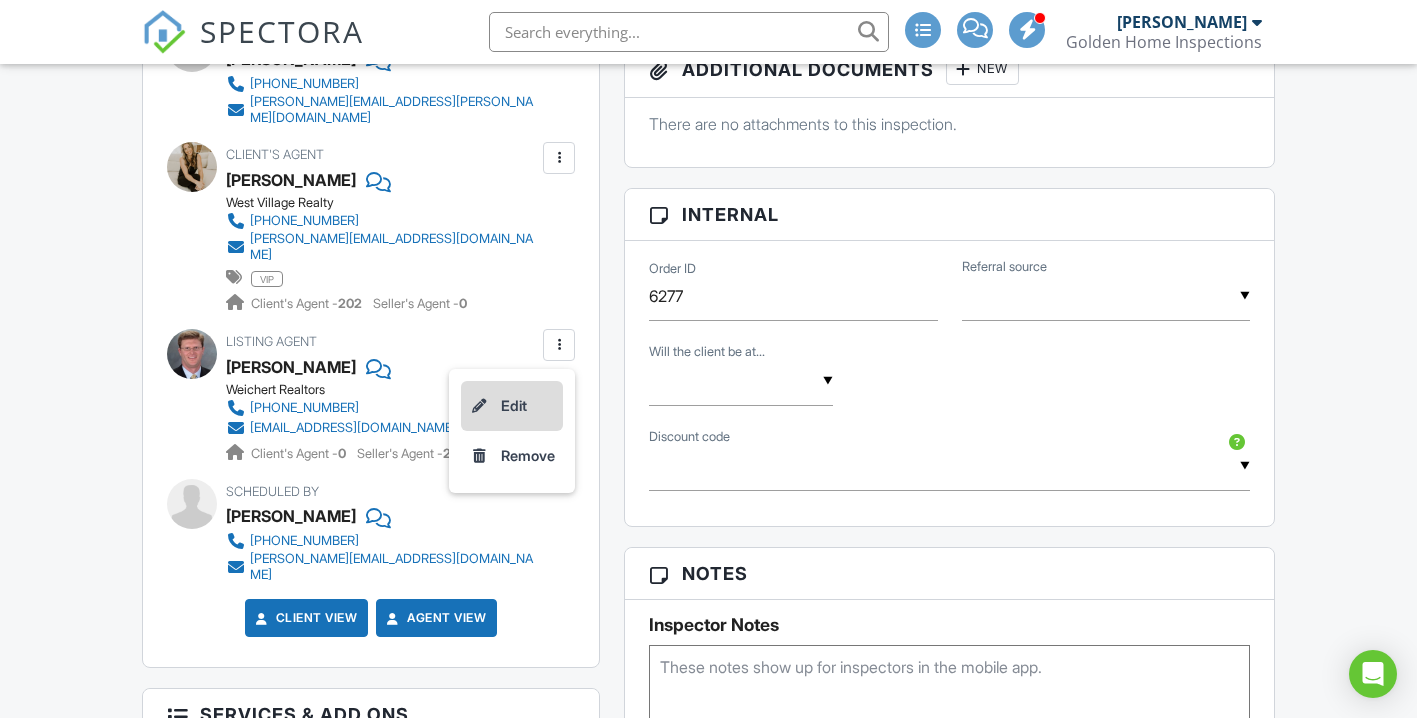 click on "Edit" at bounding box center [512, 406] 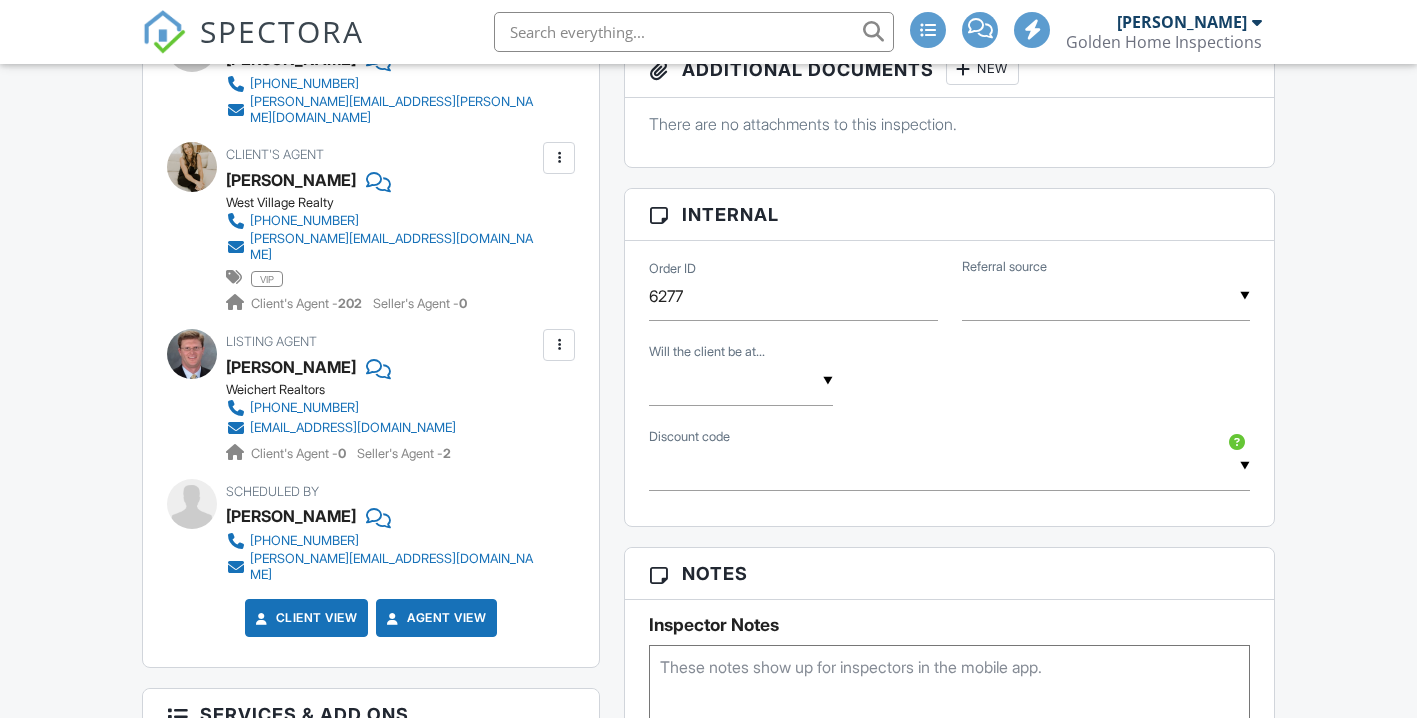 scroll, scrollTop: 641, scrollLeft: 0, axis: vertical 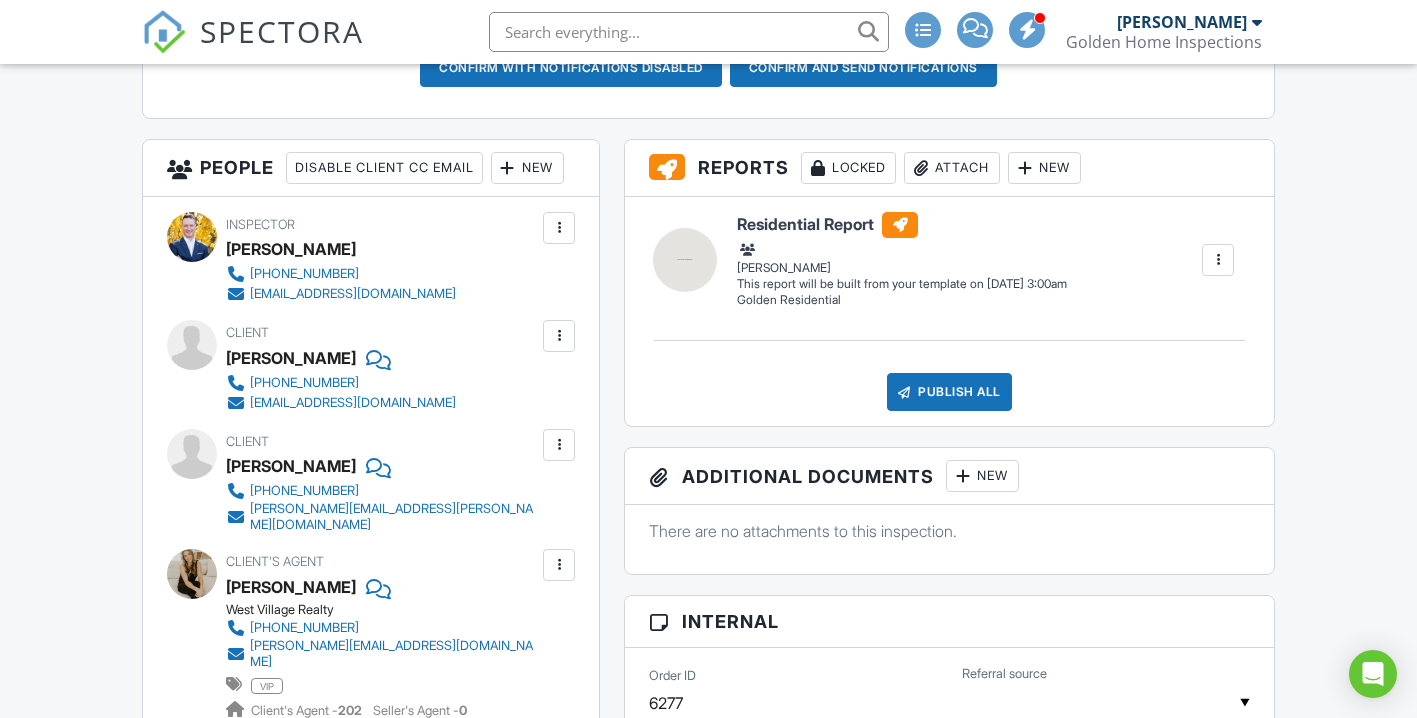 click on "People
Disable Client CC Email
New
Inspector
Client
Client's Agent
Listing Agent
Add Another Person" at bounding box center (371, 168) 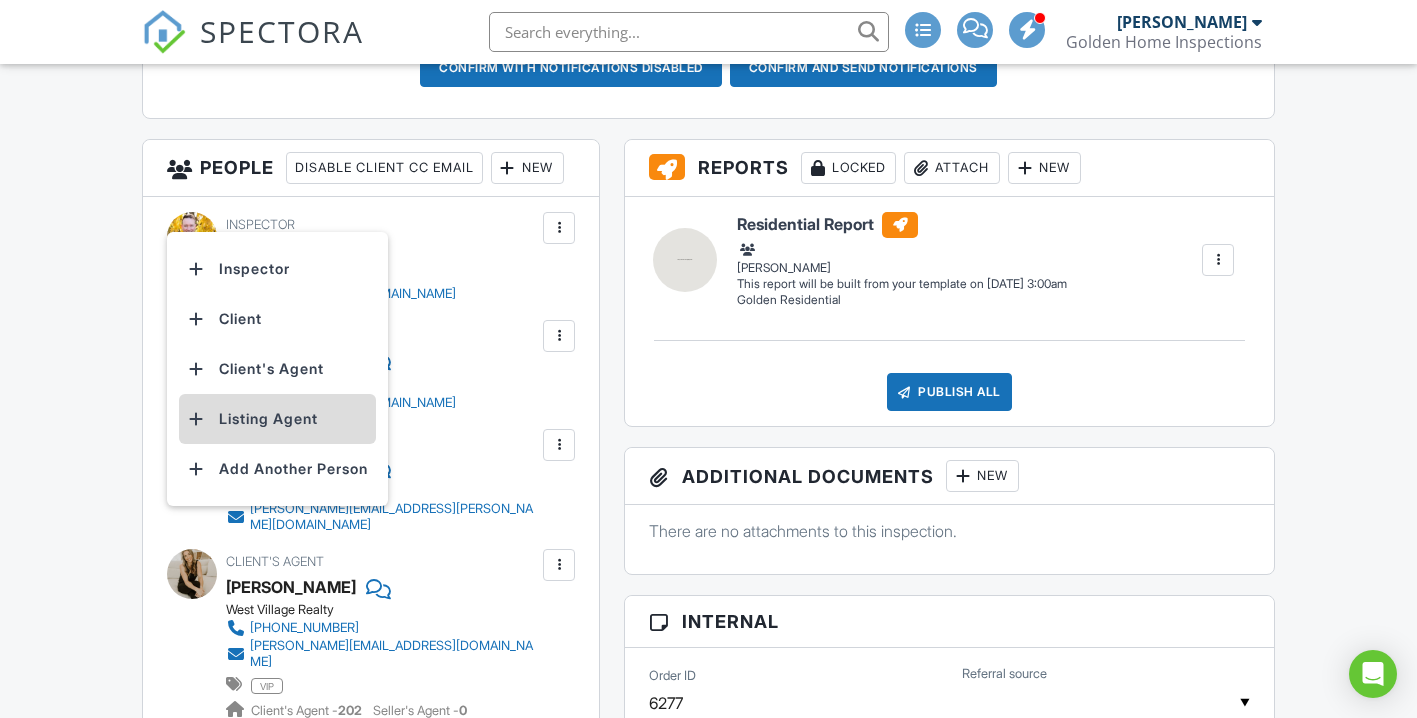 click on "Listing Agent" at bounding box center (277, 419) 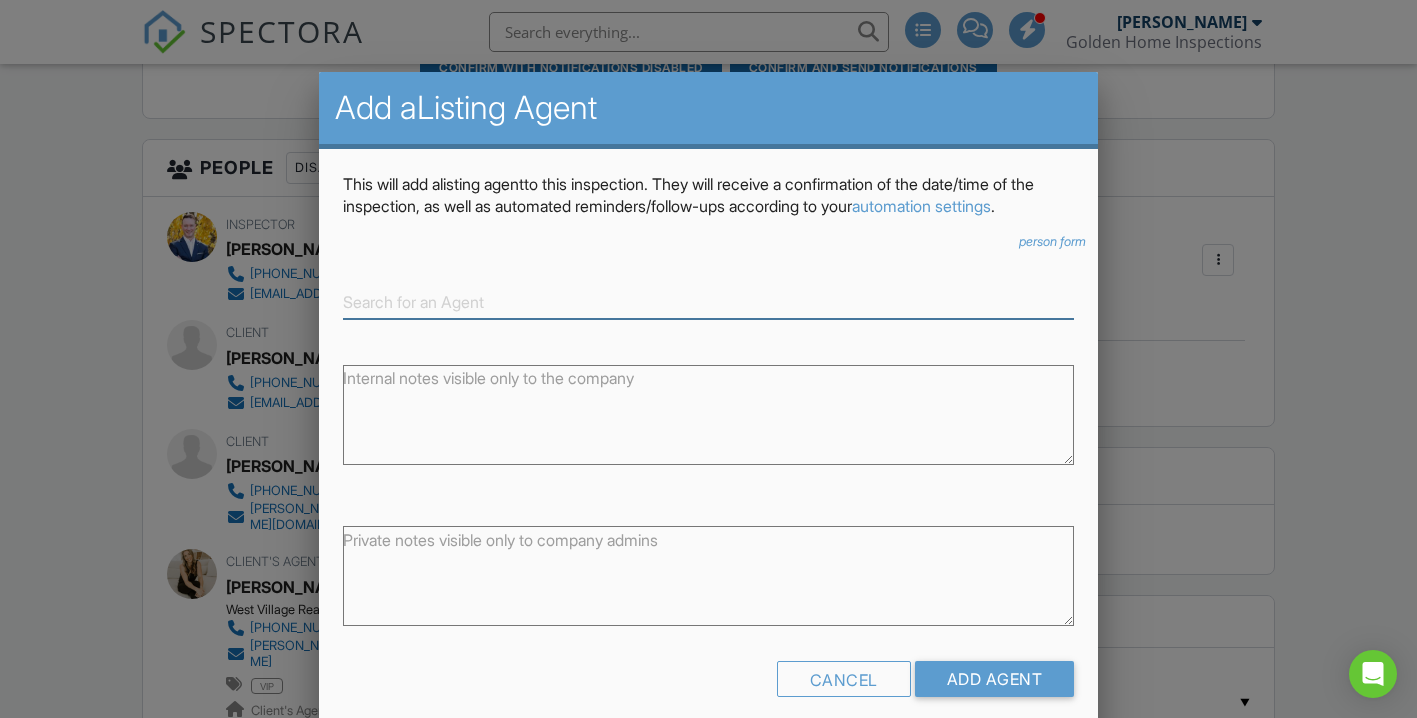 click at bounding box center [708, 302] 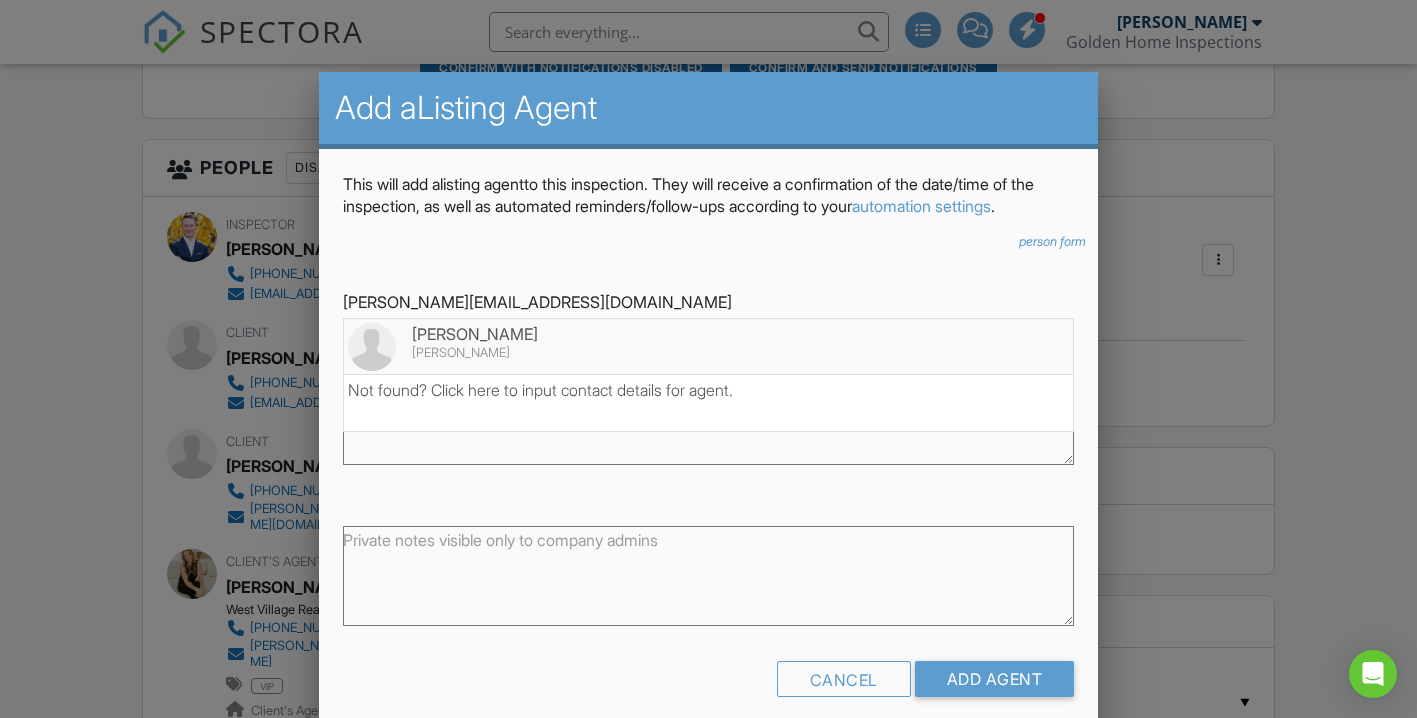 click on "[PERSON_NAME]" at bounding box center (708, 353) 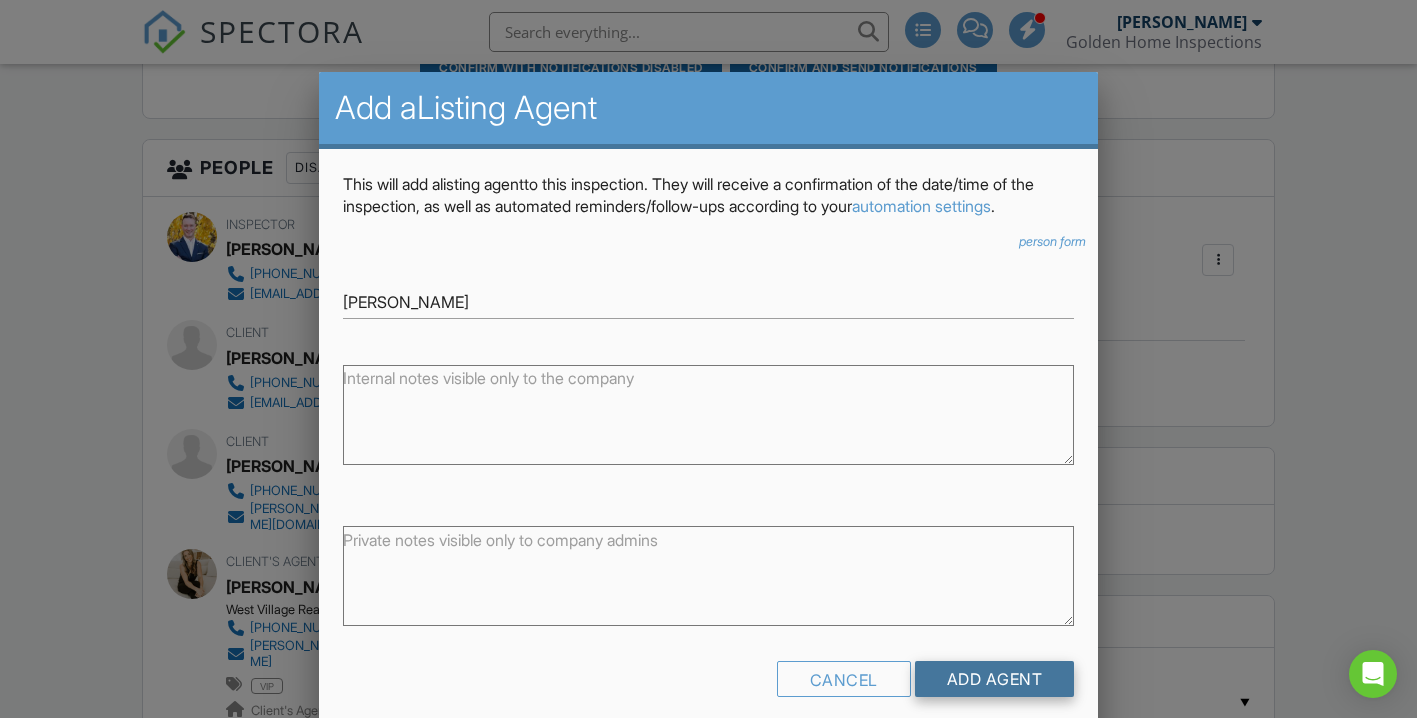 click on "Add Agent" at bounding box center [995, 679] 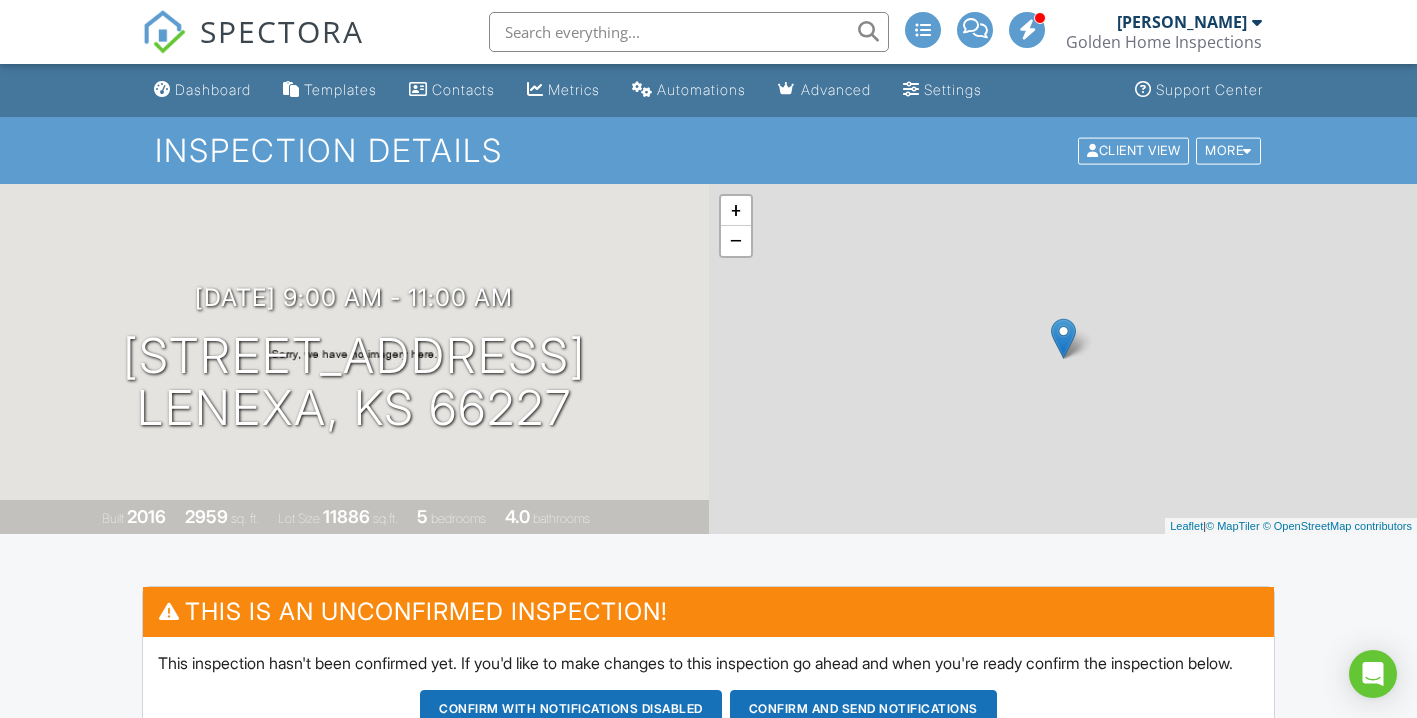 scroll, scrollTop: 0, scrollLeft: 0, axis: both 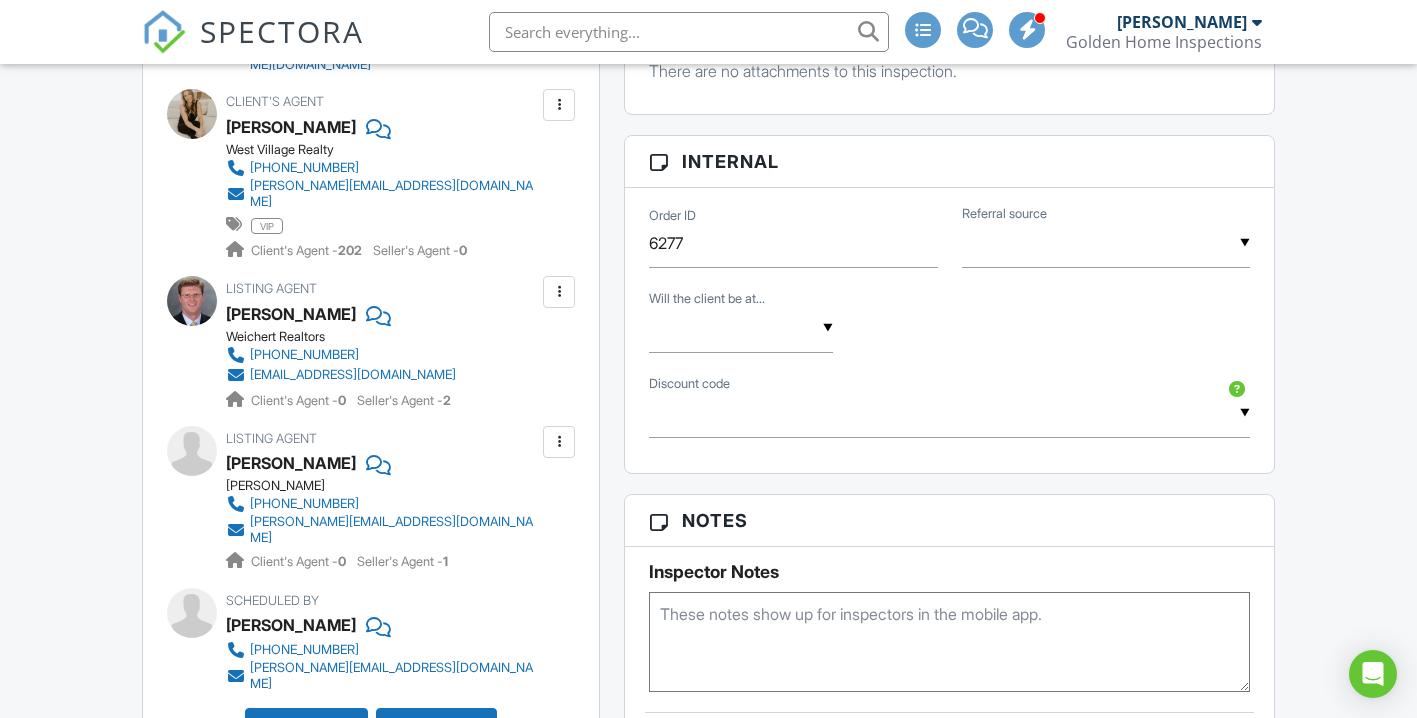 click at bounding box center (559, 292) 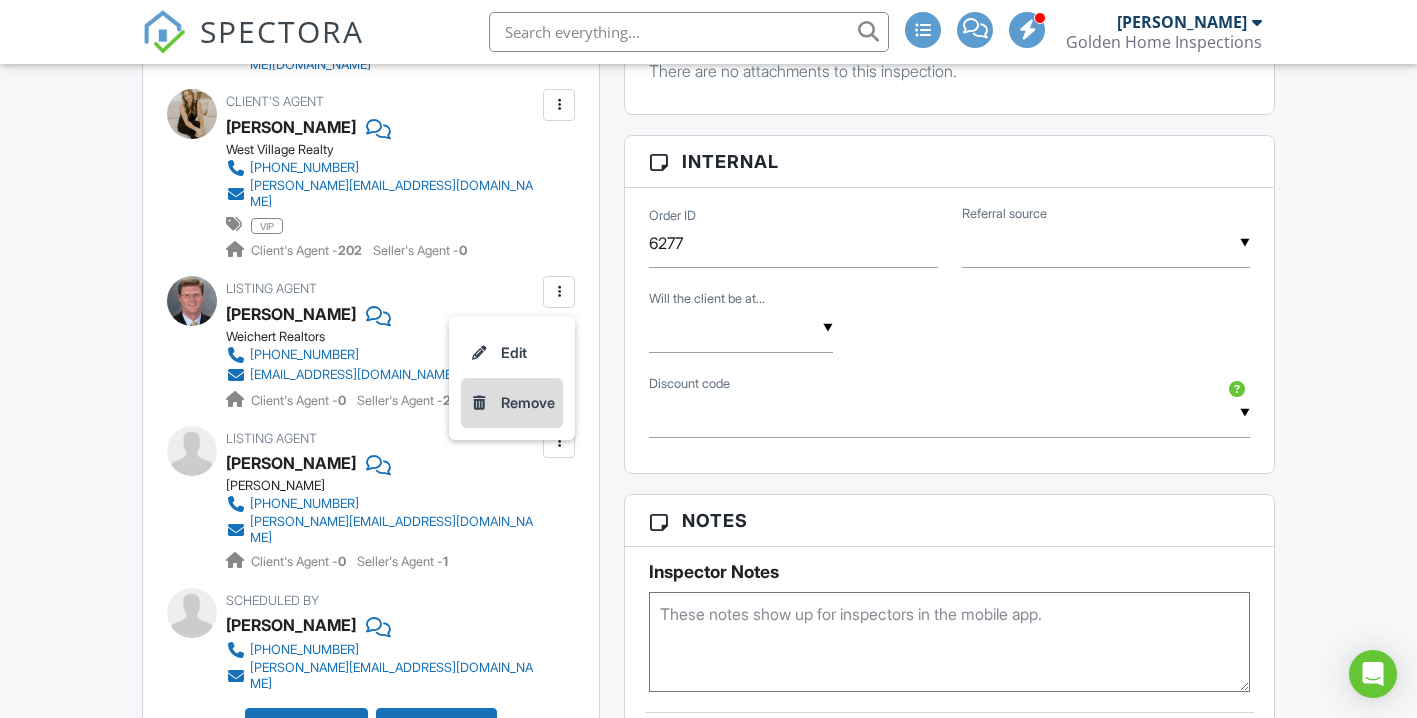 click on "Remove" at bounding box center (512, 403) 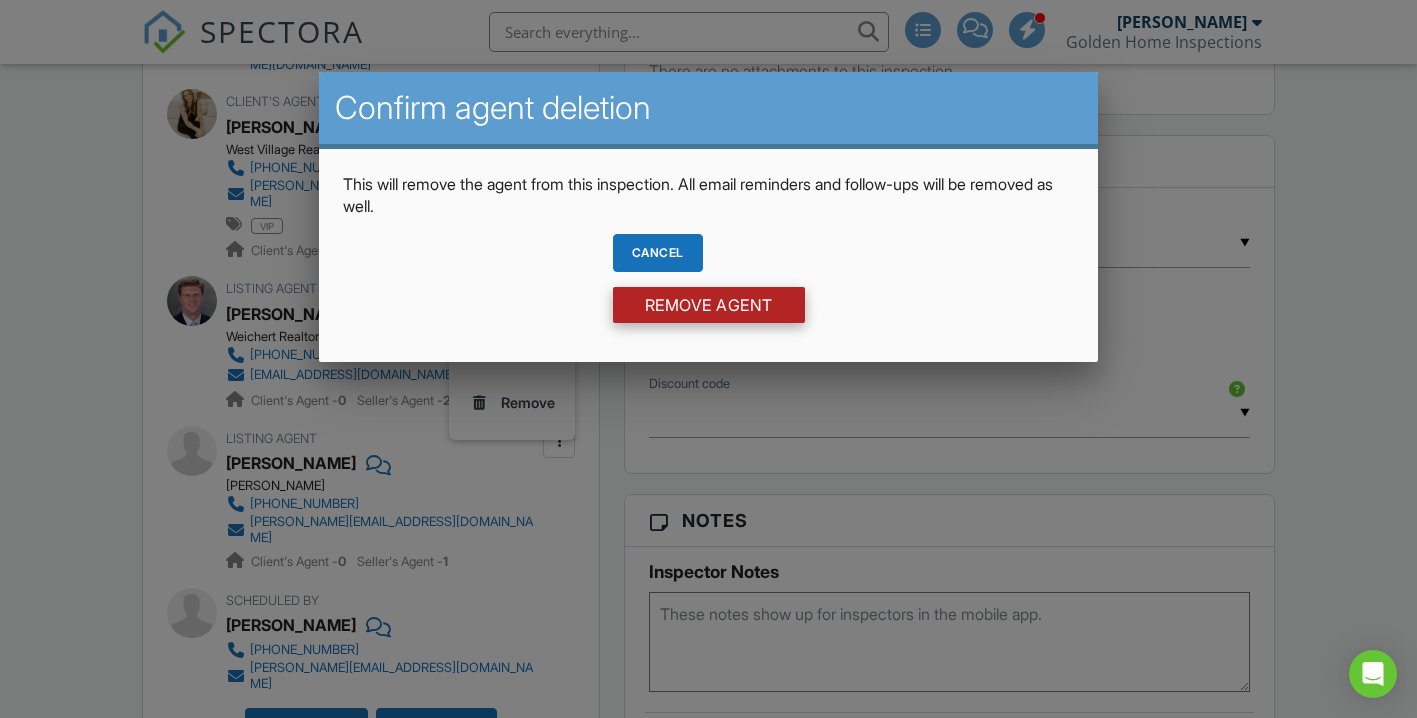 click on "Remove Agent" at bounding box center (709, 305) 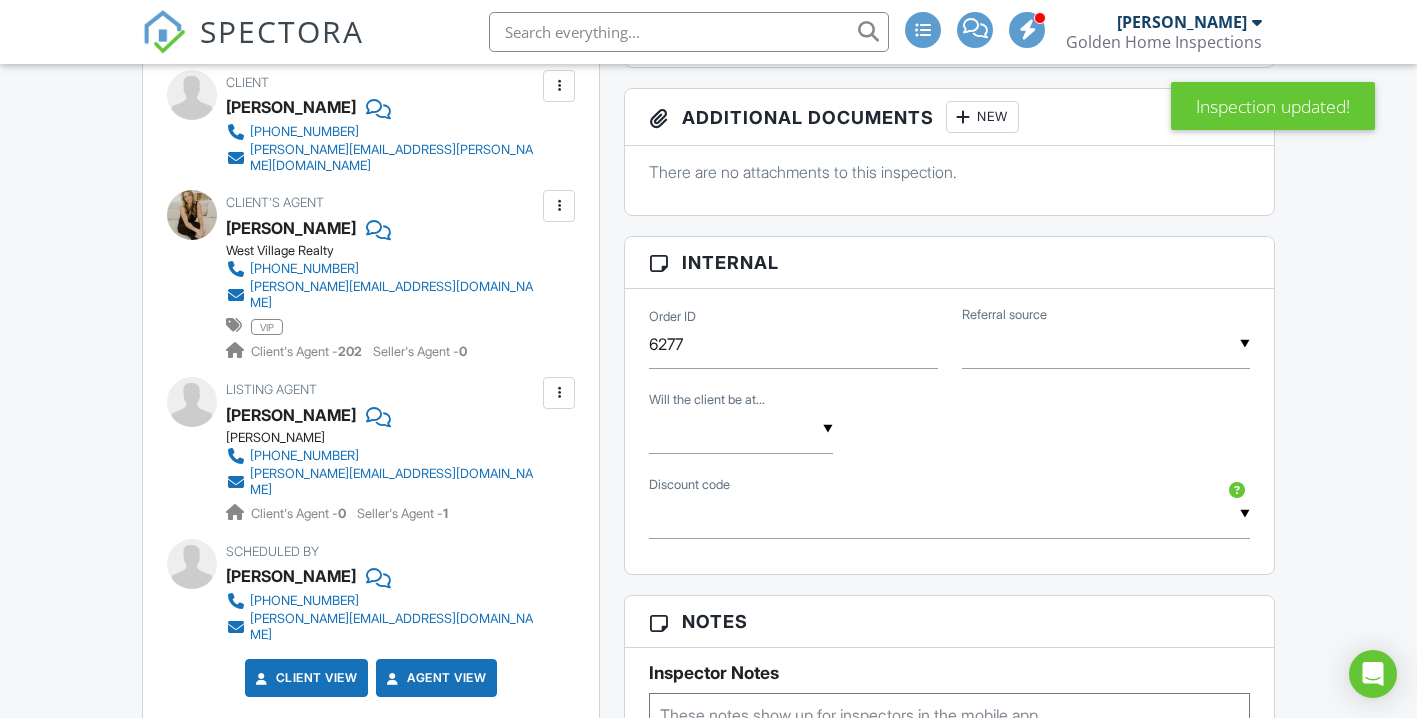 scroll, scrollTop: 1003, scrollLeft: 0, axis: vertical 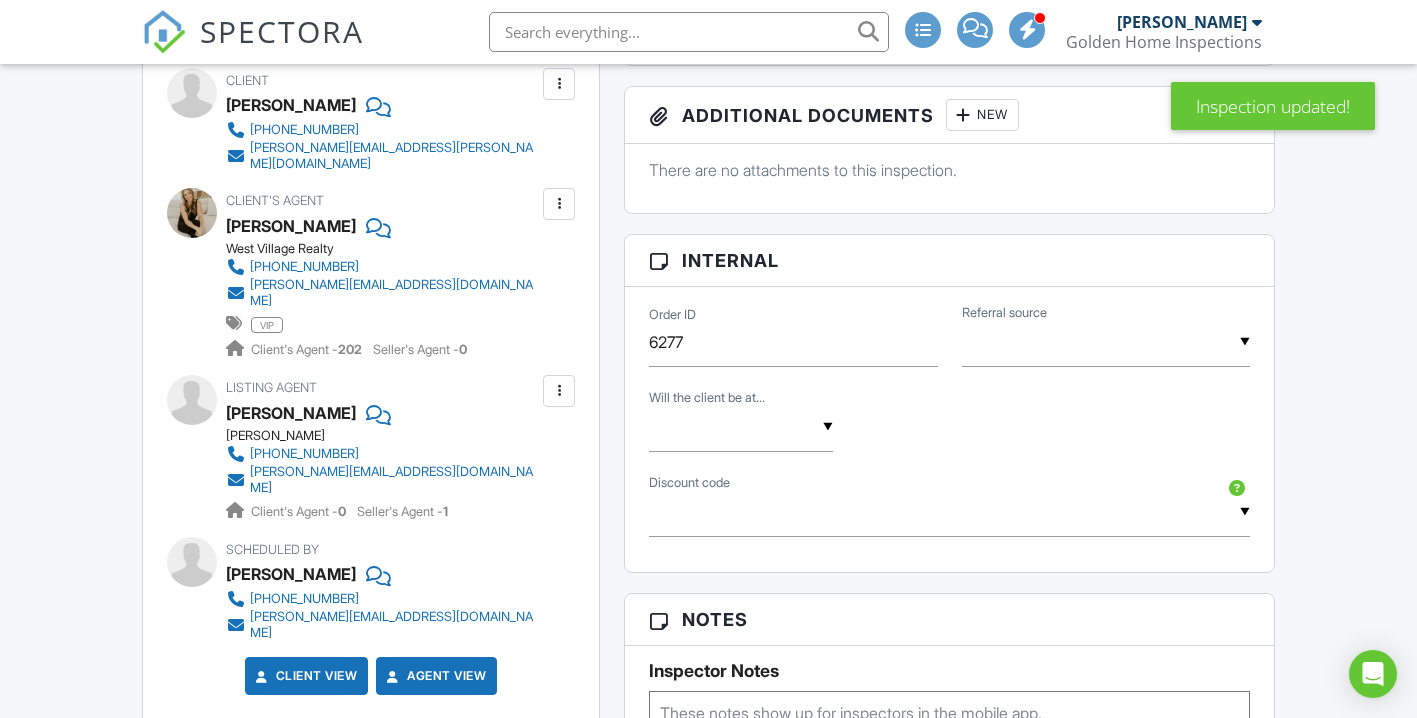 click at bounding box center [559, 391] 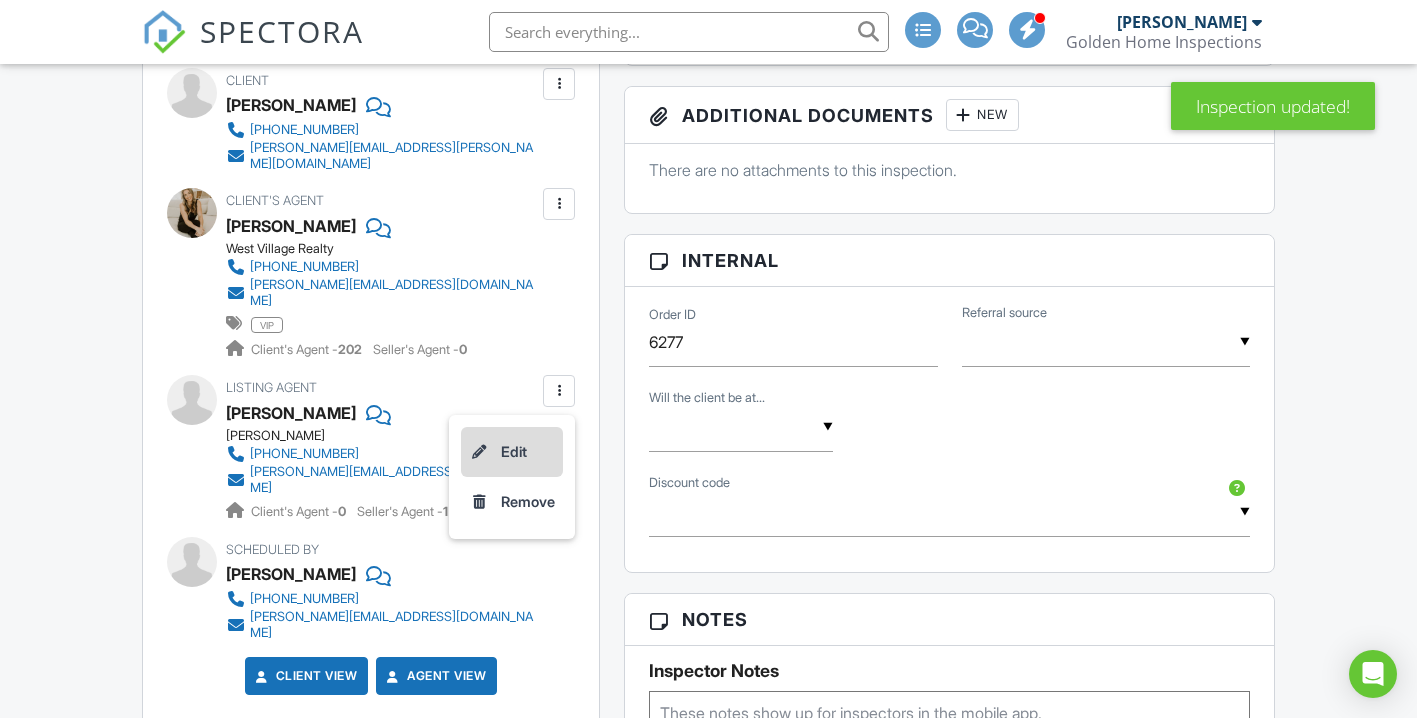 click on "Edit" at bounding box center (512, 452) 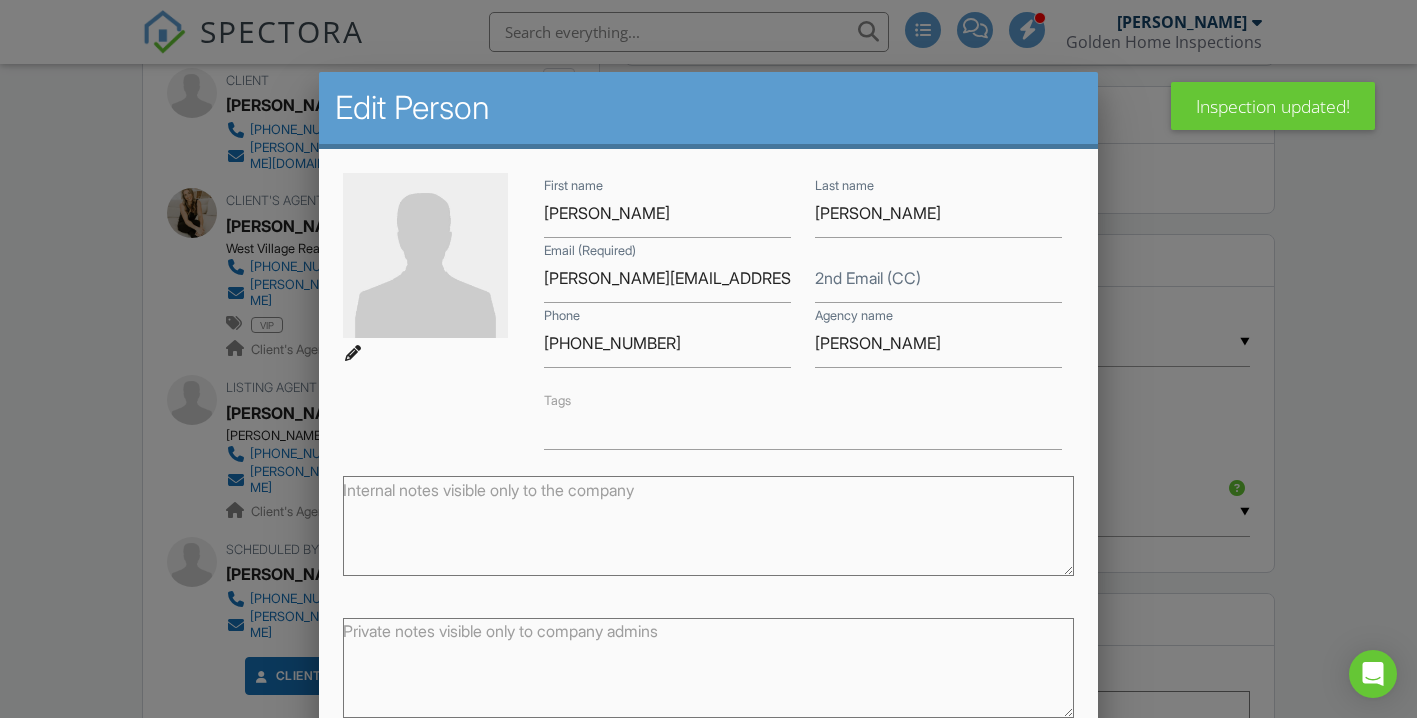 click at bounding box center (425, 255) 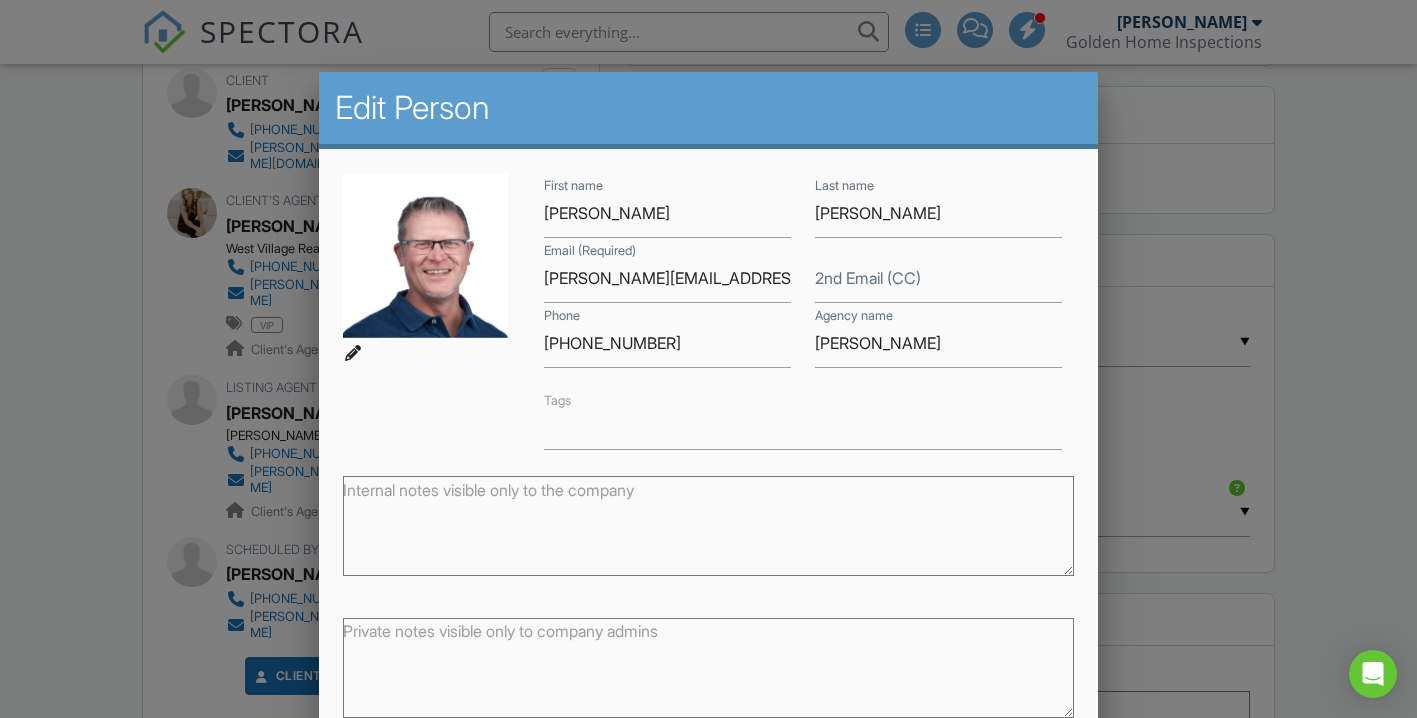 scroll, scrollTop: 115, scrollLeft: 0, axis: vertical 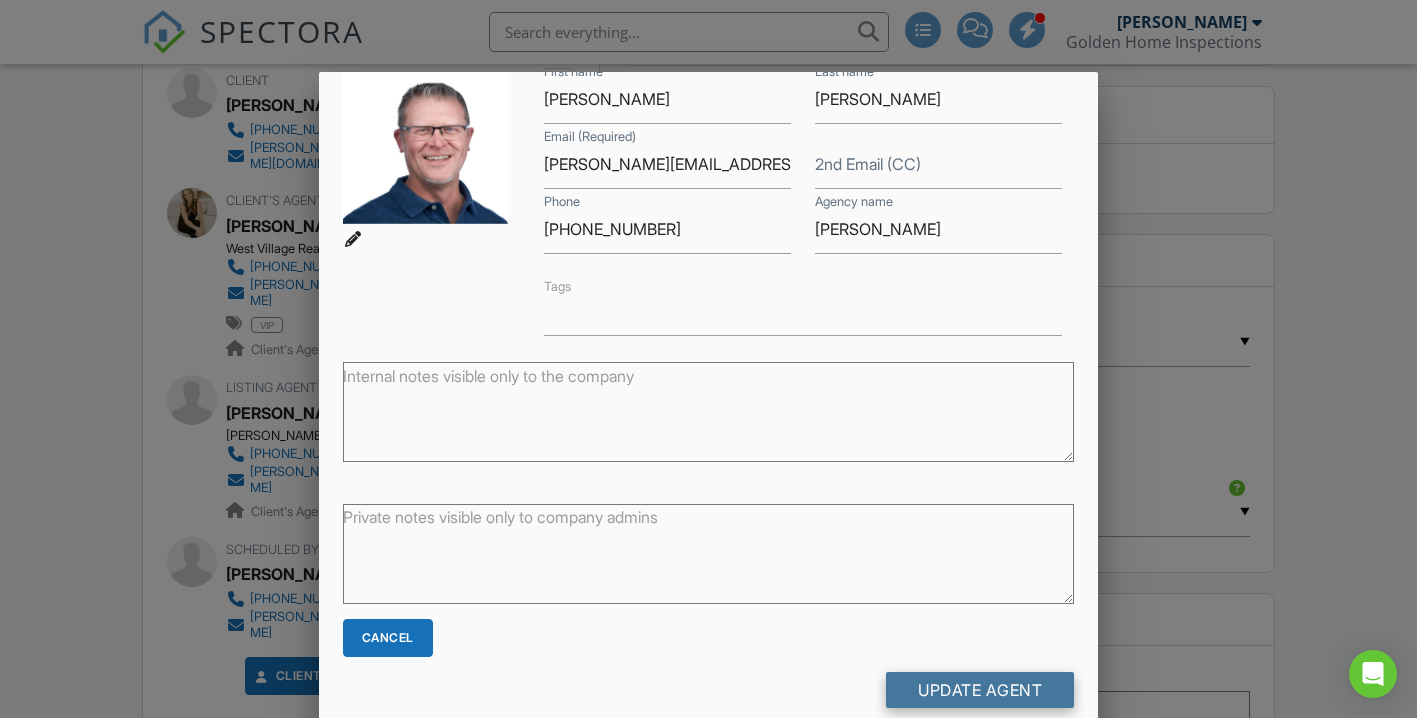 click on "Update Agent" at bounding box center (980, 690) 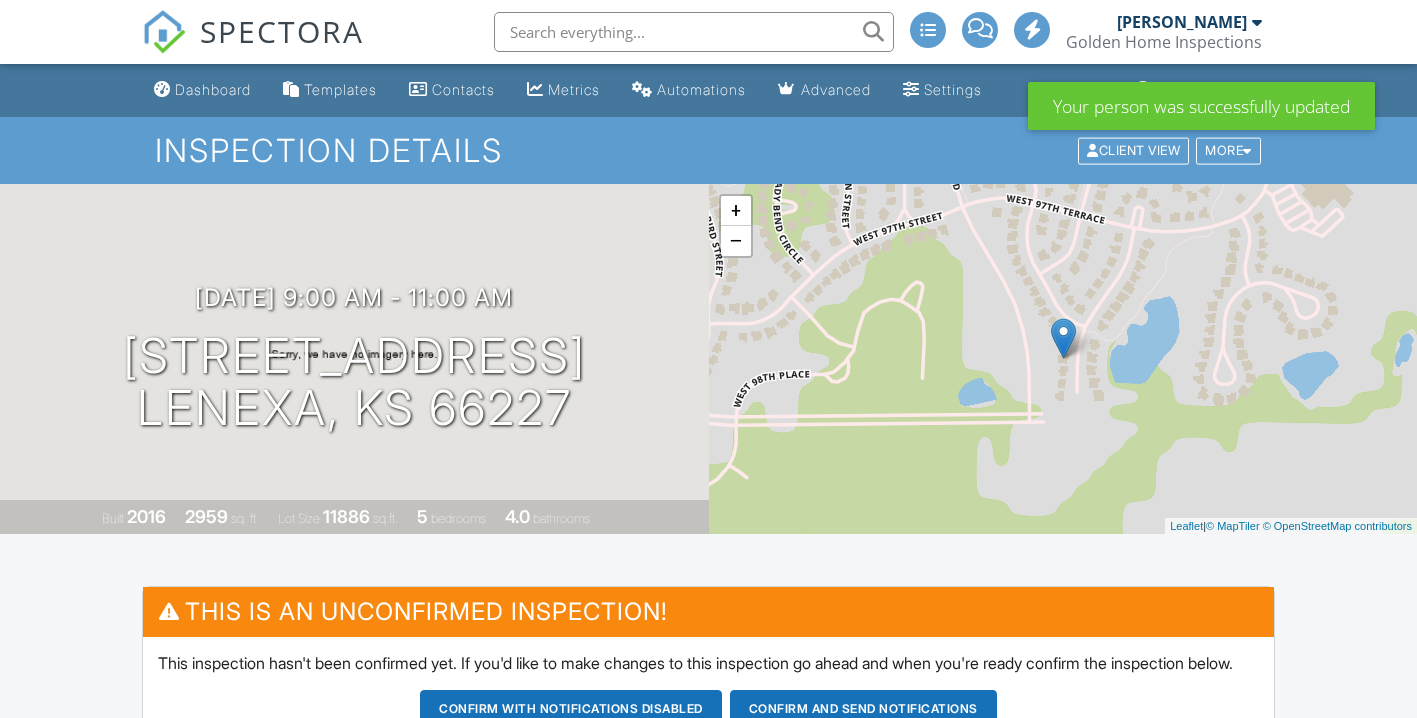 scroll, scrollTop: 478, scrollLeft: 0, axis: vertical 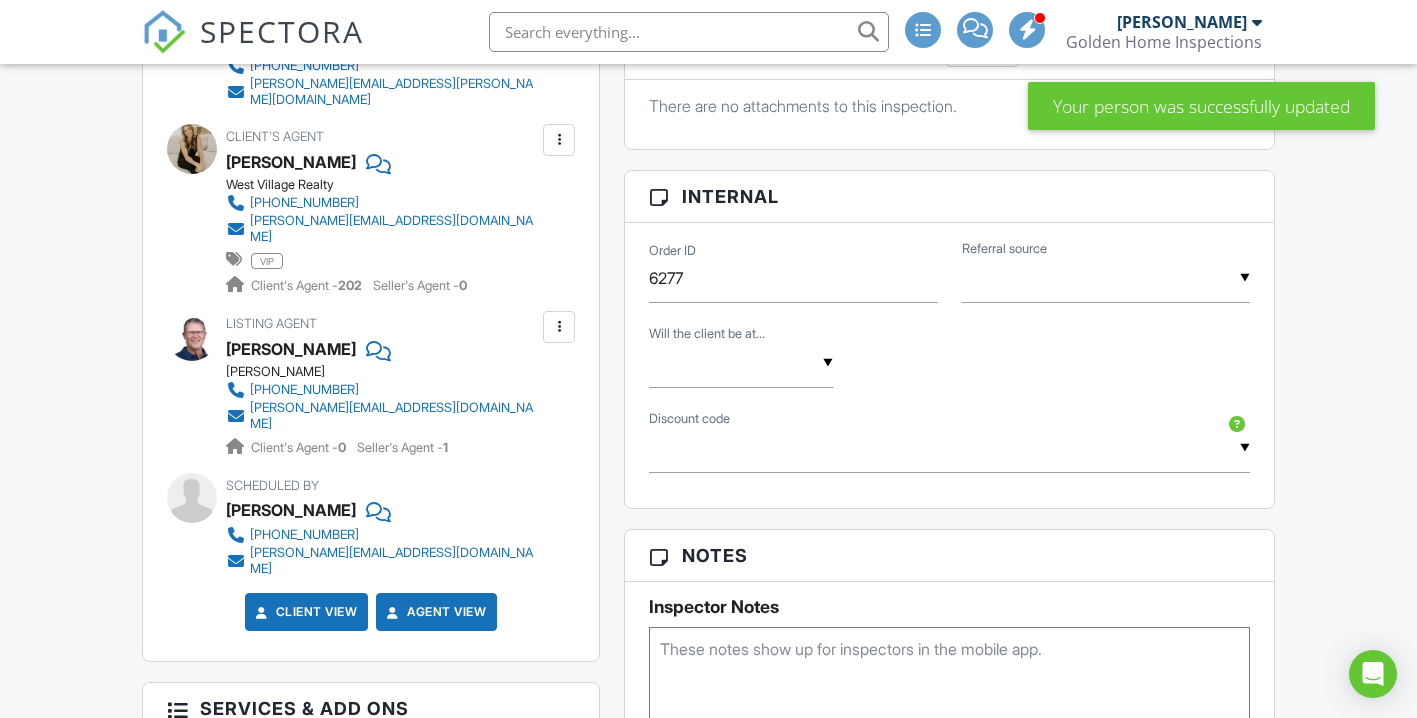click on "▼ Real Estate Agent Internet Search Relocation Company Past Customer Other
Real Estate Agent
Internet Search
Relocation Company
Past Customer
Other
Referral source" at bounding box center (1106, 288) 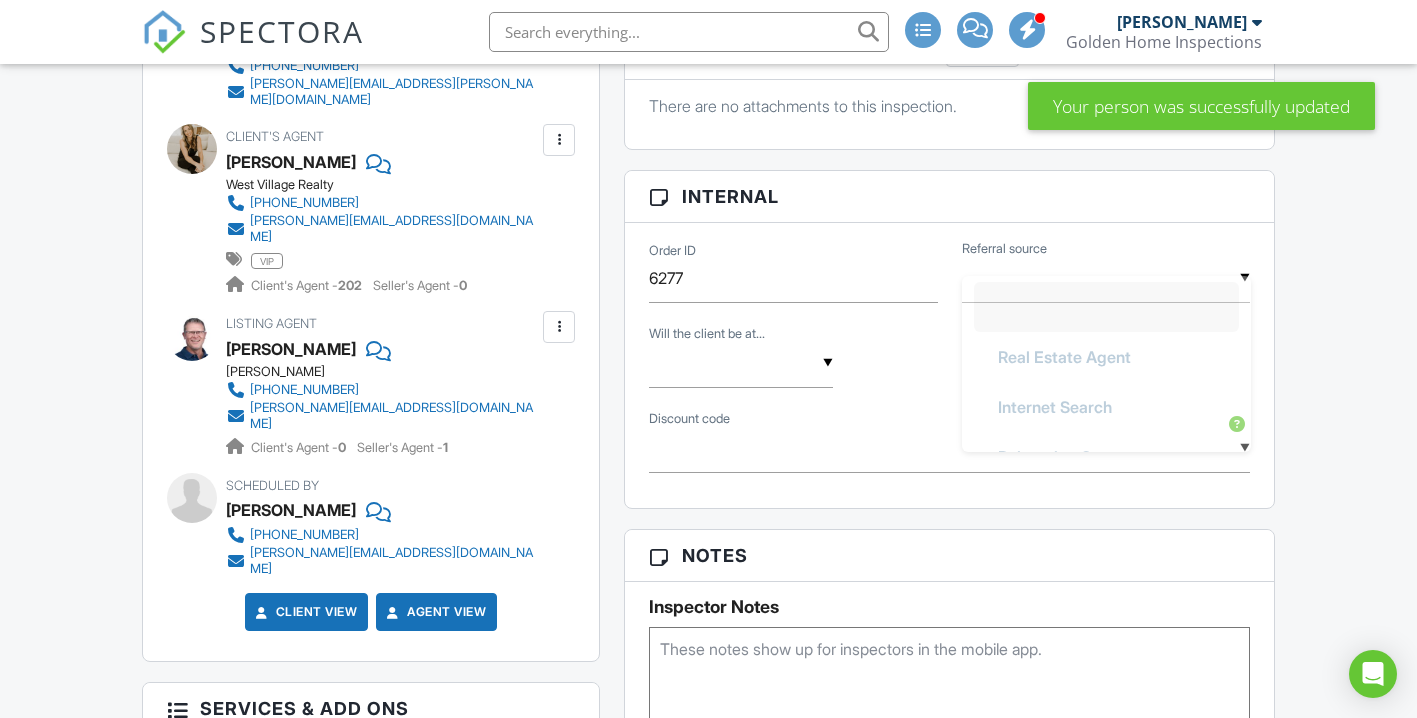 click on "▼ Real Estate Agent Internet Search Relocation Company Past Customer Other
Real Estate Agent
Internet Search
Relocation Company
Past Customer
Other" at bounding box center [1106, 278] 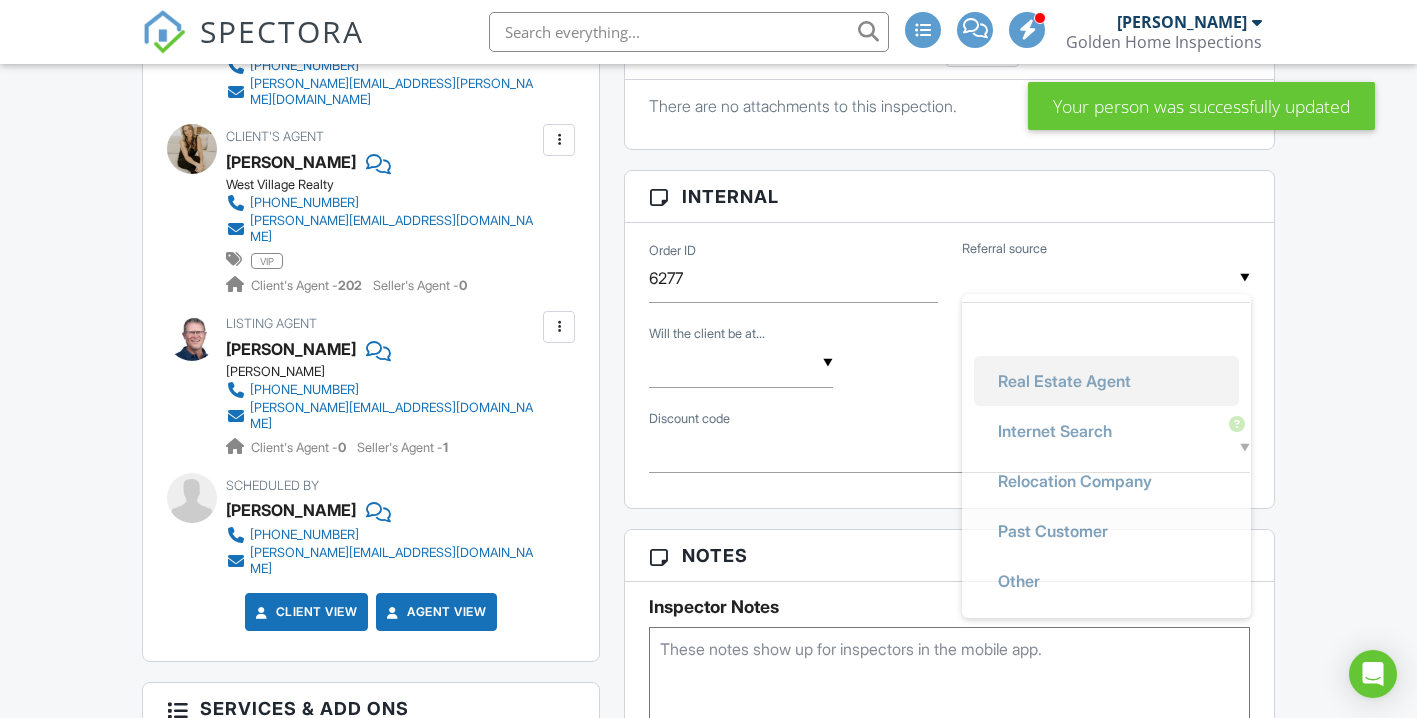click on "Real Estate Agent" at bounding box center (1064, 381) 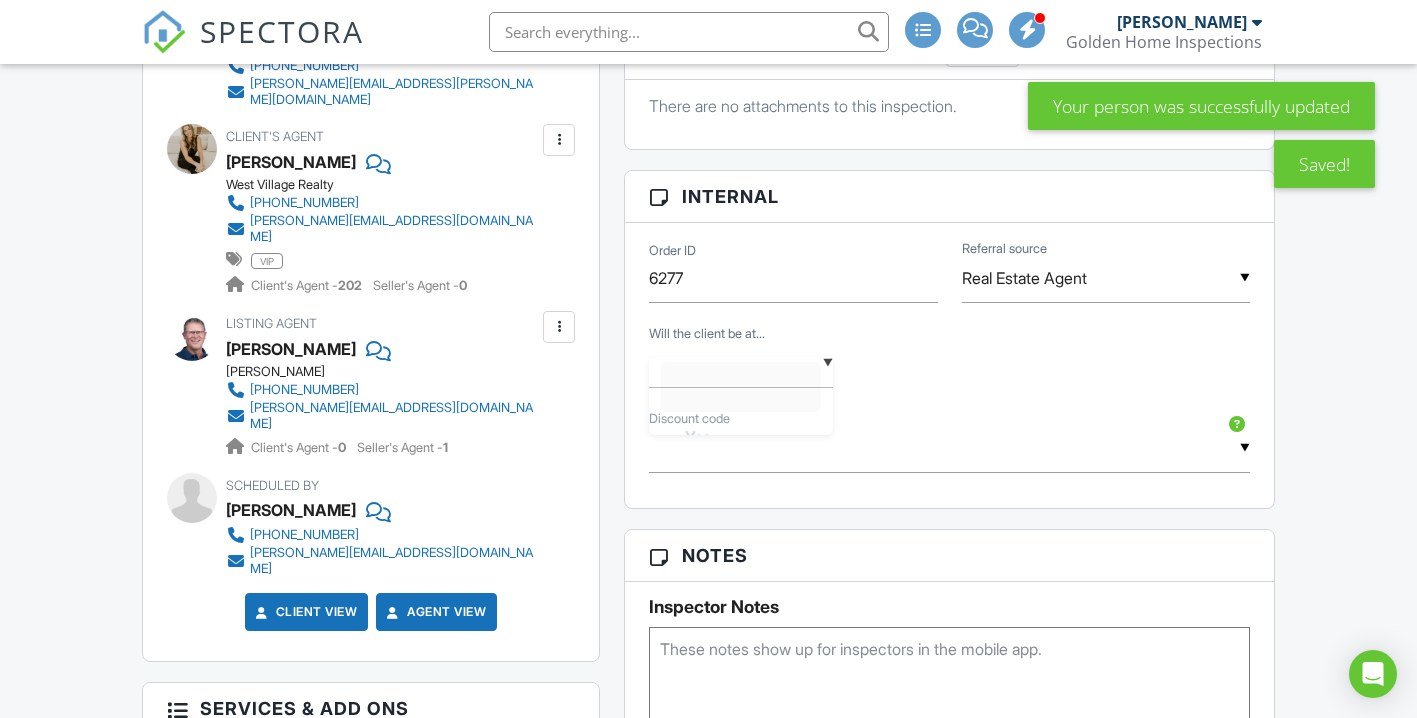 click on "▼ Yes No
Yes
No" at bounding box center [741, 363] 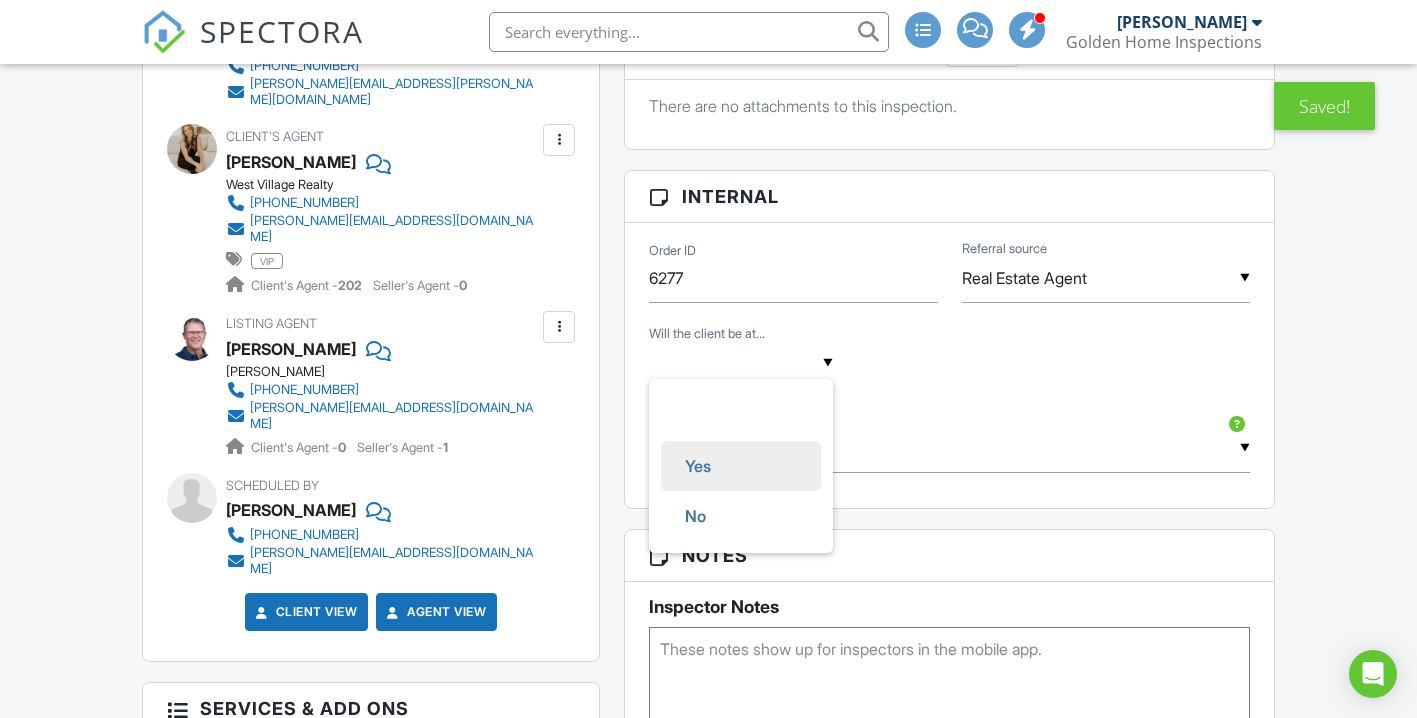 click on "Yes" at bounding box center [741, 466] 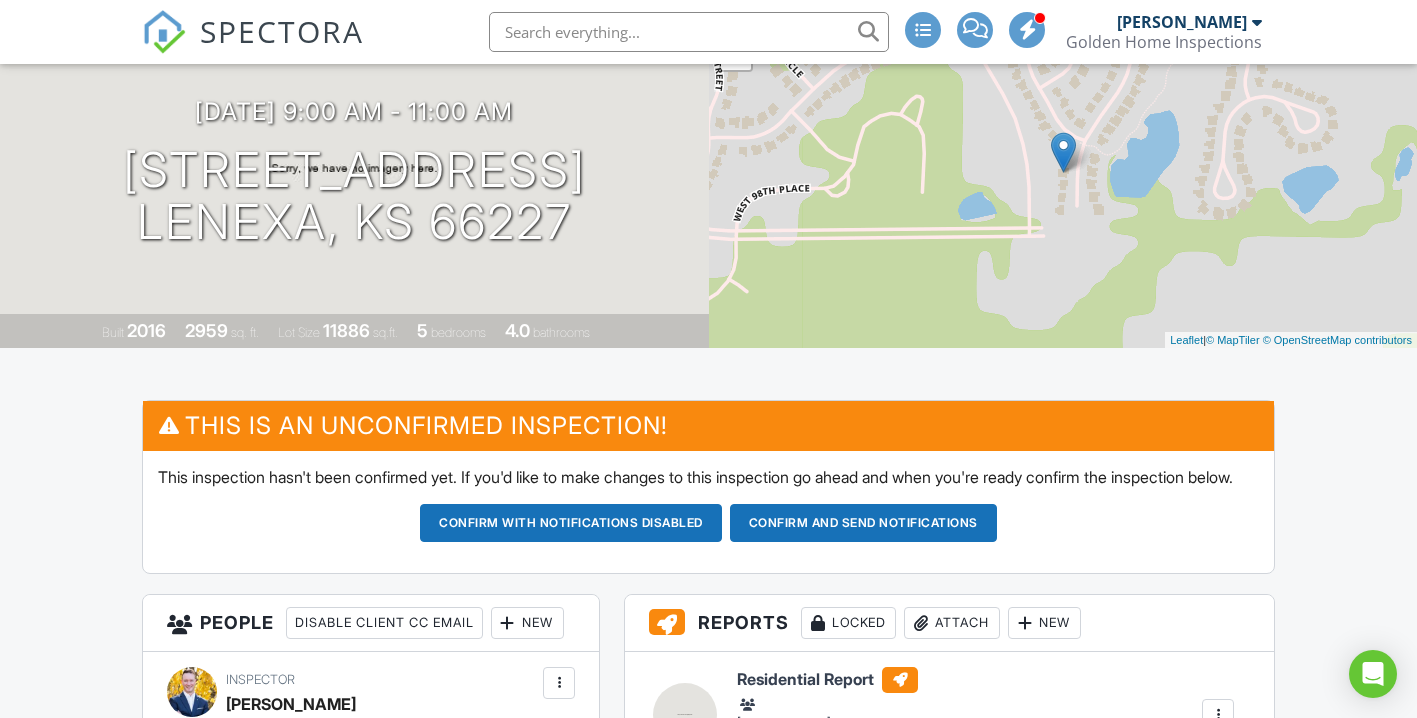 scroll, scrollTop: 205, scrollLeft: 0, axis: vertical 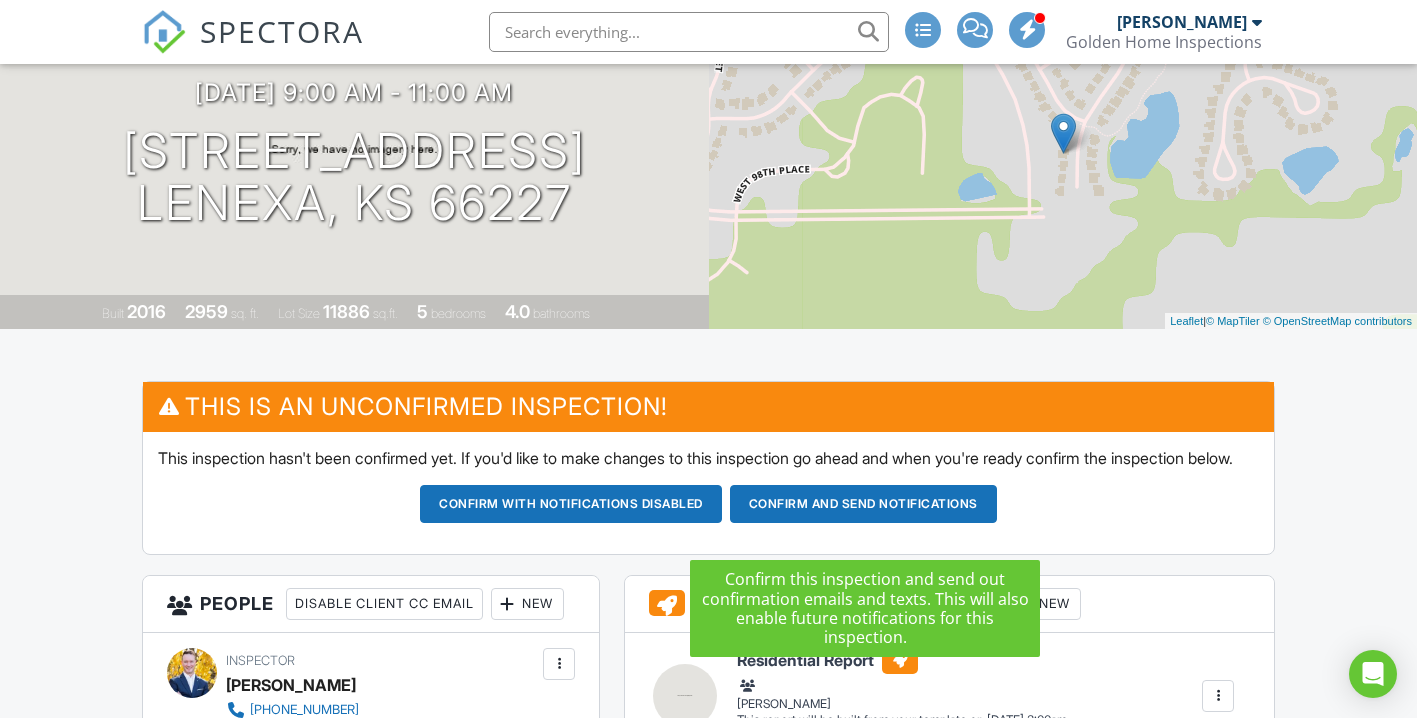click on "Confirm and send notifications" at bounding box center [571, 504] 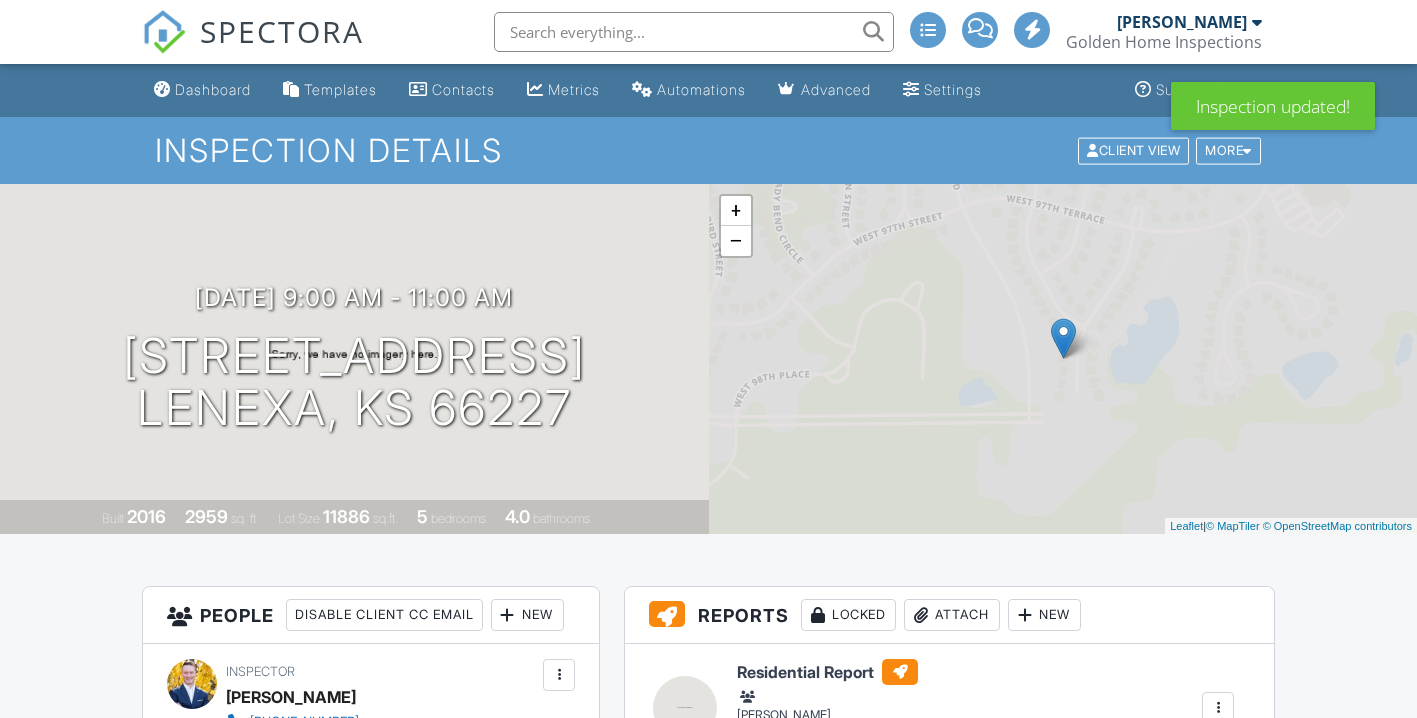 scroll, scrollTop: 0, scrollLeft: 0, axis: both 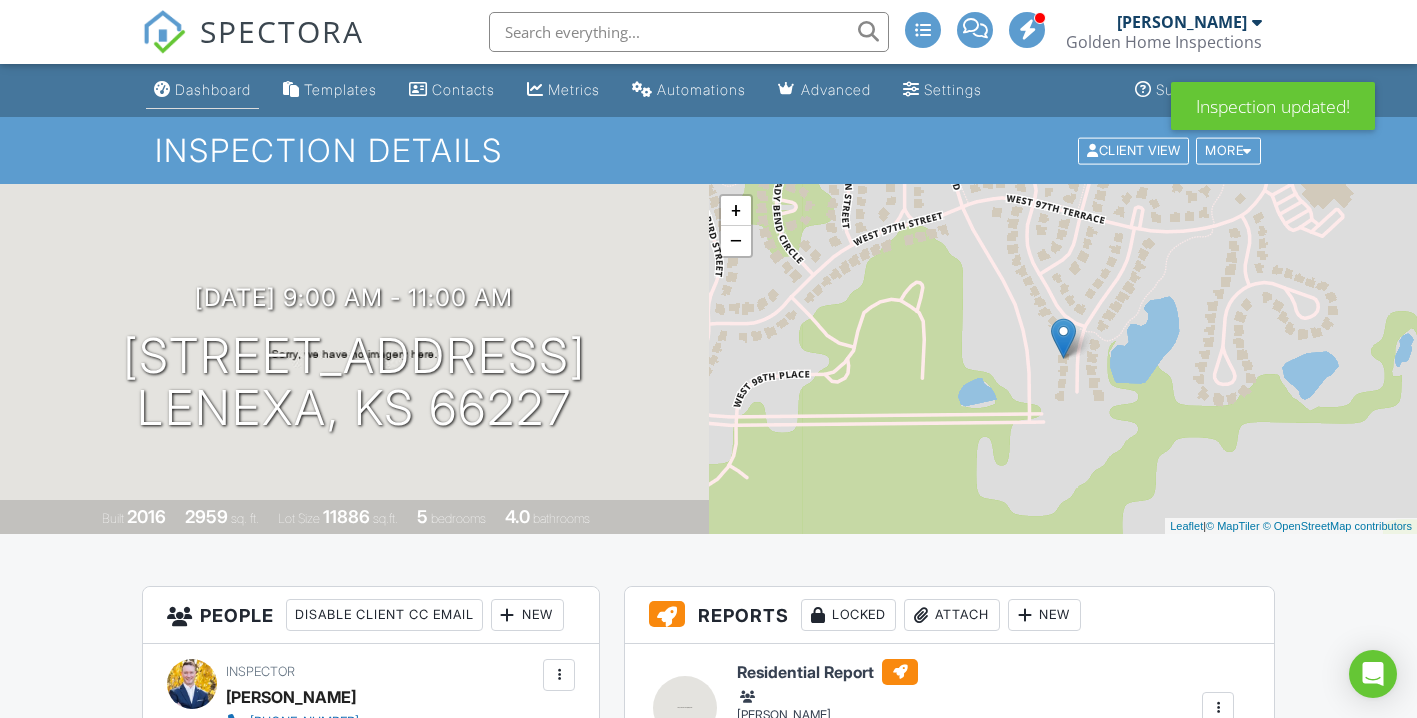click on "Dashboard" at bounding box center (213, 89) 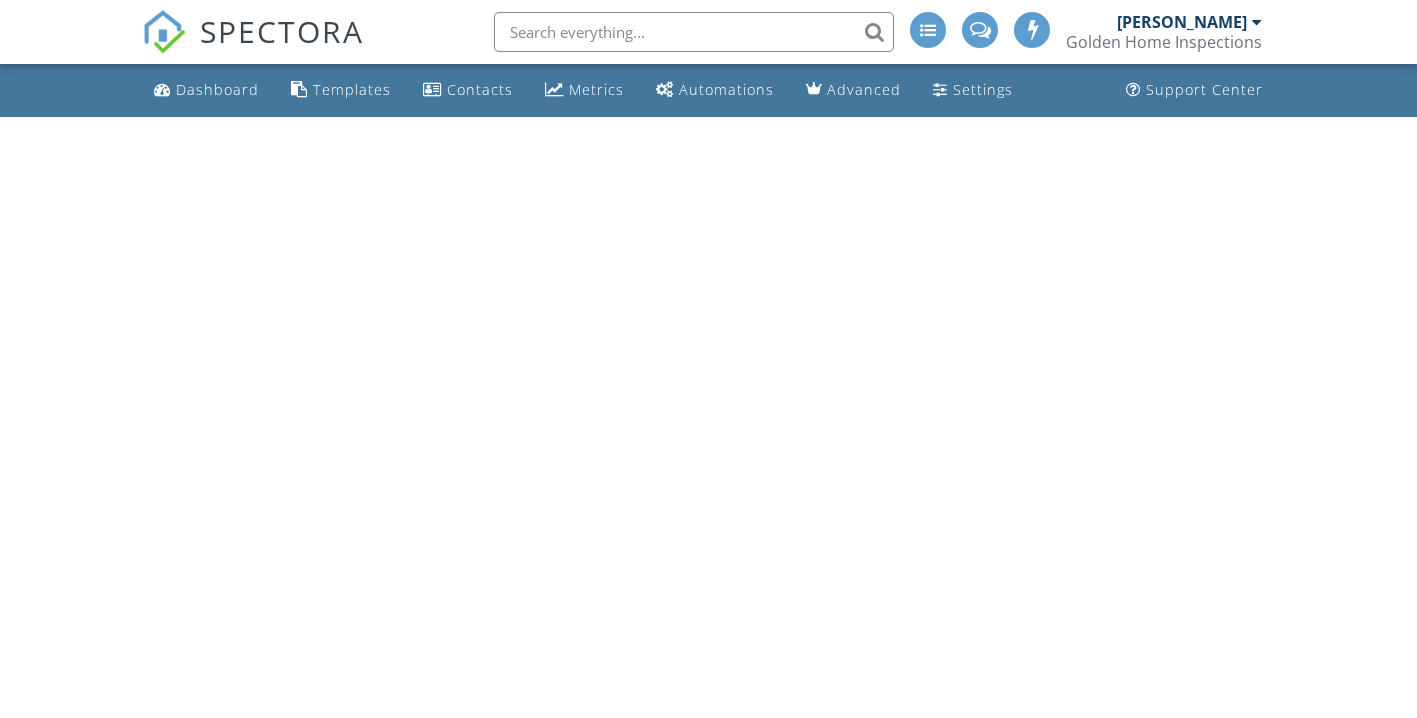 scroll, scrollTop: 0, scrollLeft: 0, axis: both 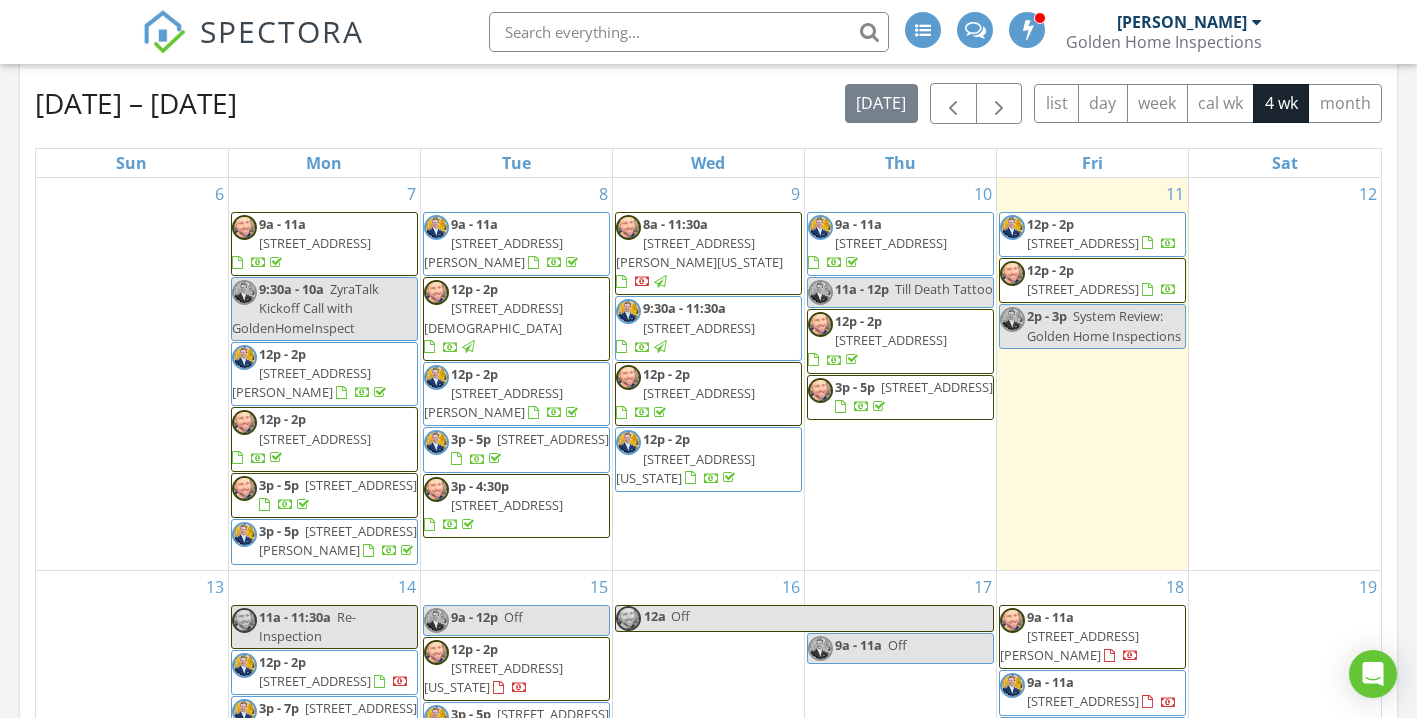 click on "[STREET_ADDRESS]" at bounding box center [1083, 243] 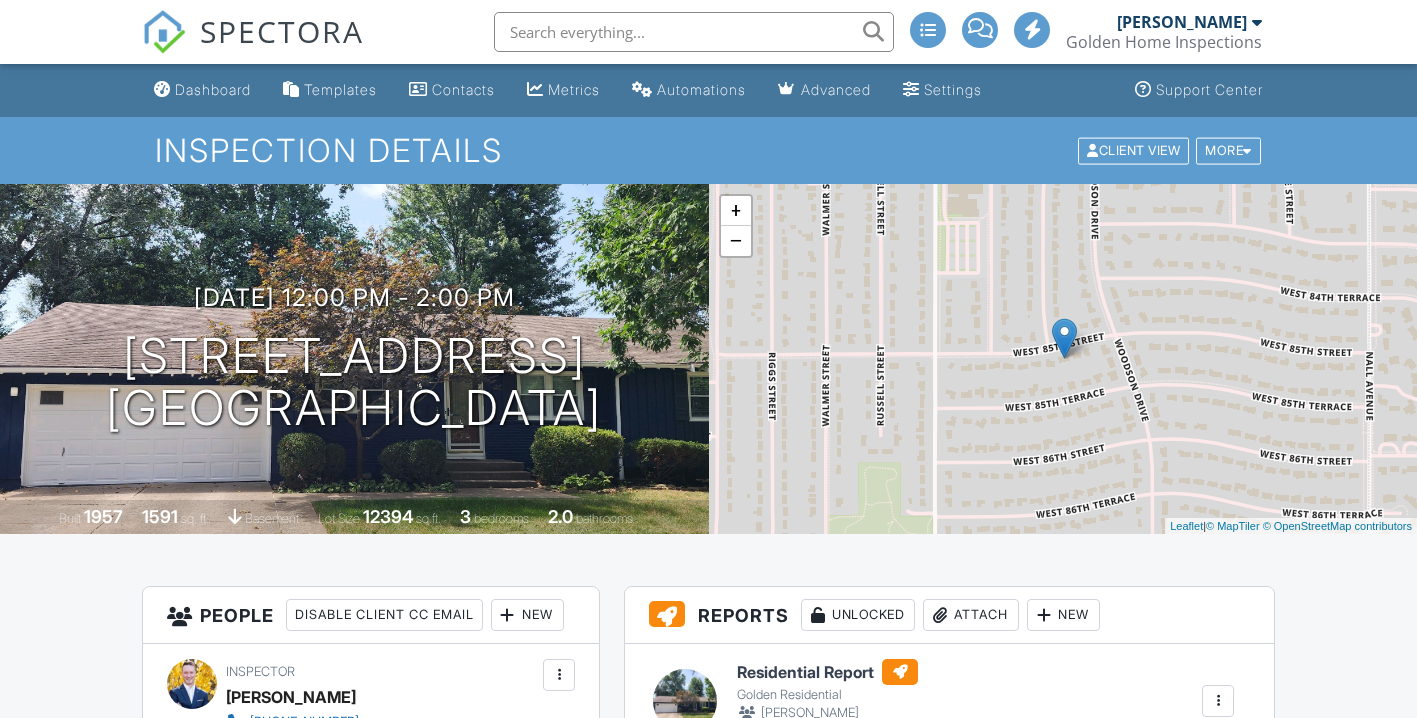 scroll, scrollTop: 0, scrollLeft: 0, axis: both 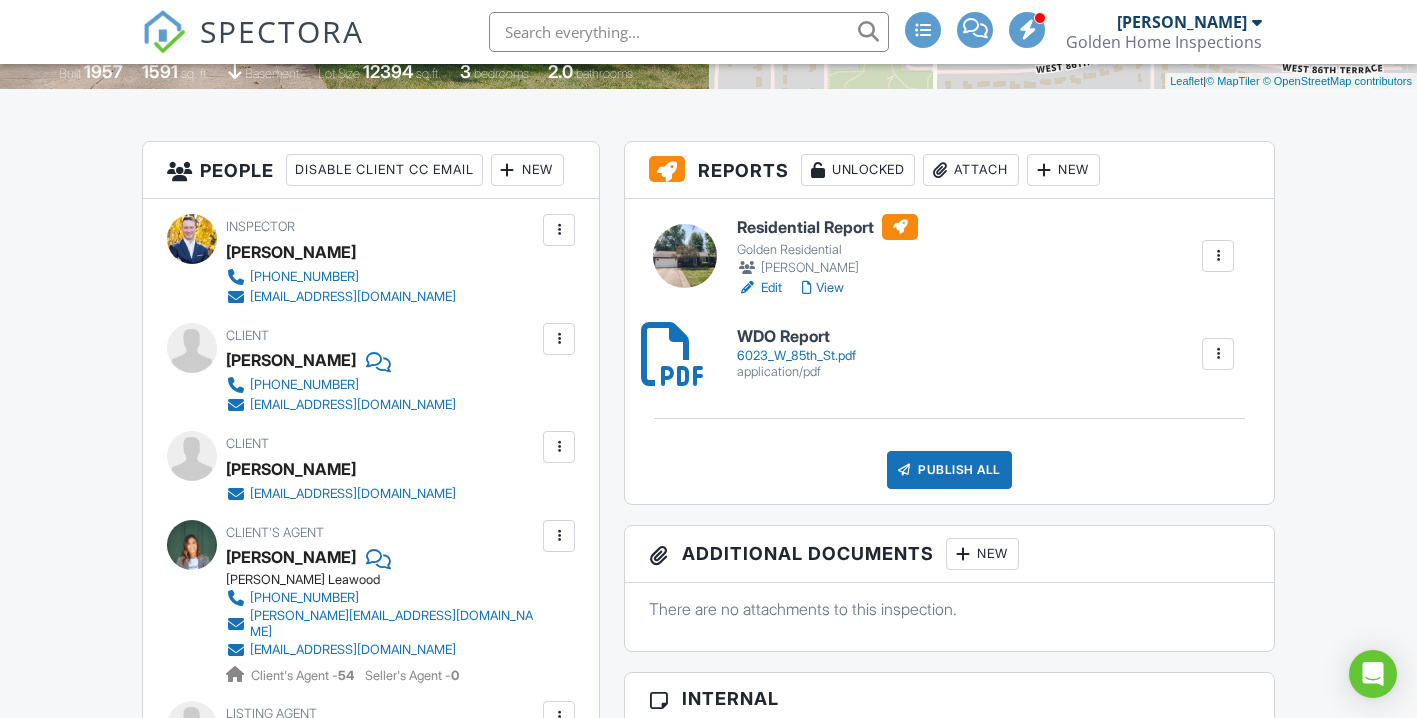 click on "View" at bounding box center [823, 288] 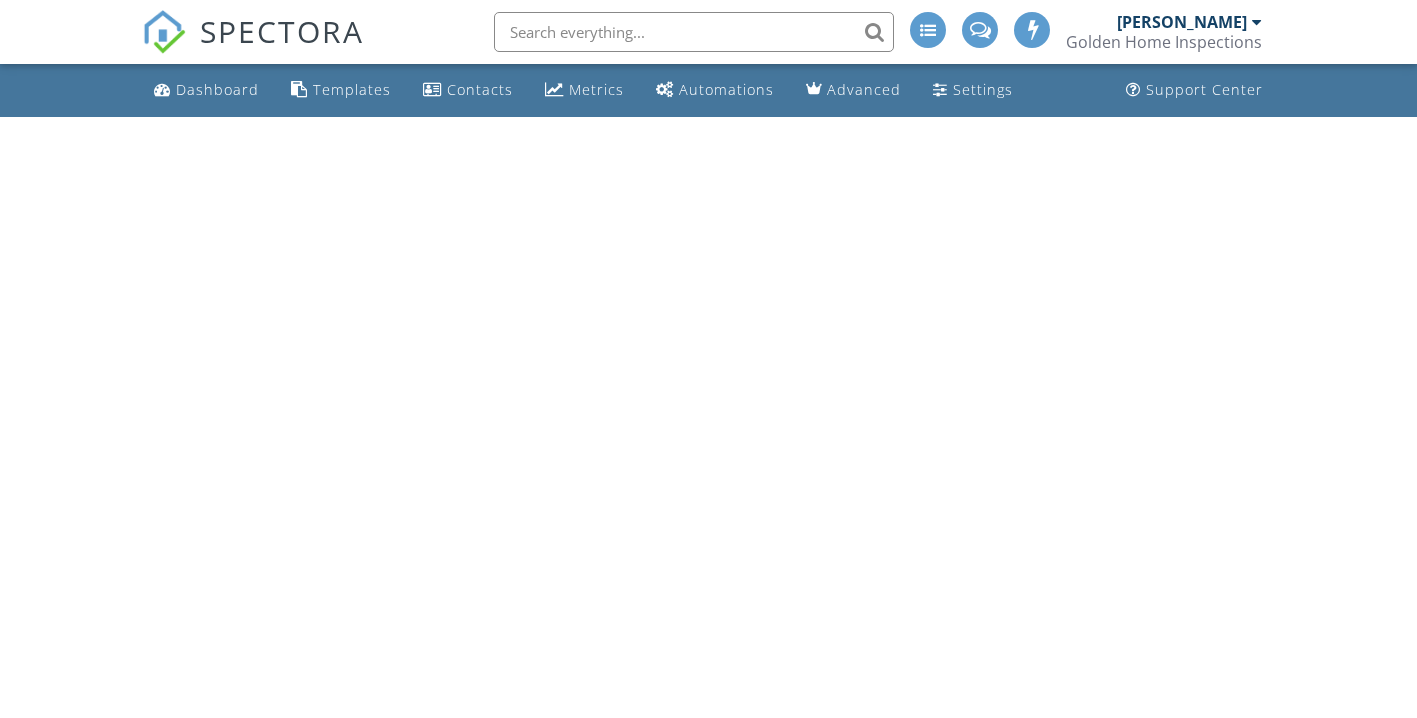 scroll, scrollTop: 0, scrollLeft: 0, axis: both 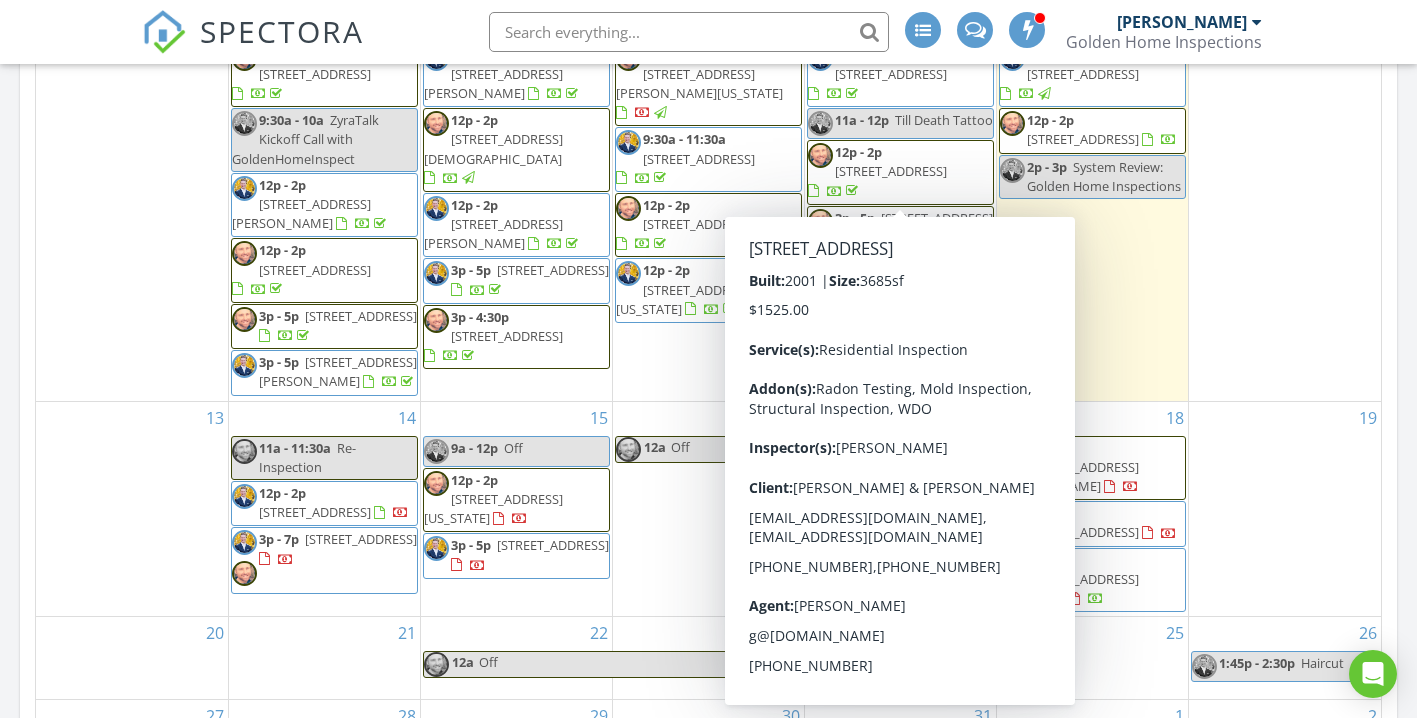click on "13" at bounding box center [132, 509] 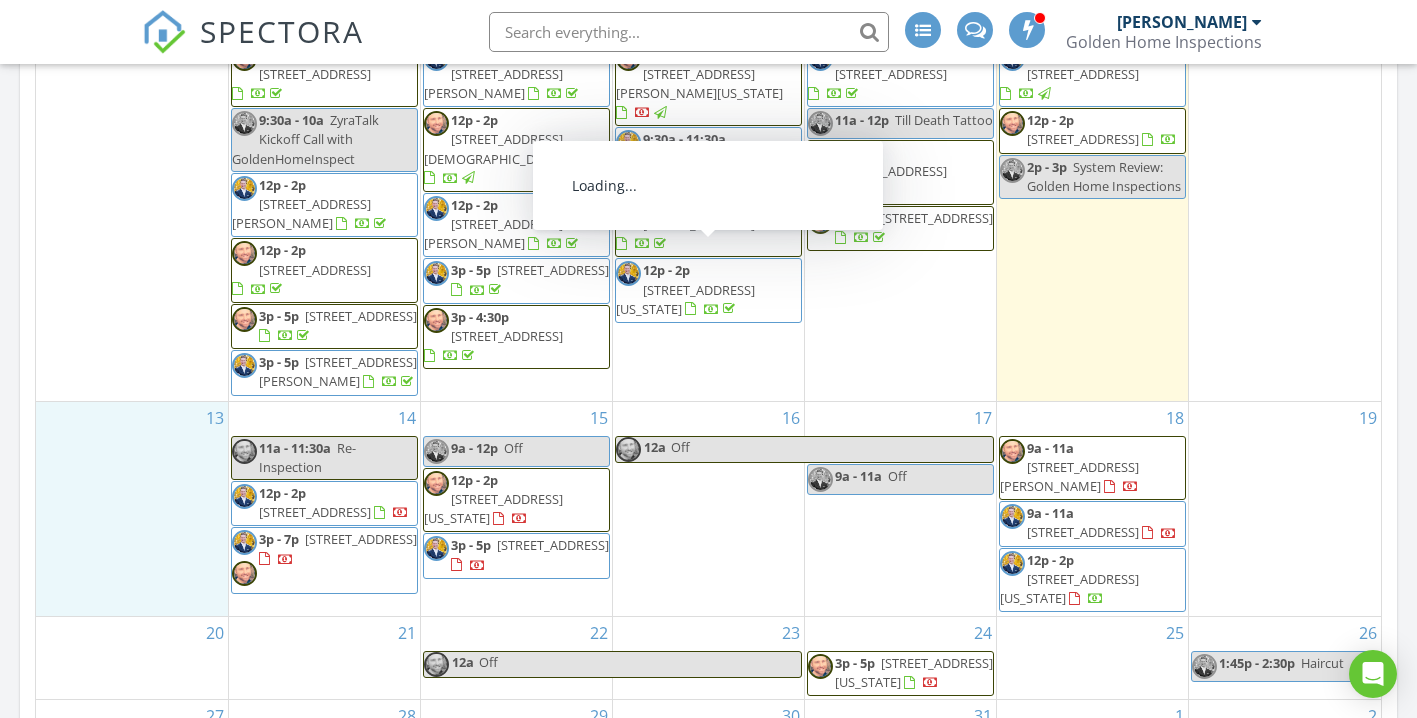 scroll, scrollTop: 0, scrollLeft: 0, axis: both 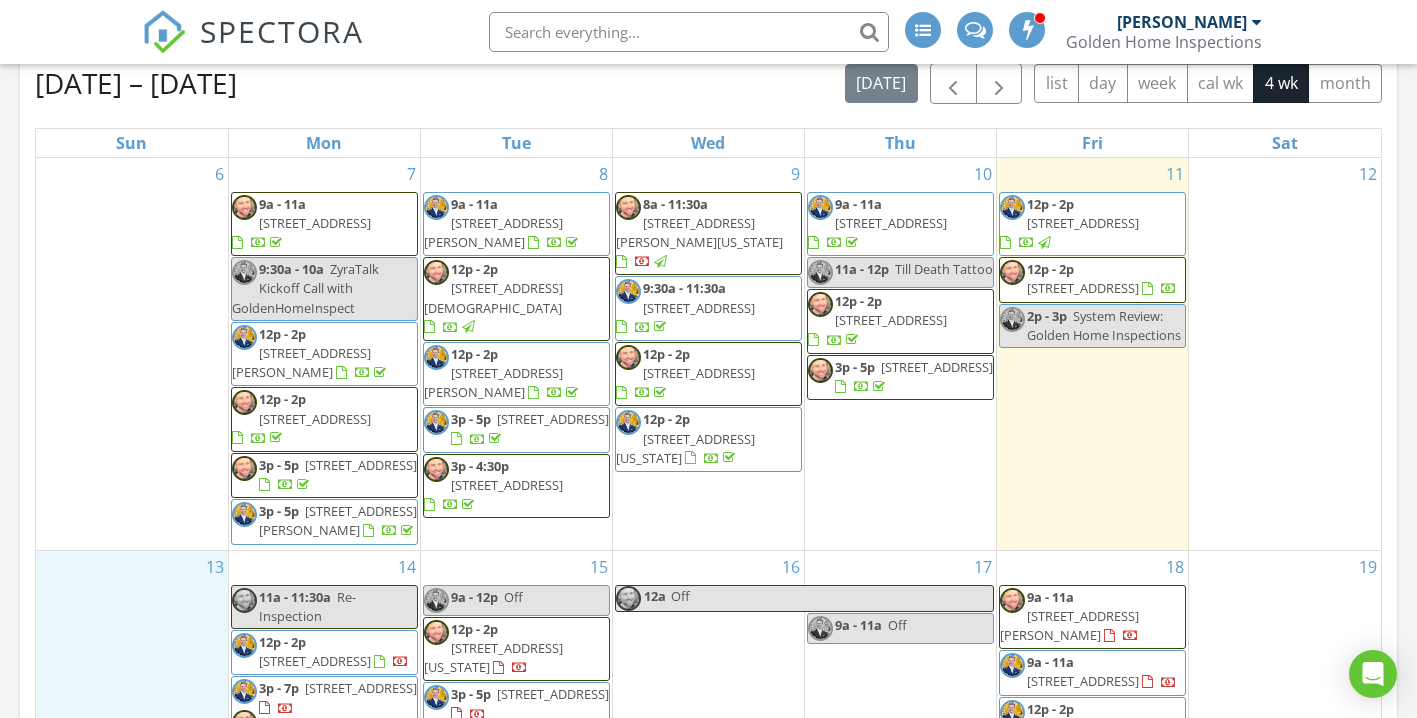 drag, startPoint x: 69, startPoint y: 435, endPoint x: 1077, endPoint y: 259, distance: 1023.2497 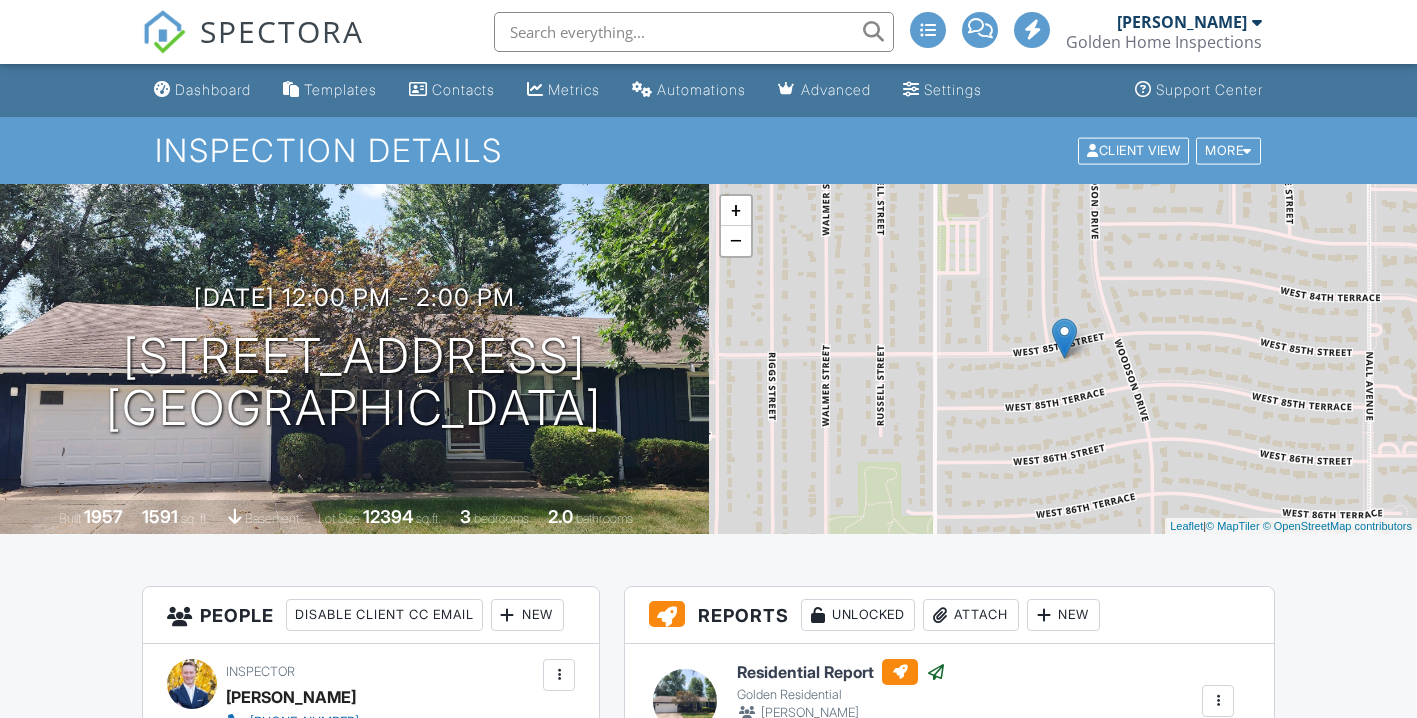 scroll, scrollTop: 0, scrollLeft: 0, axis: both 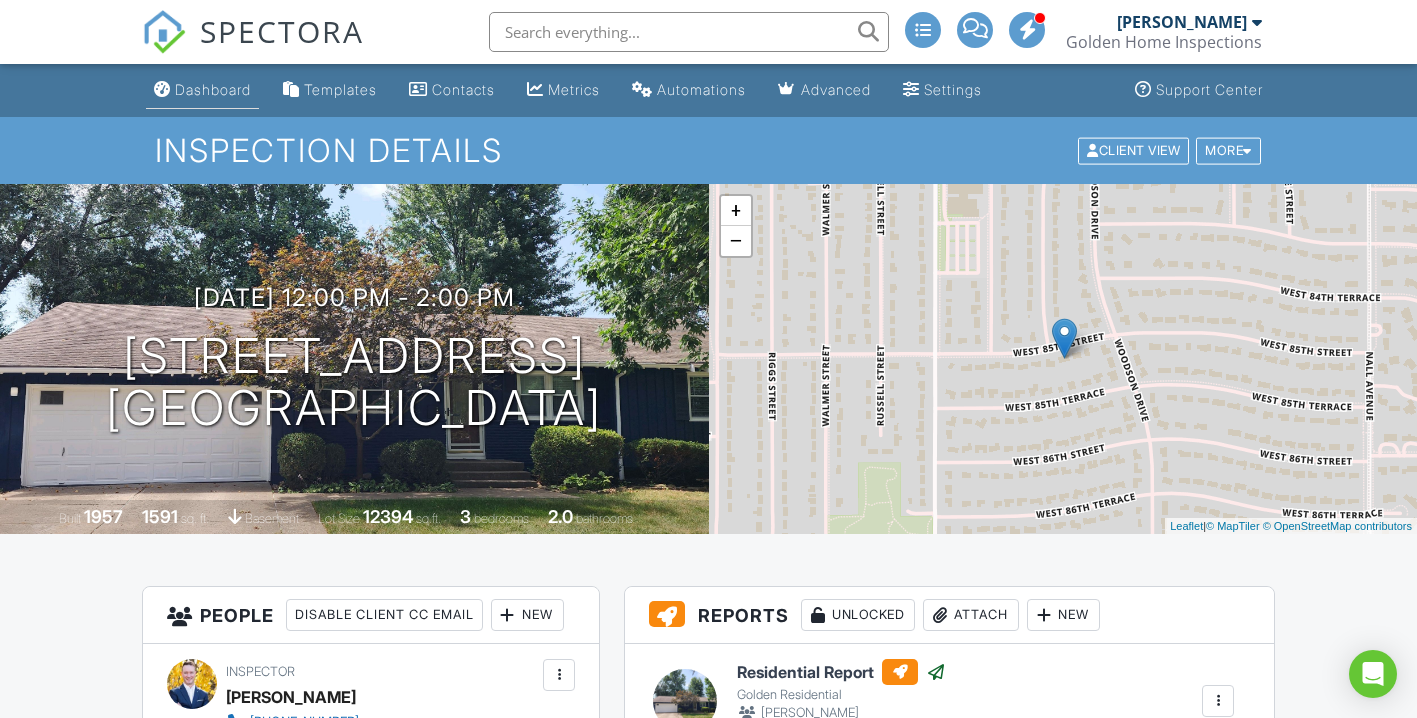 click on "Dashboard" at bounding box center [213, 89] 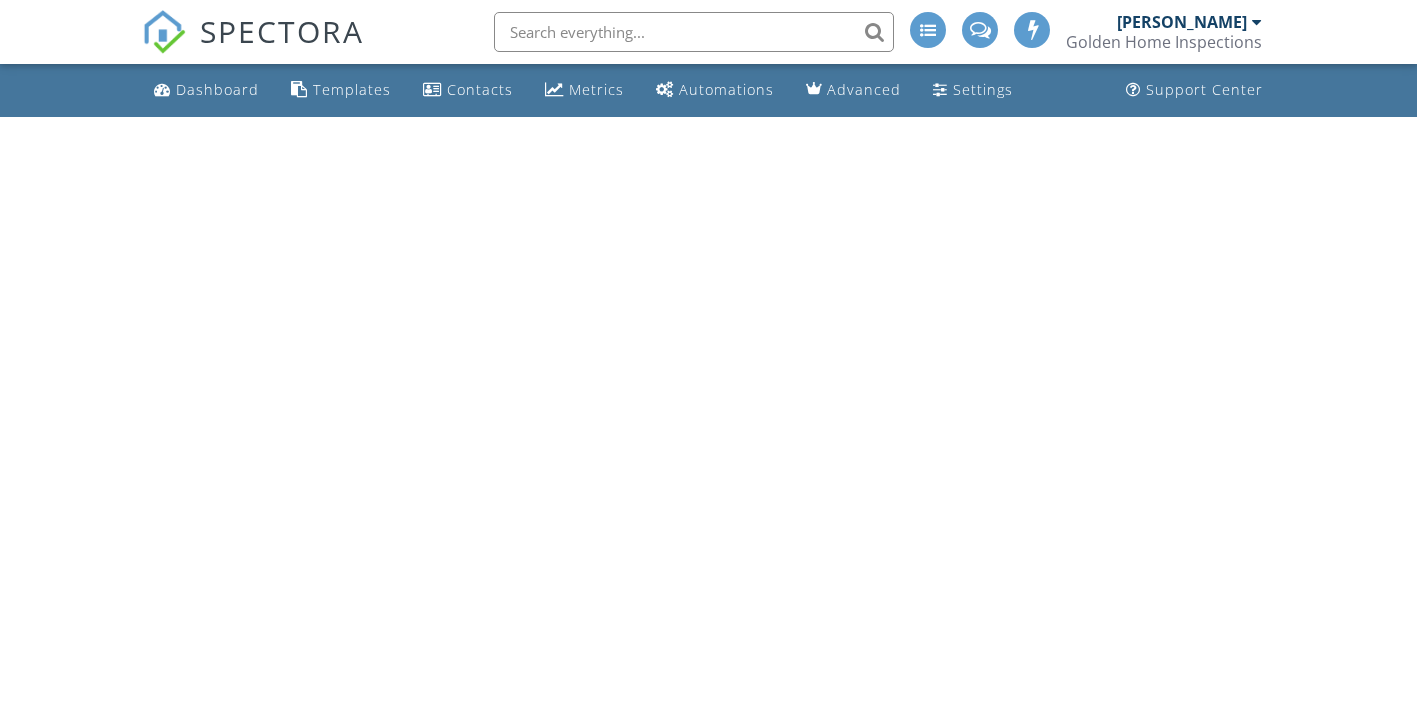 scroll, scrollTop: 0, scrollLeft: 0, axis: both 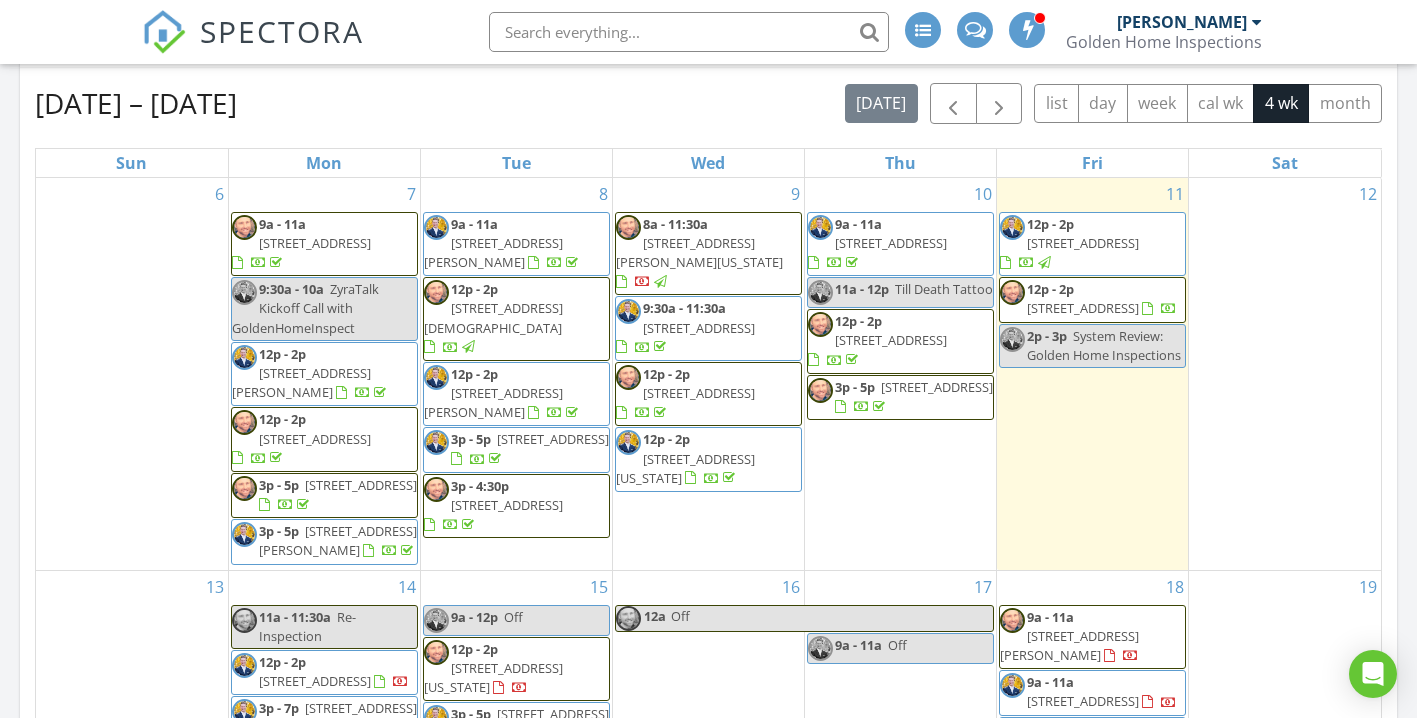 click on "[STREET_ADDRESS]" at bounding box center [1083, 308] 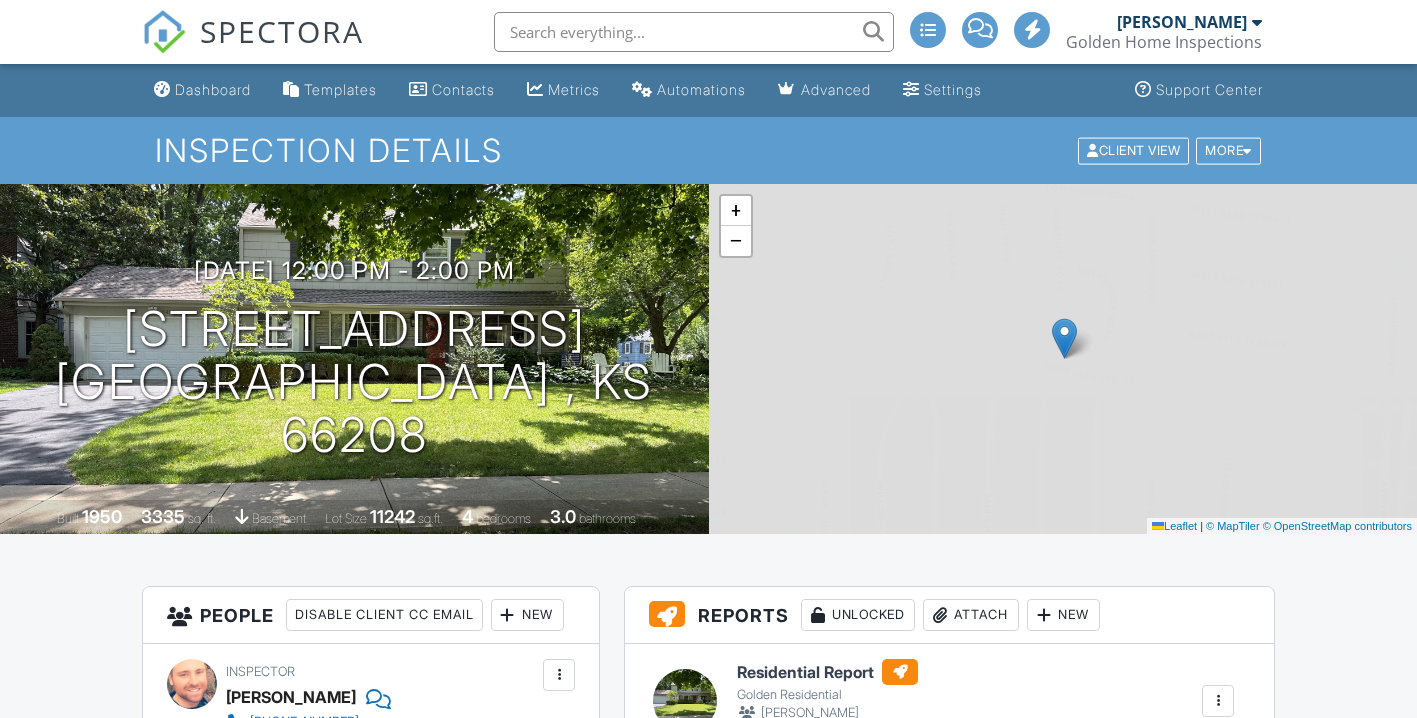 scroll, scrollTop: 0, scrollLeft: 0, axis: both 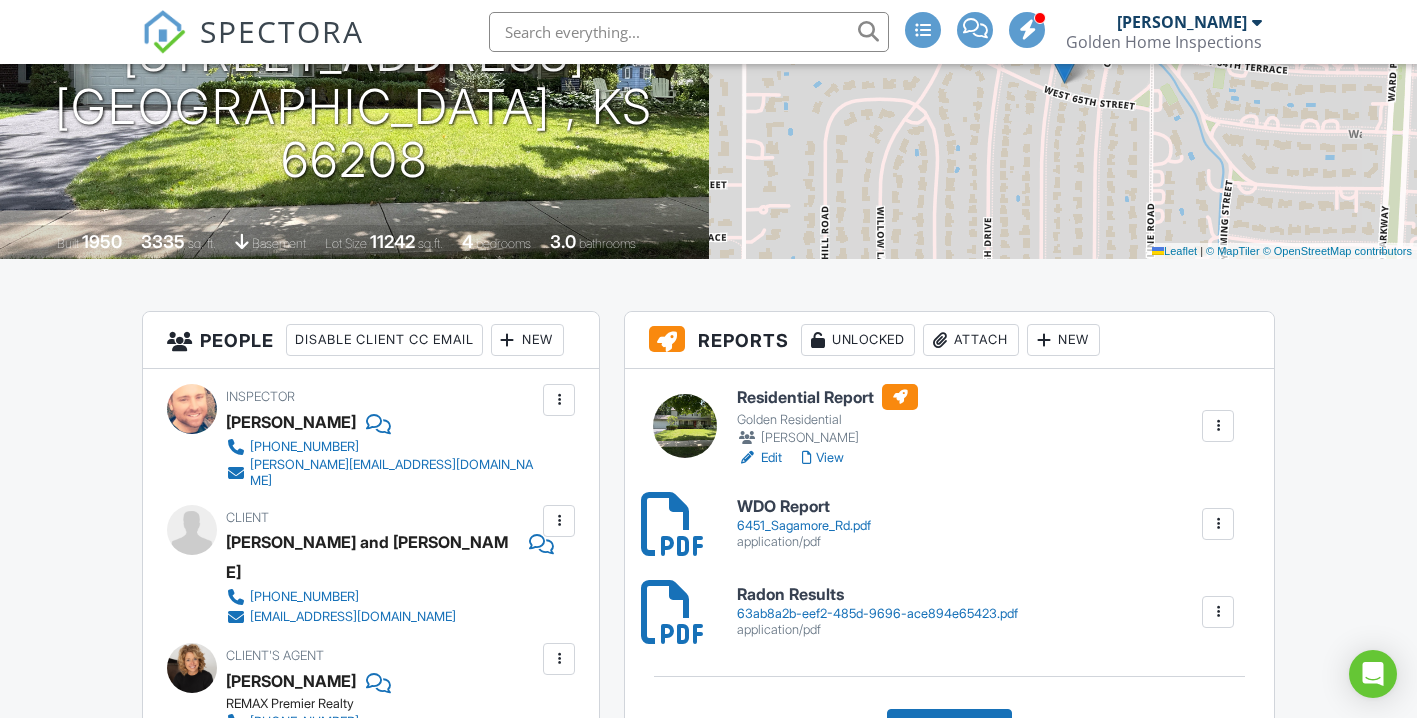click on "View" at bounding box center [823, 458] 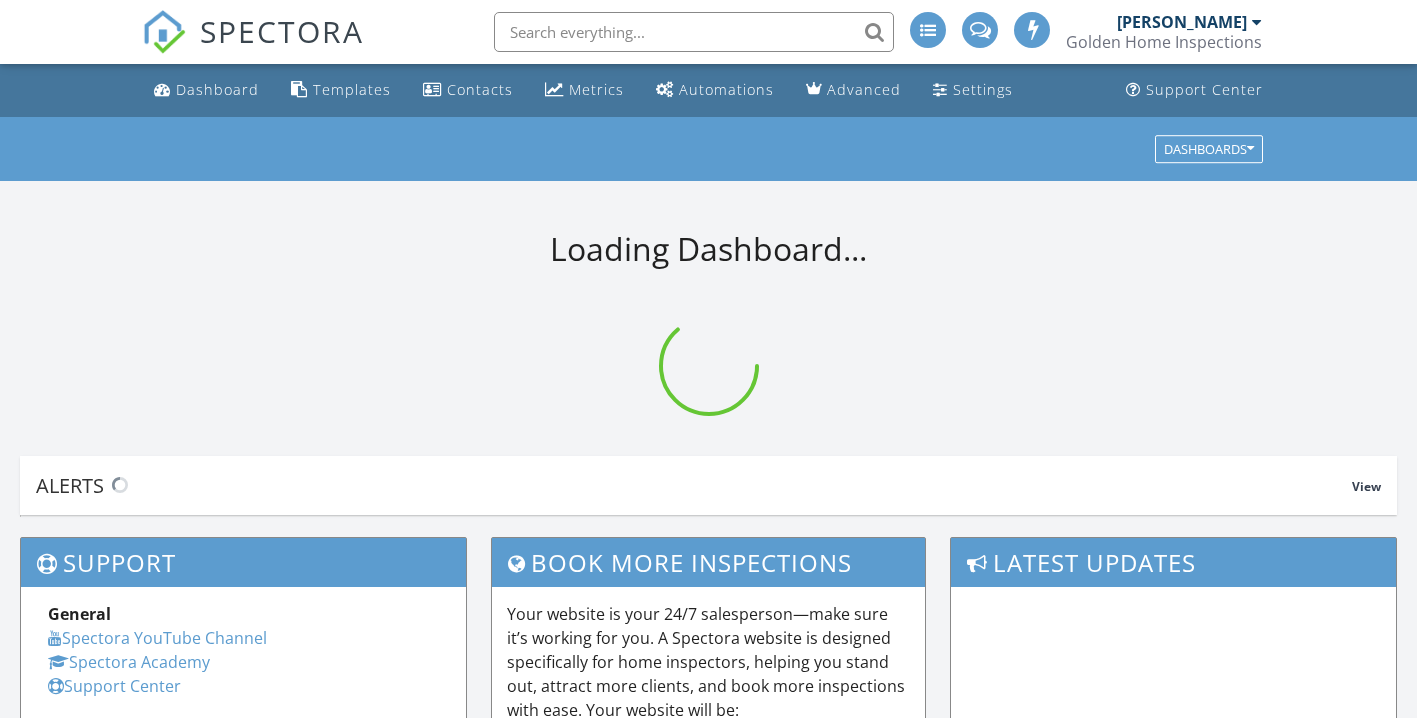 scroll, scrollTop: 0, scrollLeft: 0, axis: both 